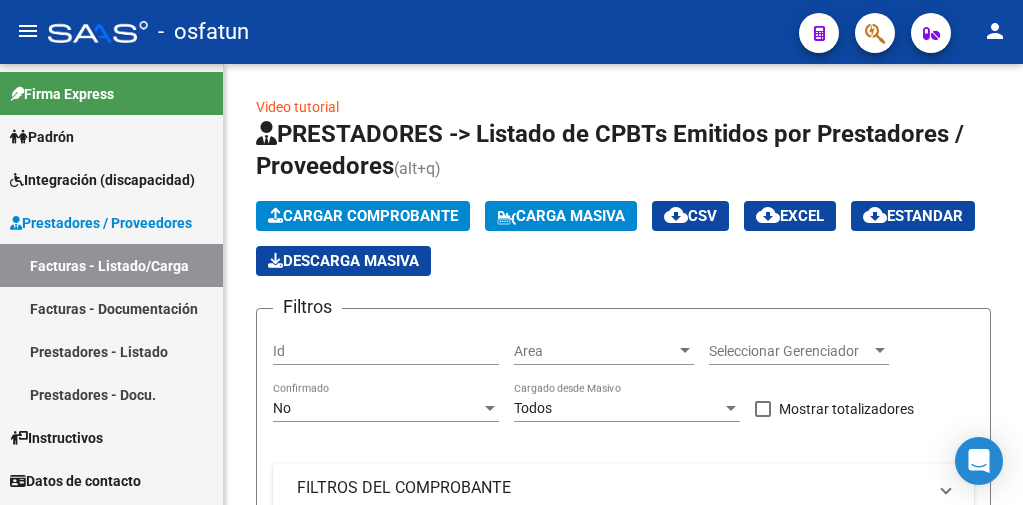 click on "Cargar Comprobante" 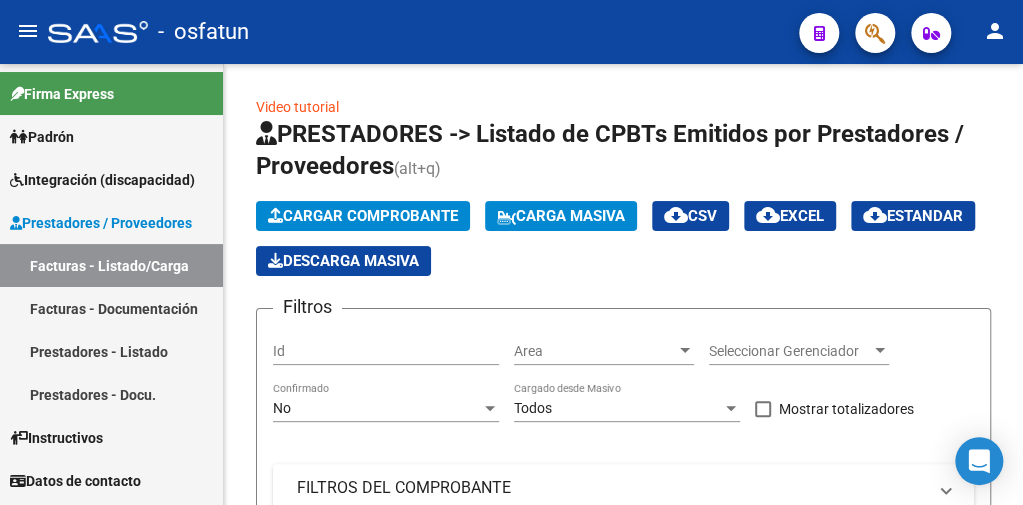 scroll, scrollTop: 3, scrollLeft: 0, axis: vertical 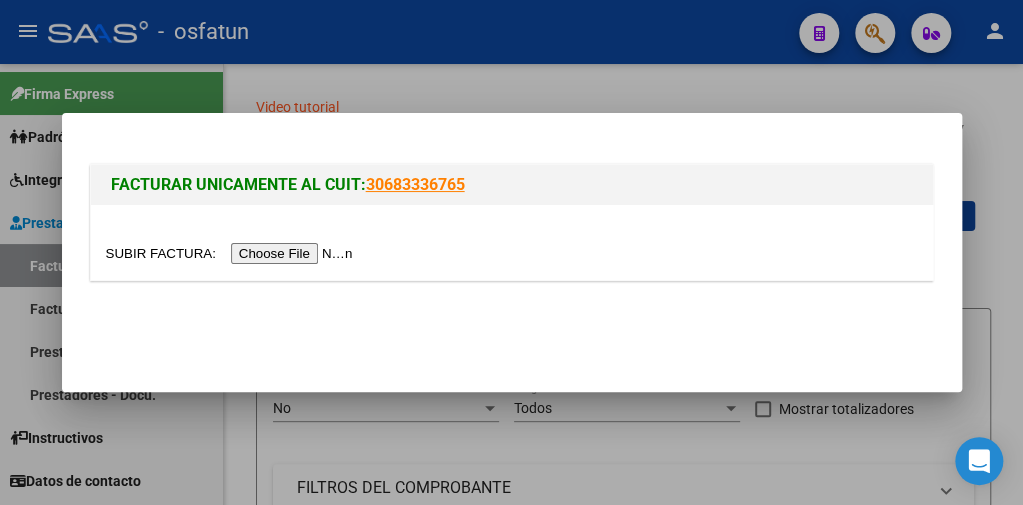 click at bounding box center (232, 253) 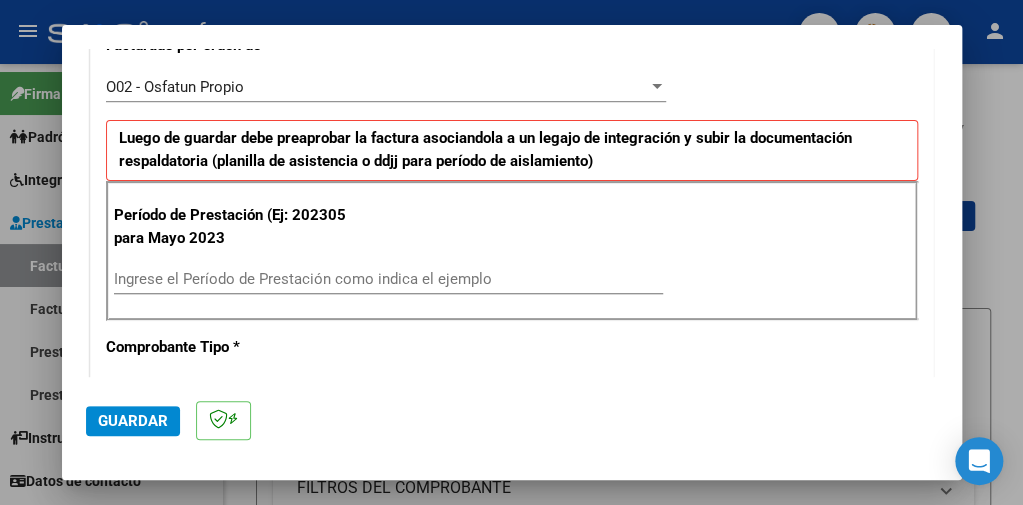 scroll, scrollTop: 700, scrollLeft: 0, axis: vertical 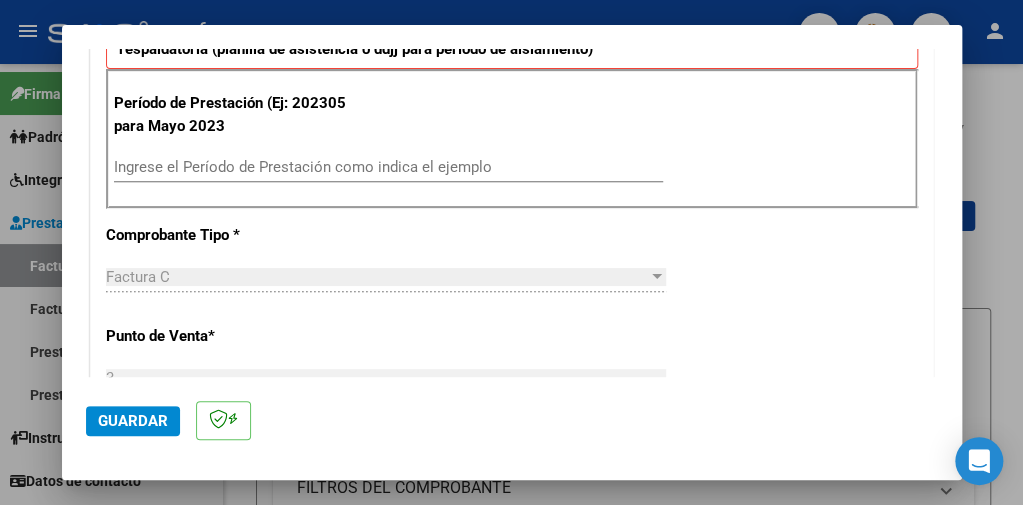 click on "Ingrese el Período de Prestación como indica el ejemplo" at bounding box center (388, 167) 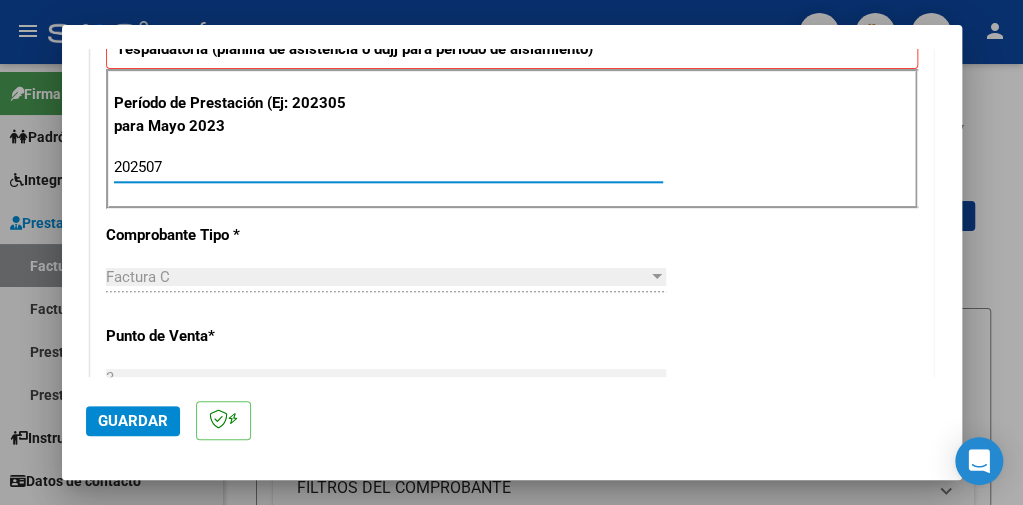 type on "202507" 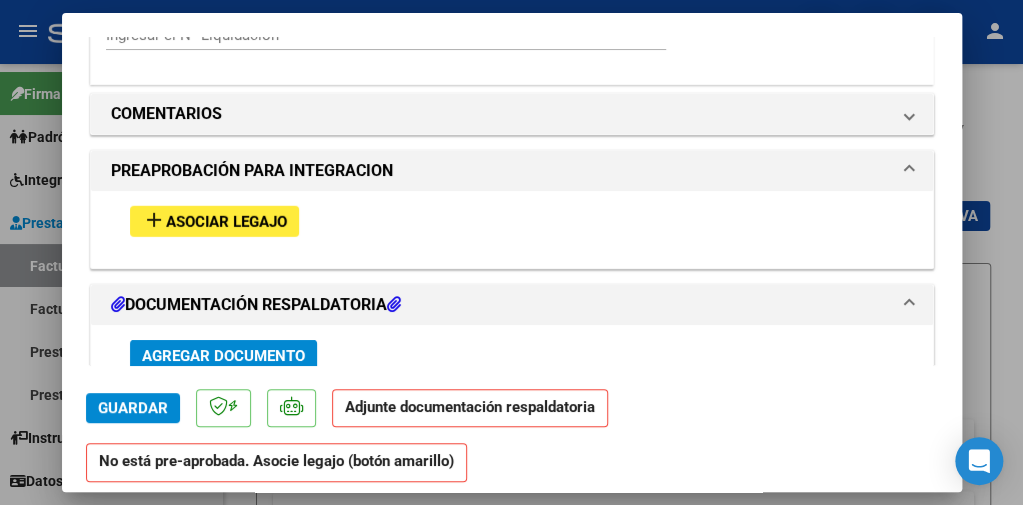 scroll, scrollTop: 2000, scrollLeft: 0, axis: vertical 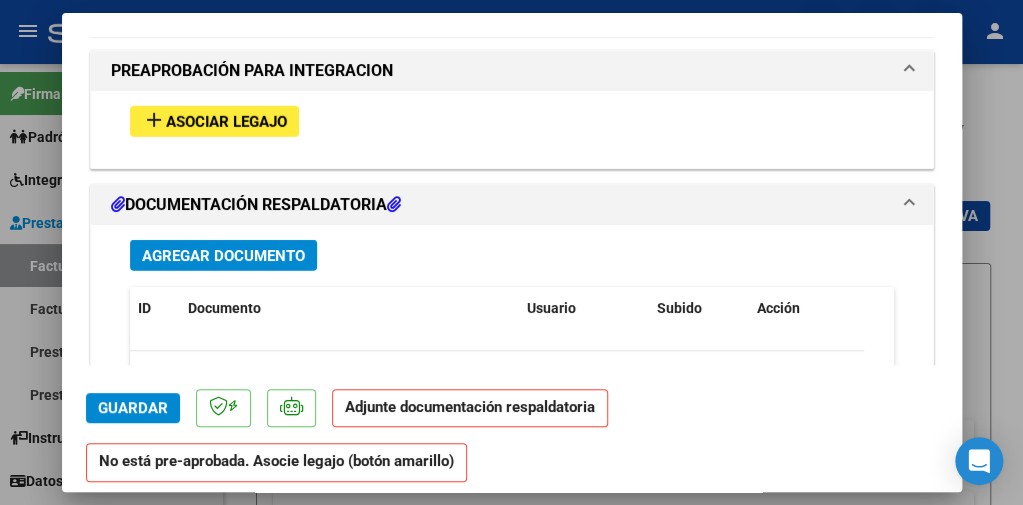 click on "Agregar Documento" at bounding box center (223, 255) 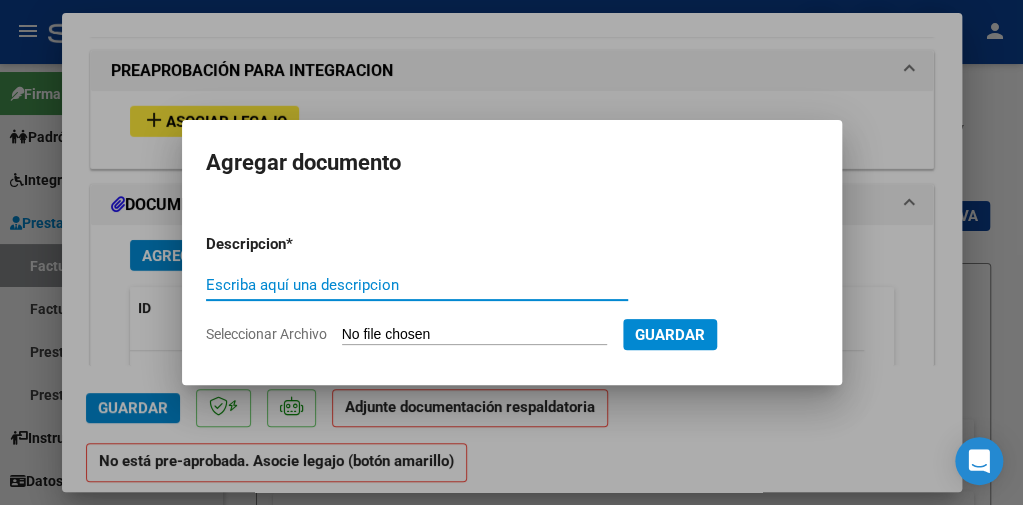 click on "Seleccionar Archivo" at bounding box center [474, 335] 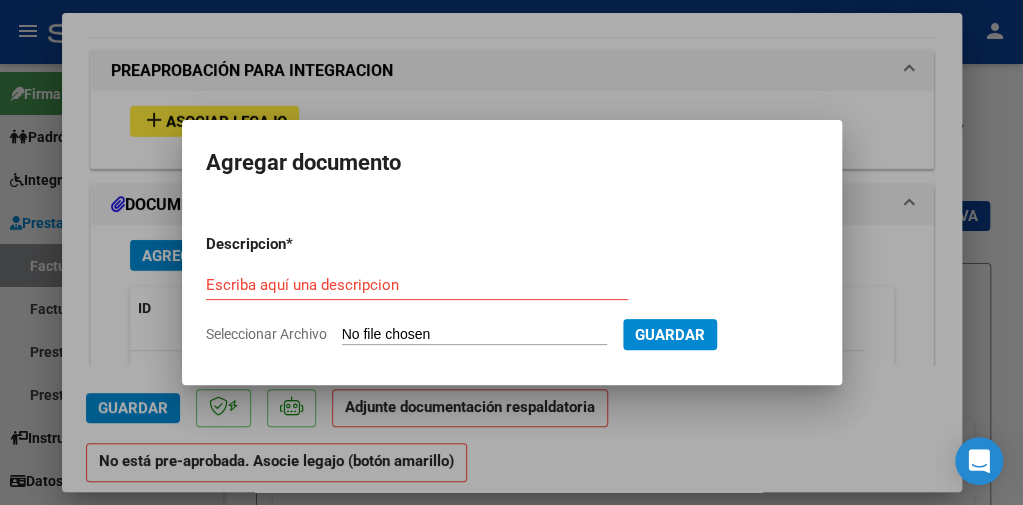 type on "C:\fakepath\ASISTENCIA [FIRST] JULIO 25.pdf" 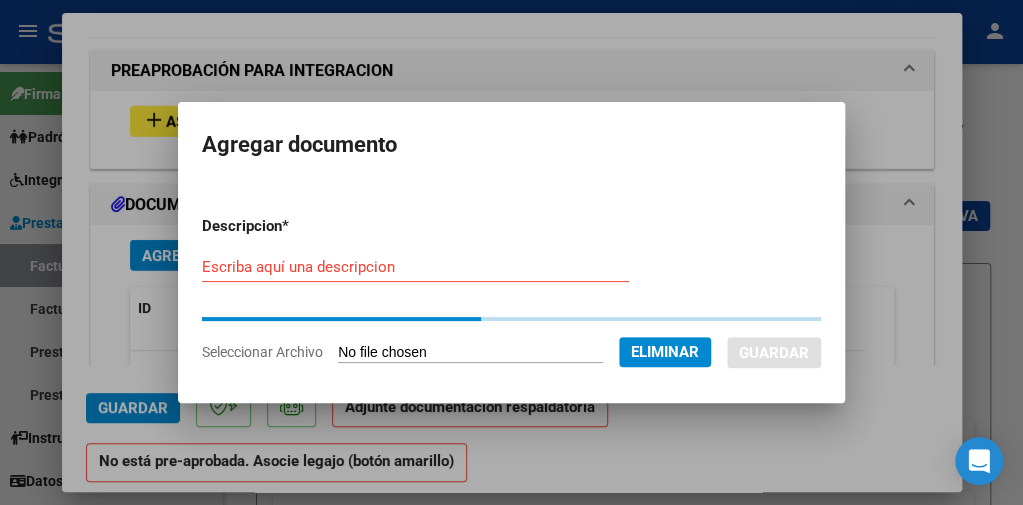 click on "Escriba aquí una descripcion" at bounding box center [415, 267] 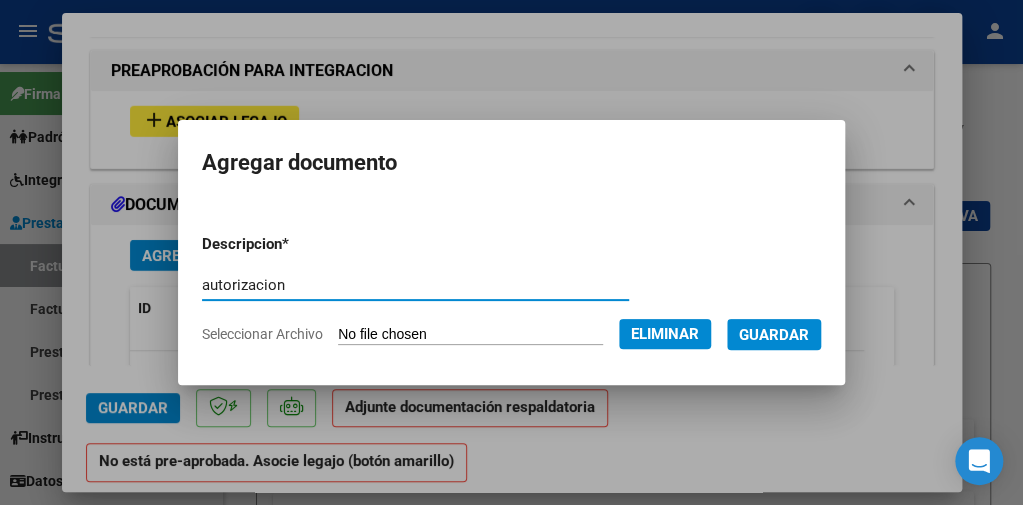 type on "autorizacion" 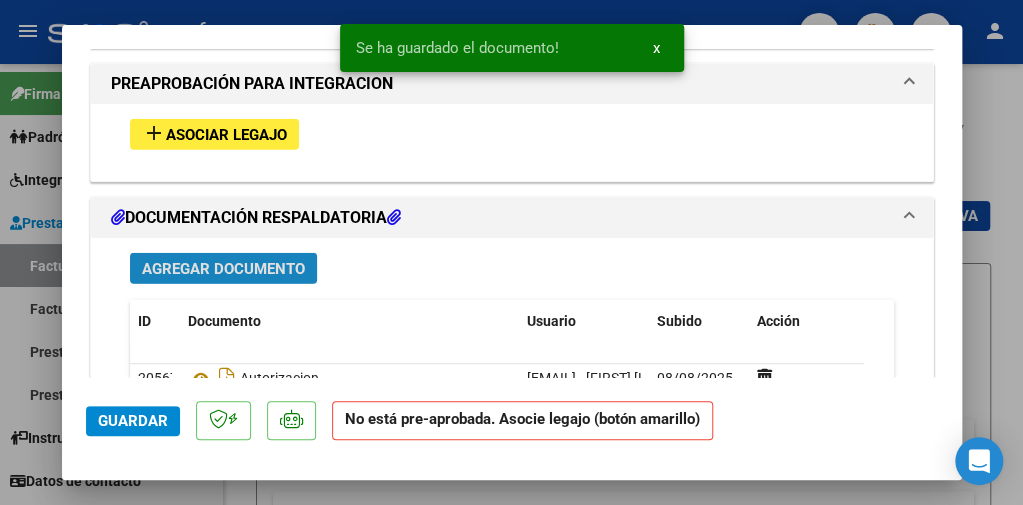 click on "Agregar Documento" at bounding box center [223, 269] 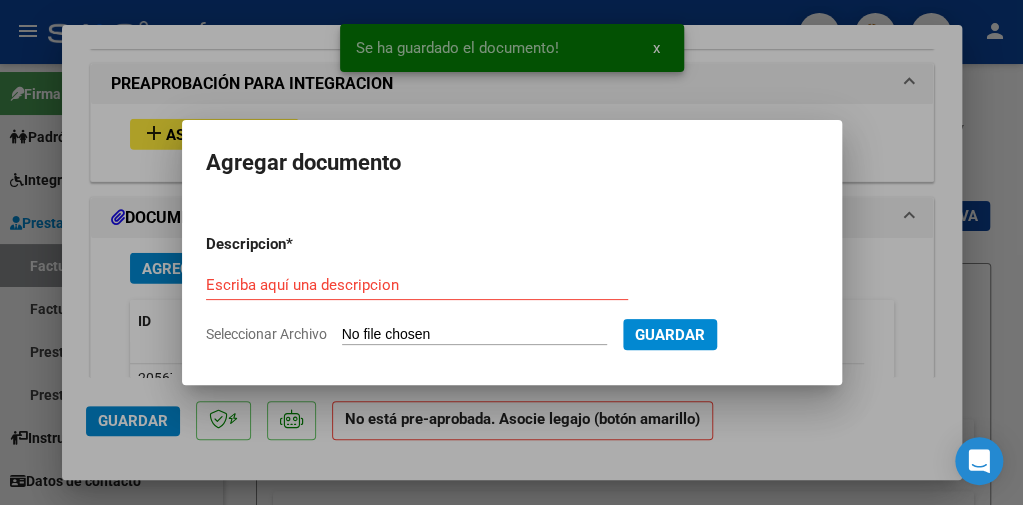 click on "Seleccionar Archivo" at bounding box center (474, 335) 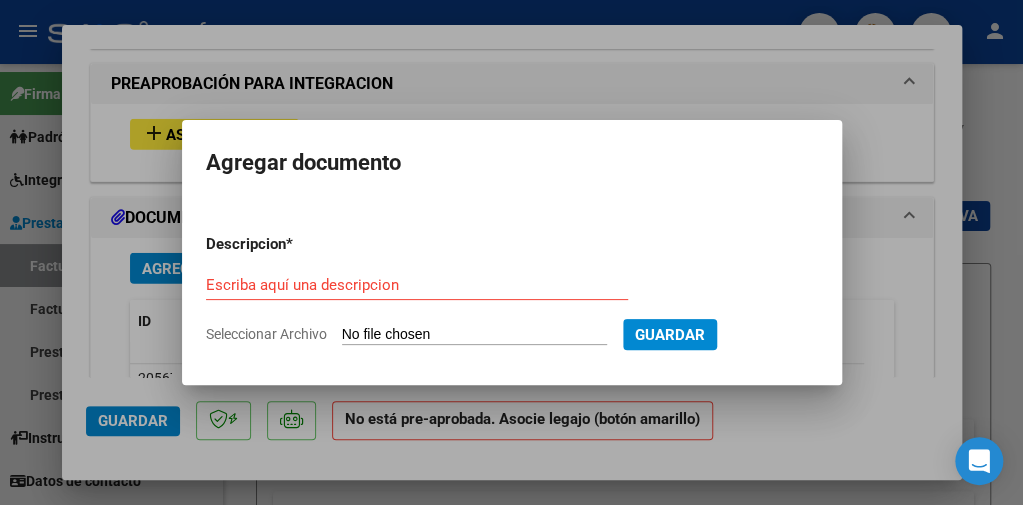 click at bounding box center (511, 252) 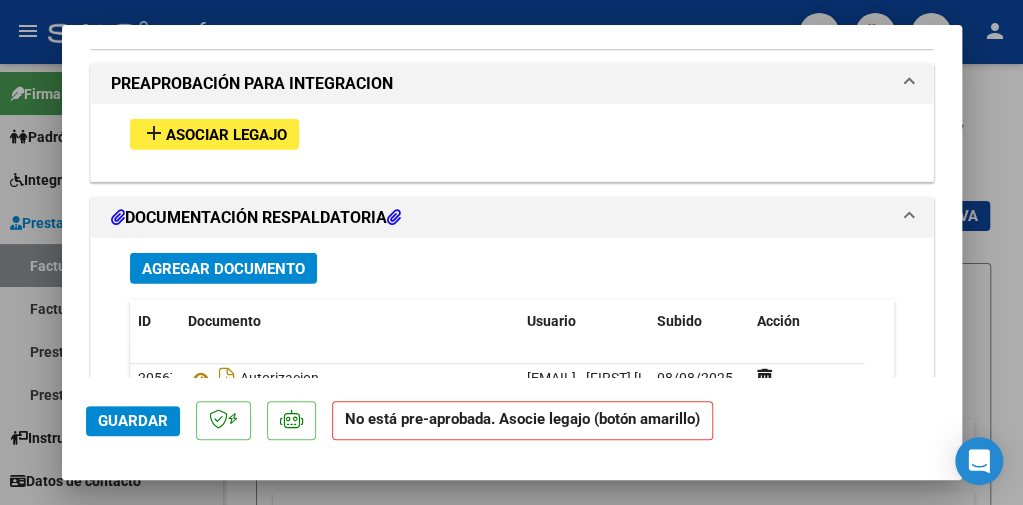 click on "Asociar Legajo" at bounding box center (226, 135) 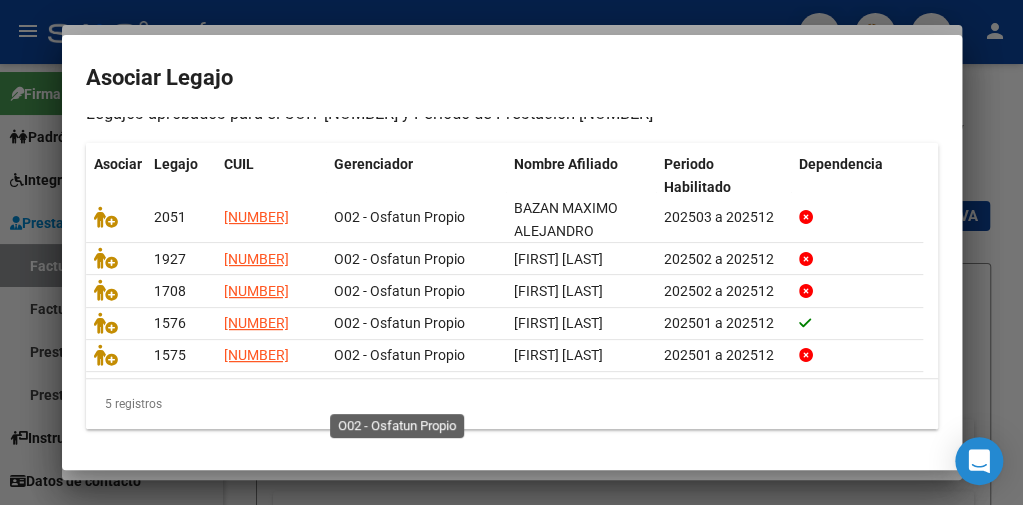 scroll, scrollTop: 272, scrollLeft: 0, axis: vertical 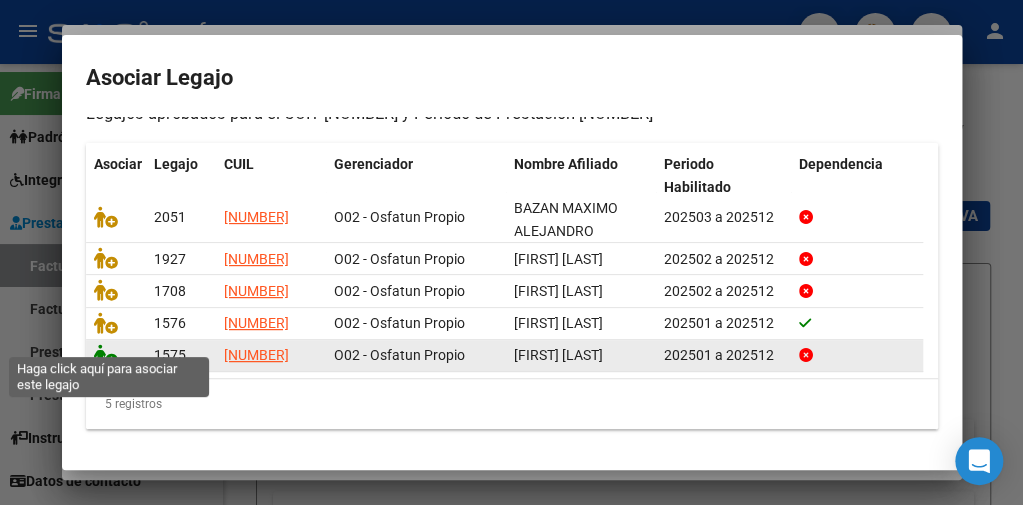 click 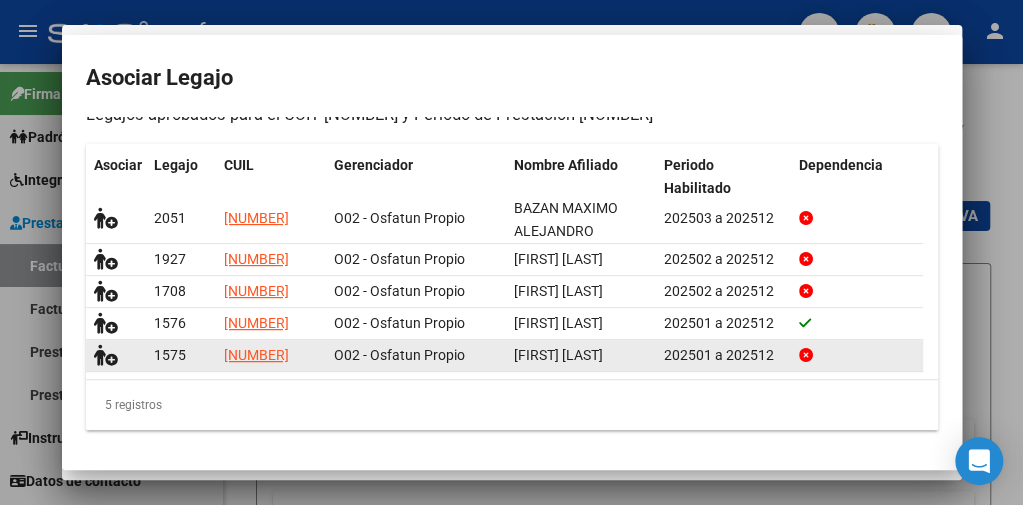 scroll, scrollTop: 2053, scrollLeft: 0, axis: vertical 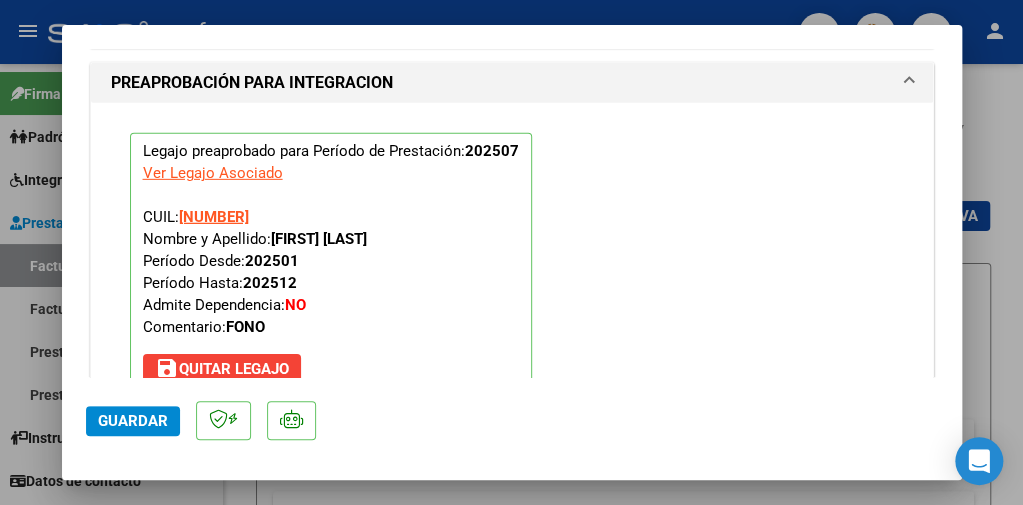 click on "Guardar" 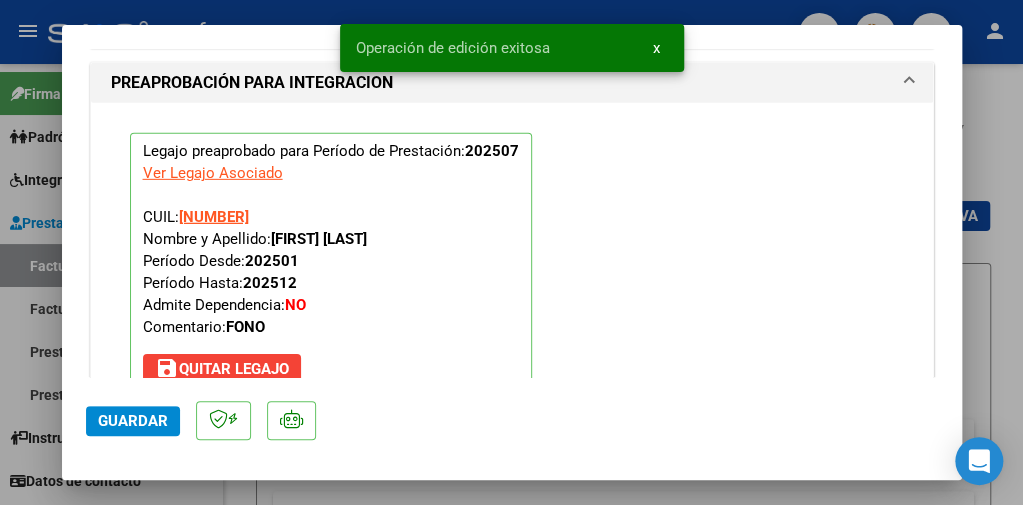 click at bounding box center [511, 252] 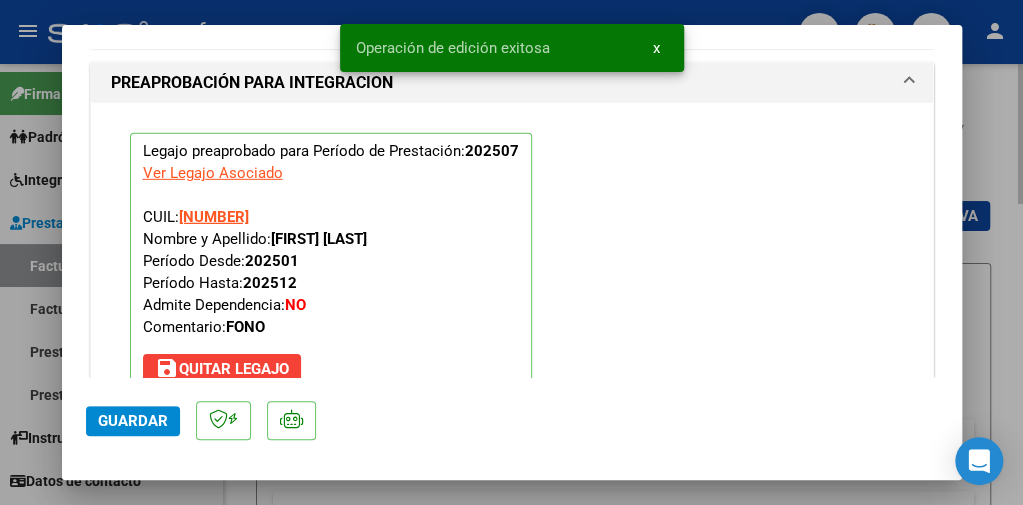 type 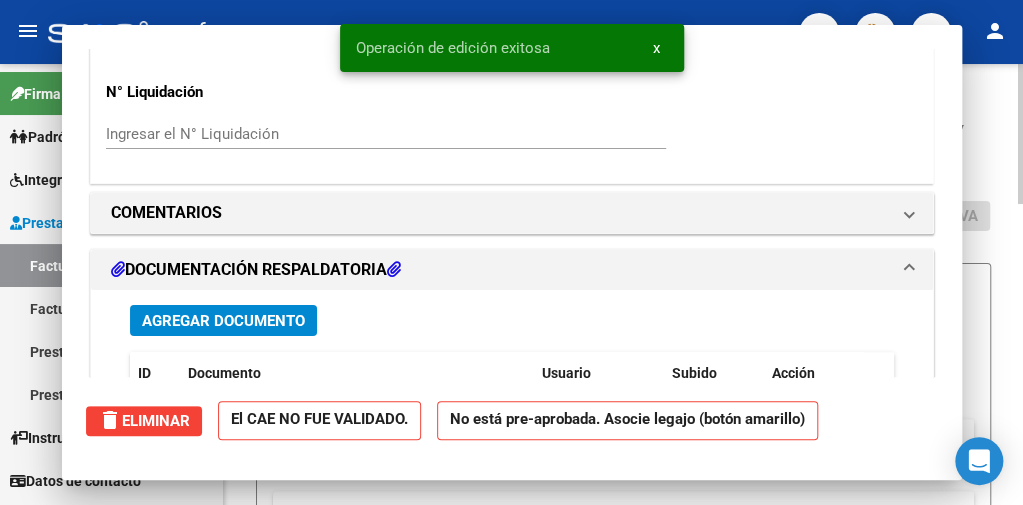 scroll, scrollTop: 2238, scrollLeft: 0, axis: vertical 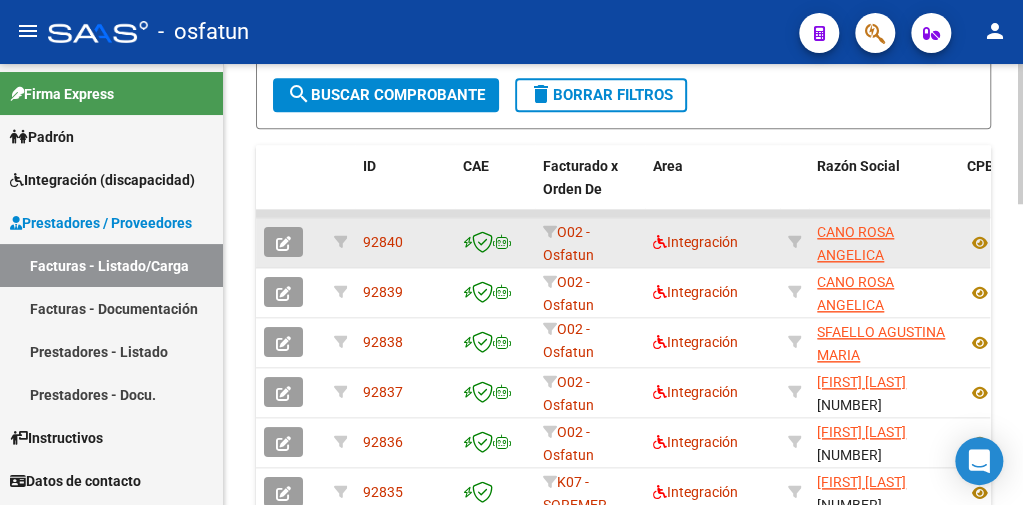 click 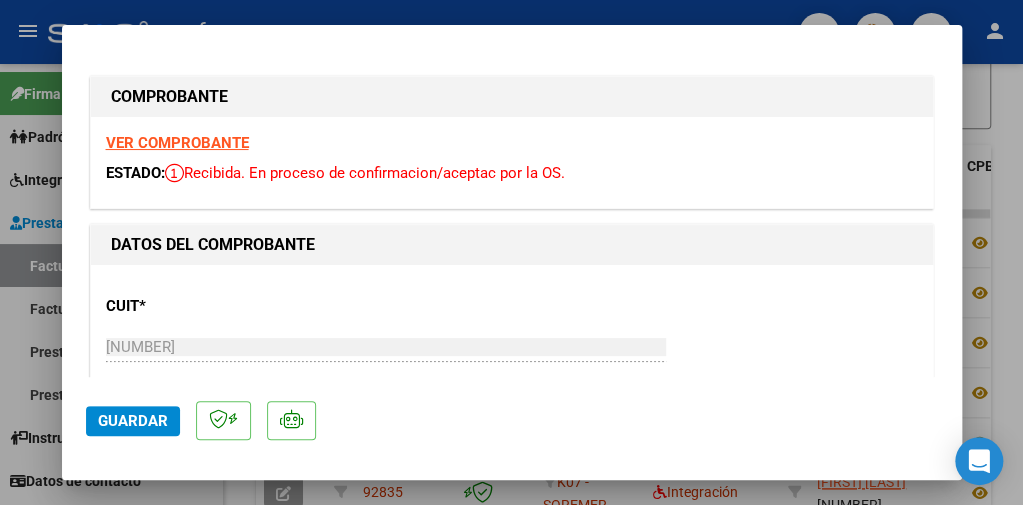 click on "VER COMPROBANTE" at bounding box center (177, 143) 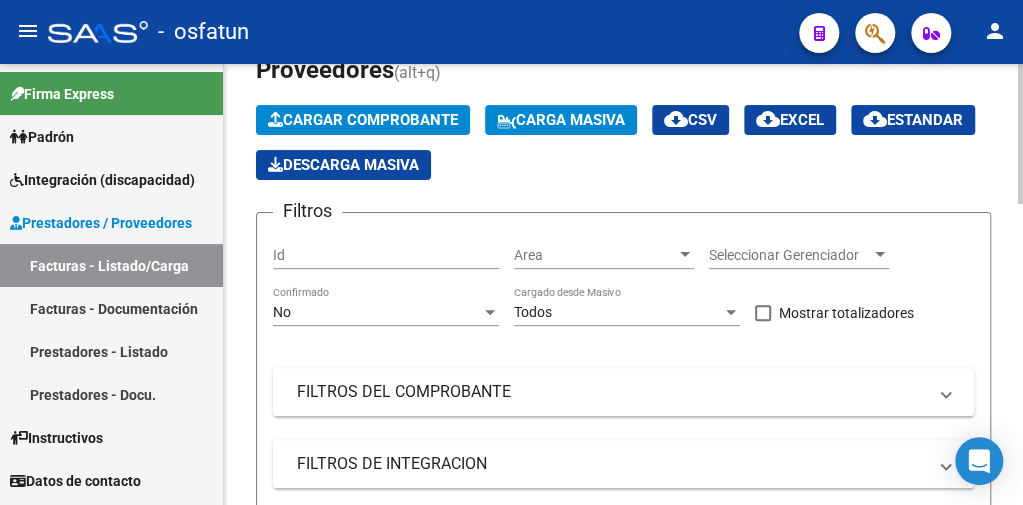 scroll, scrollTop: 0, scrollLeft: 0, axis: both 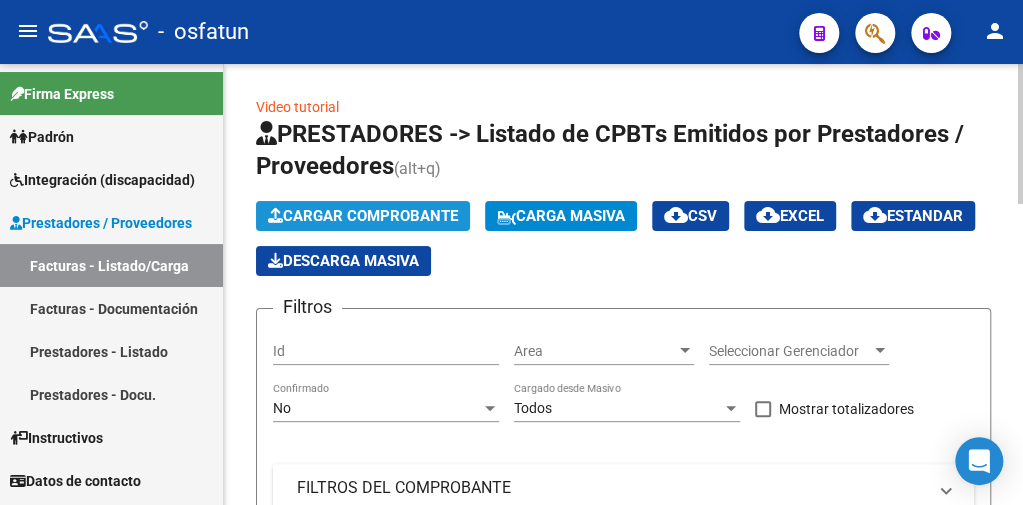 click on "Cargar Comprobante" 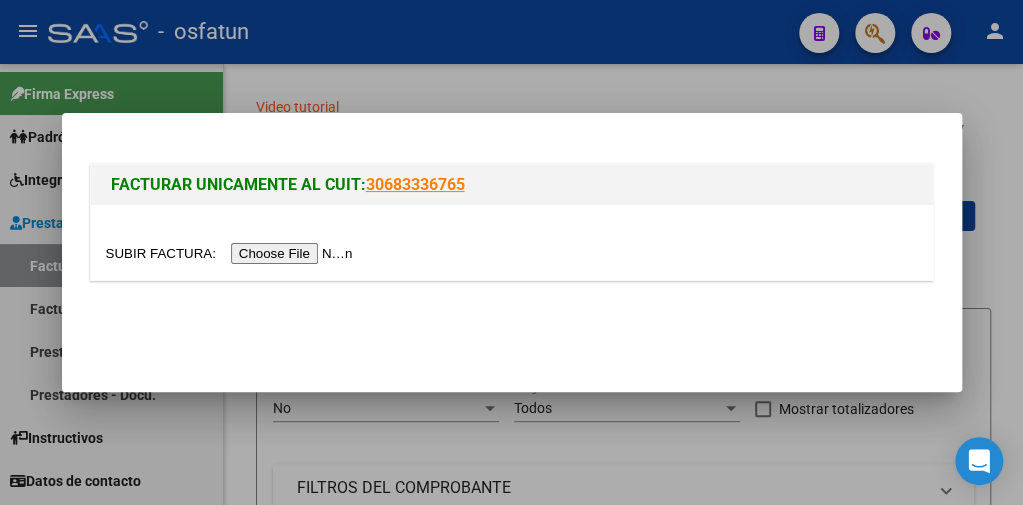 click at bounding box center [232, 253] 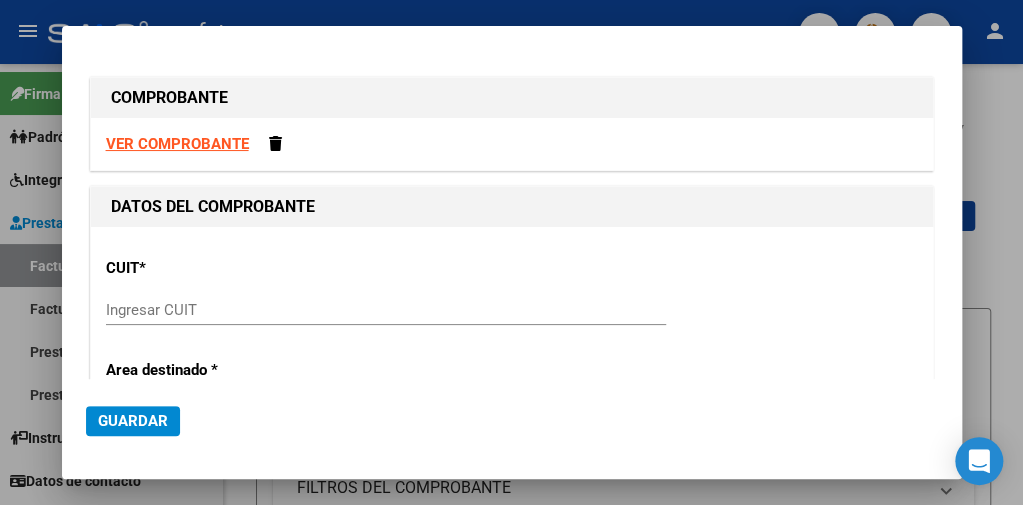 click on "VER COMPROBANTE" at bounding box center [177, 144] 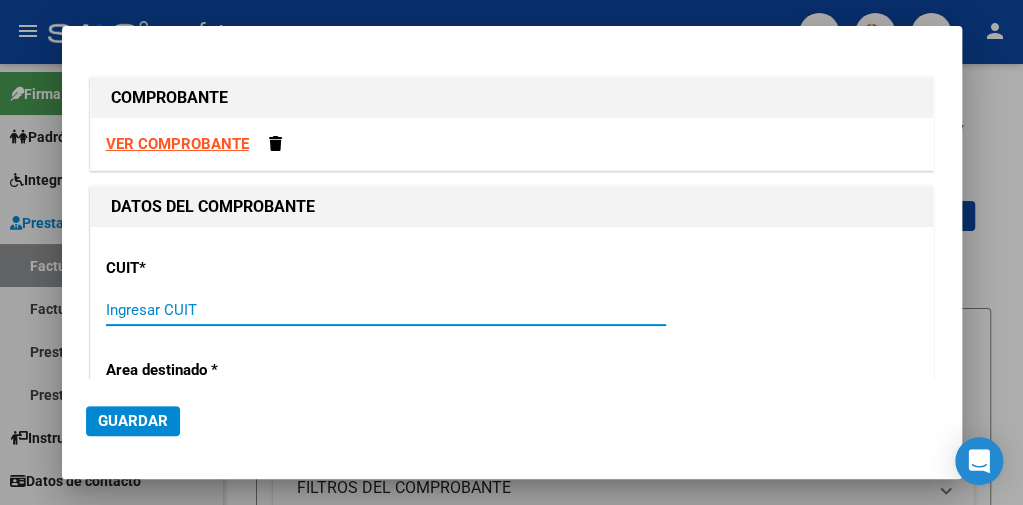 click on "Ingresar CUIT" at bounding box center (386, 310) 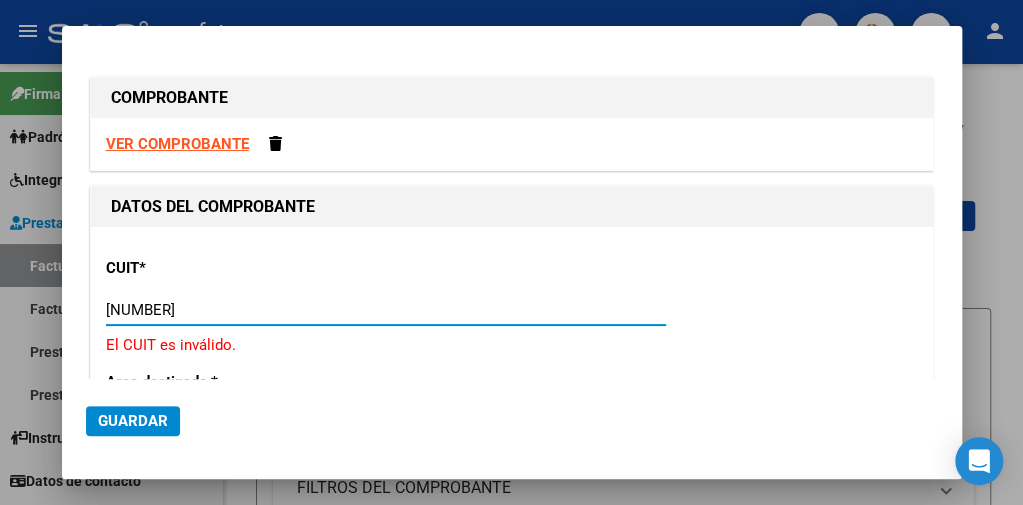 type on "[NUMBER]" 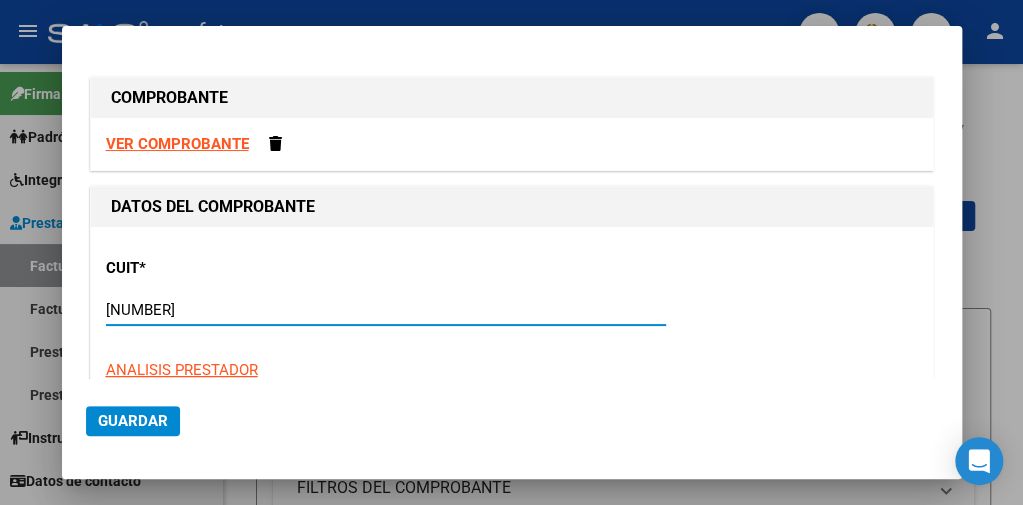 type on "2" 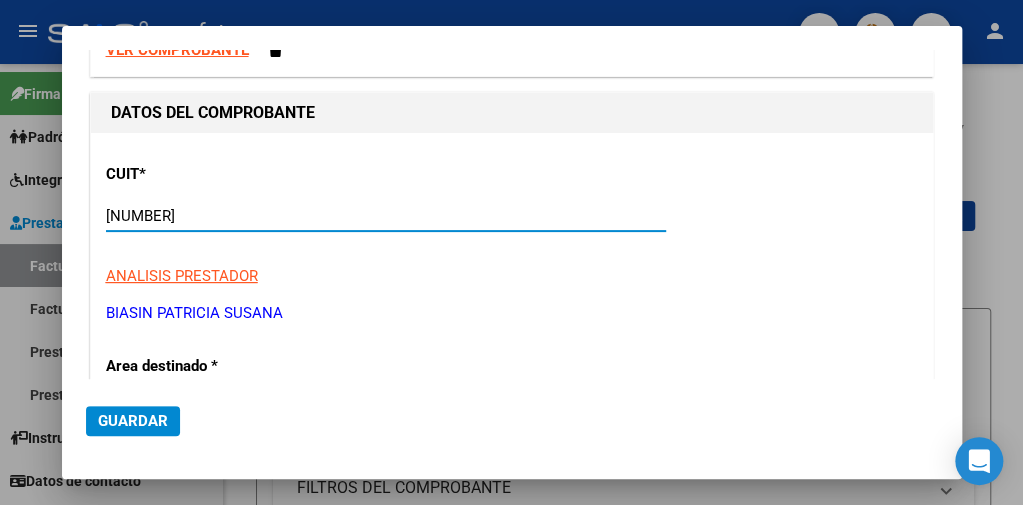 scroll, scrollTop: 200, scrollLeft: 0, axis: vertical 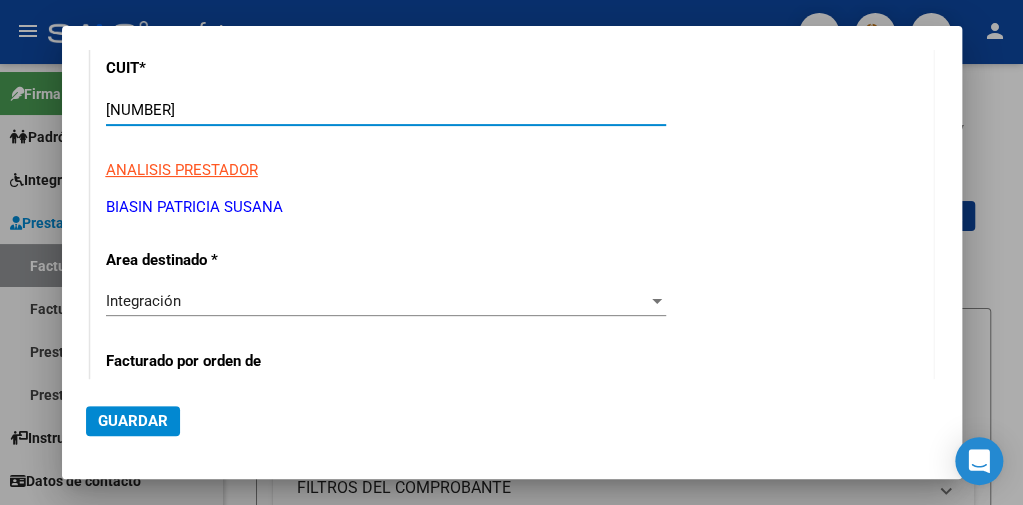 type on "[NUMBER]" 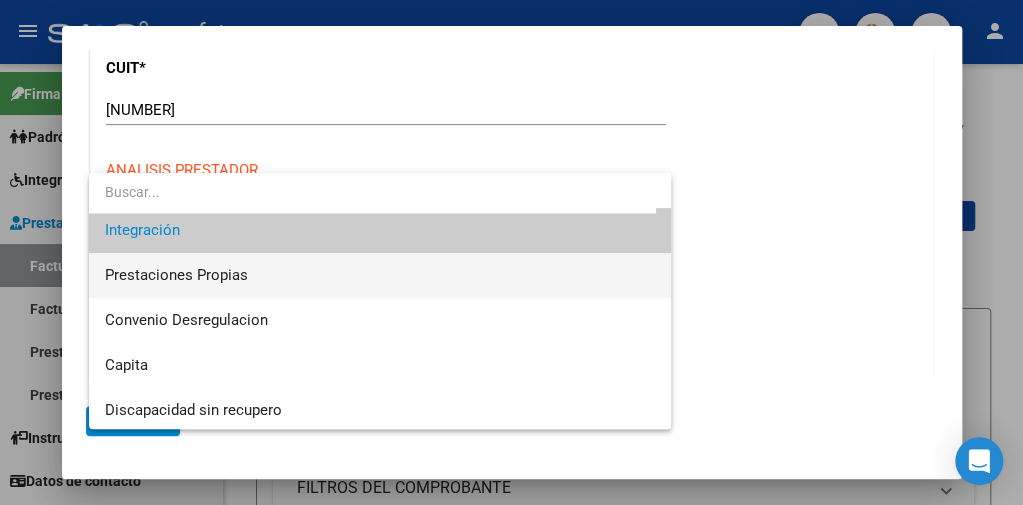 scroll, scrollTop: 174, scrollLeft: 0, axis: vertical 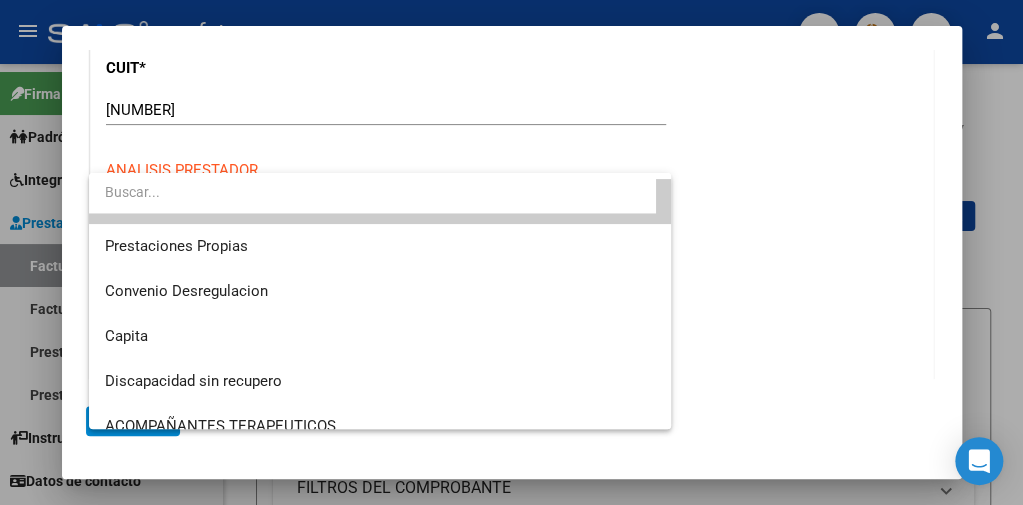click at bounding box center [511, 252] 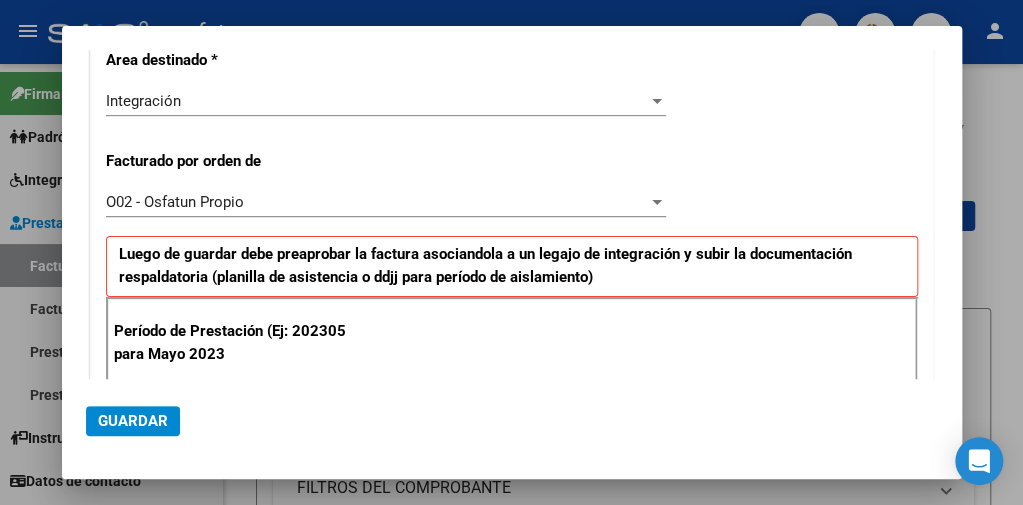 scroll, scrollTop: 500, scrollLeft: 0, axis: vertical 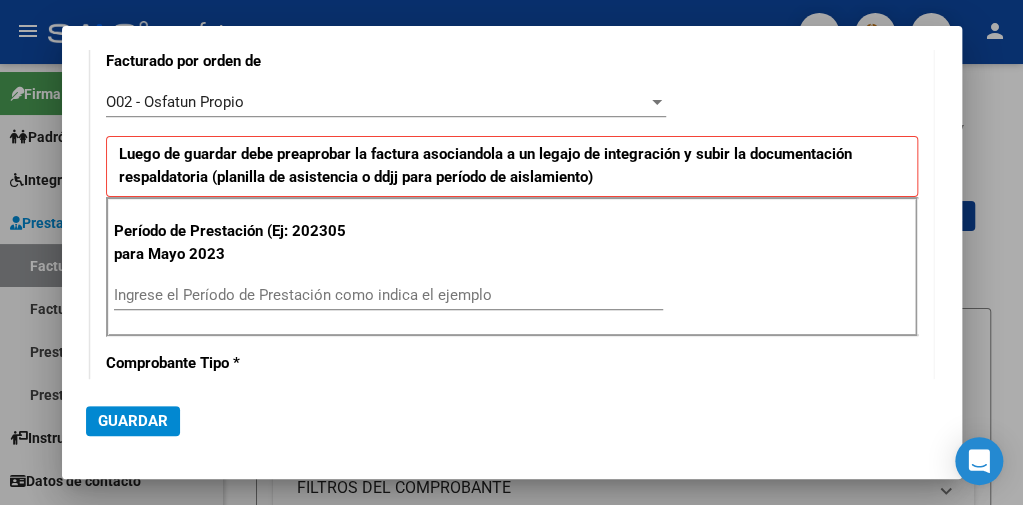 click on "Ingrese el Período de Prestación como indica el ejemplo" at bounding box center [388, 295] 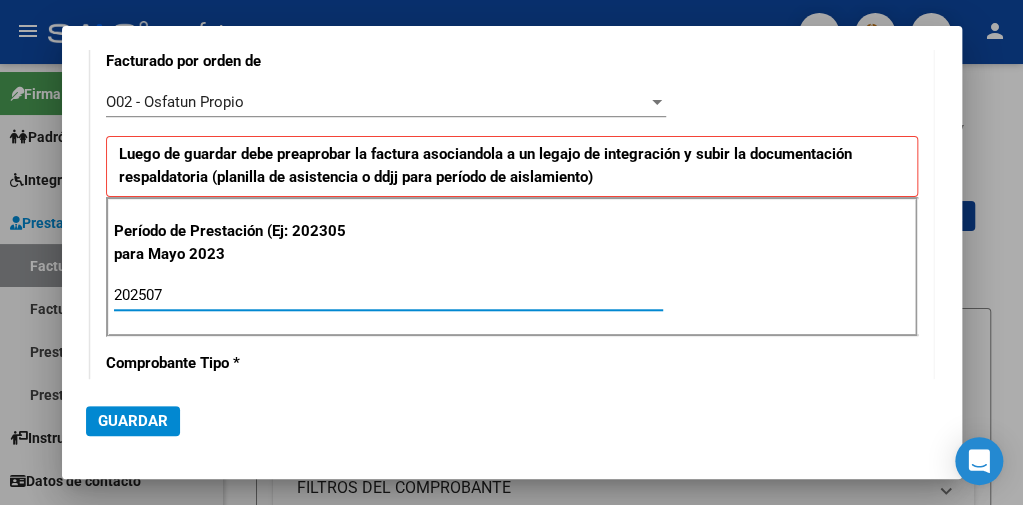 type on "202507" 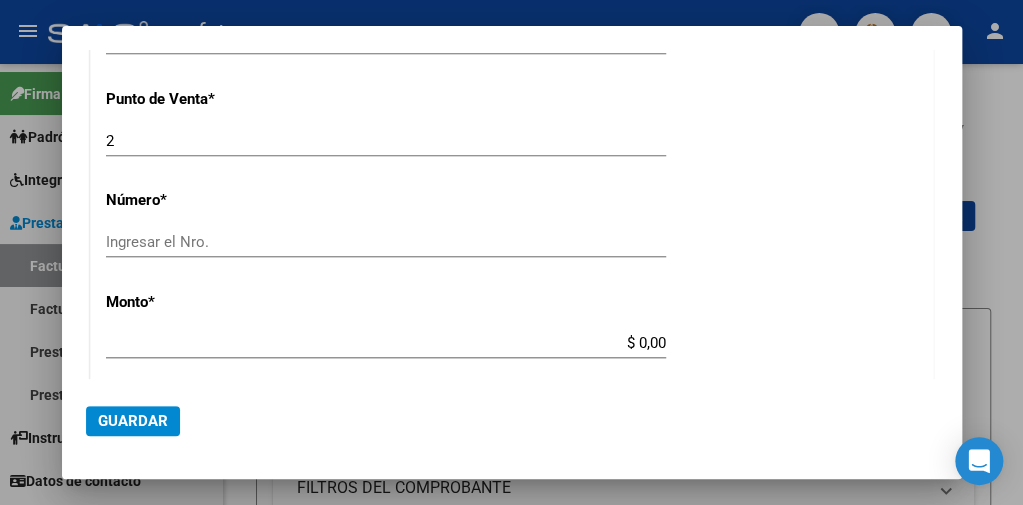 scroll, scrollTop: 900, scrollLeft: 0, axis: vertical 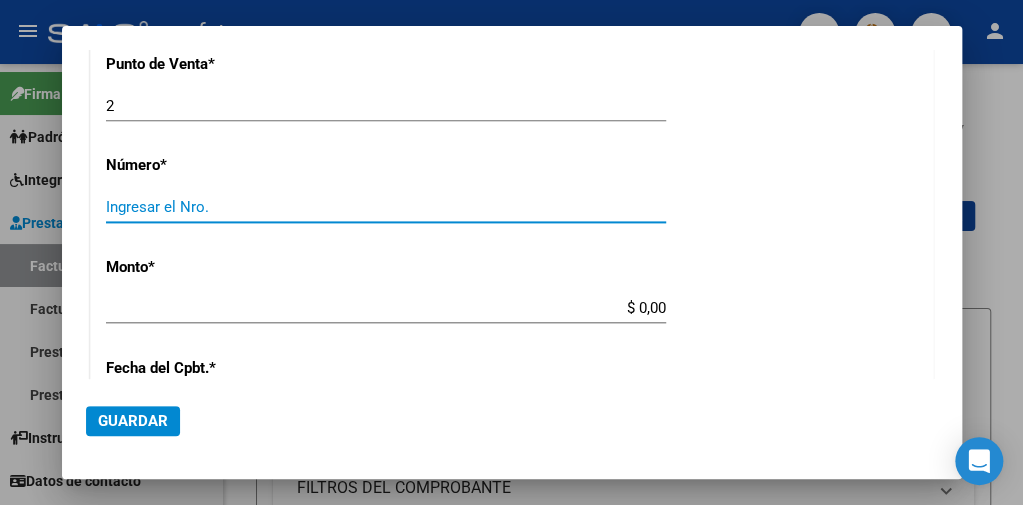 click on "Ingresar el Nro." at bounding box center [386, 207] 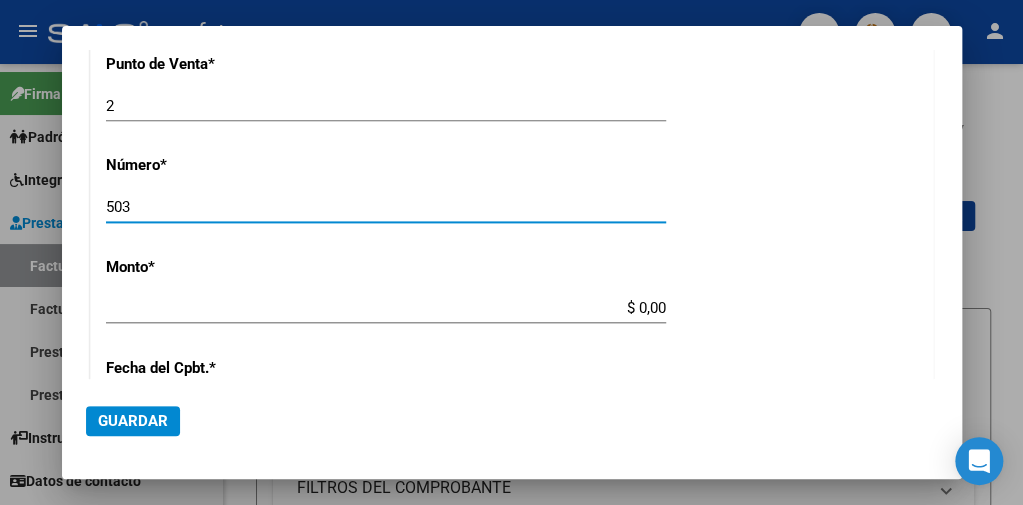 type on "503" 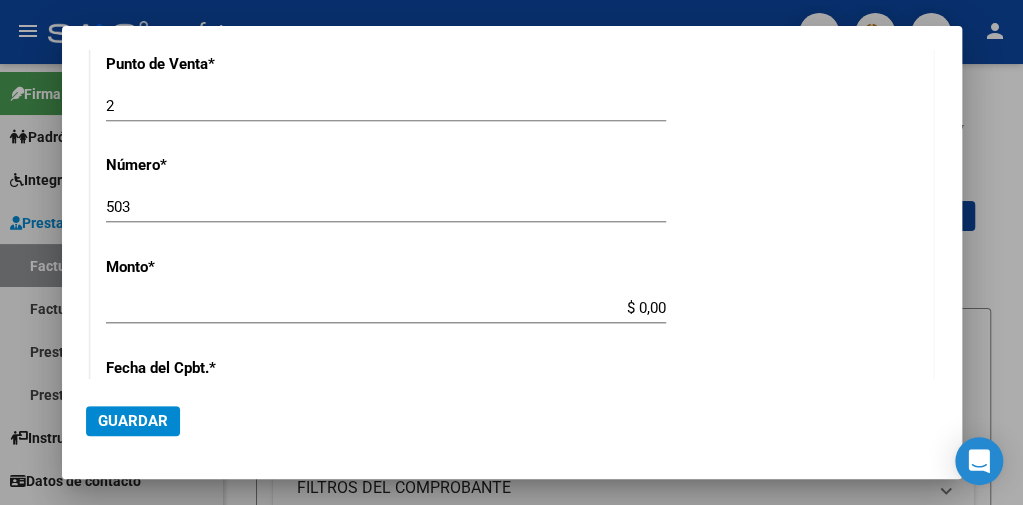 click on "CUIT * [NUMBER] Ingresar CUIT ANALISIS PRESTADOR [FIRST] [LAST] ARCA Padrón Area destinado * Integración Seleccionar Area Facturado por orden de O02 - Osfatun Propio Seleccionar Gerenciador Luego de guardar debe preaprobar la factura asociandola a un legajo de integración y subir la documentación respaldatoria (planilla de asistencia o ddjj para período de aislamiento) Período de Prestación (Ej: 202305 para Mayo 2023 [NUMBER] Ingrese el Período de Prestación como indica el ejemplo Comprobante Tipo * Factura C Seleccionar Tipo Punto de Venta * 2 Ingresar el Nro. Número * 503 Ingresar el Nro. Monto * $ 0,00 Ingresar el monto Fecha del Cpbt. * Ingresar la fecha CAE / CAEA (no ingrese CAI) Ingresar el CAE o CAEA (no ingrese CAI) Fecha Recibido * [DATE] Ingresar la fecha Fecha de Vencimiento Ingresar la fecha Ref. Externa Ingresar la ref. N° Liquidación Ingresar el N° Liquidación" at bounding box center [512, 187] 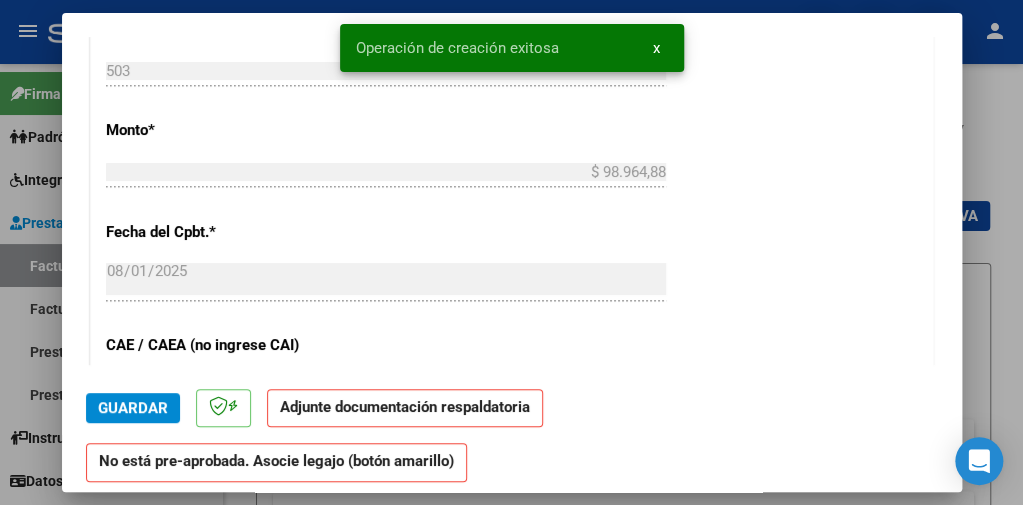 scroll, scrollTop: 1100, scrollLeft: 0, axis: vertical 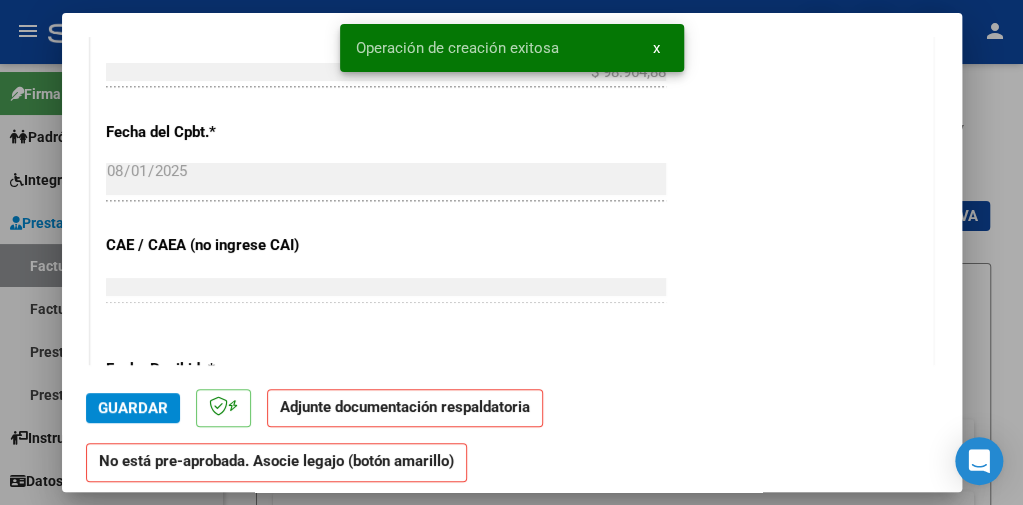 click on "Guardar" 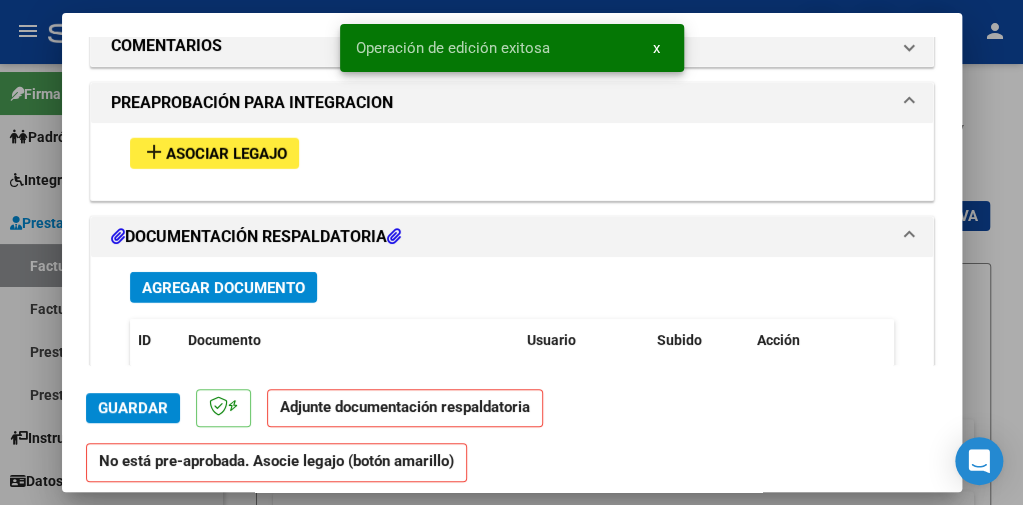 scroll, scrollTop: 1900, scrollLeft: 0, axis: vertical 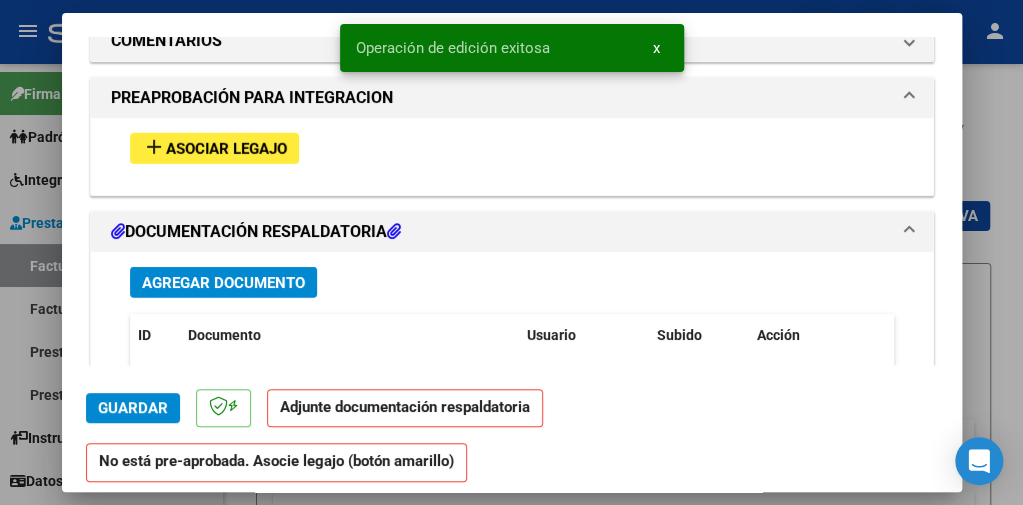 click on "Agregar Documento" at bounding box center (223, 282) 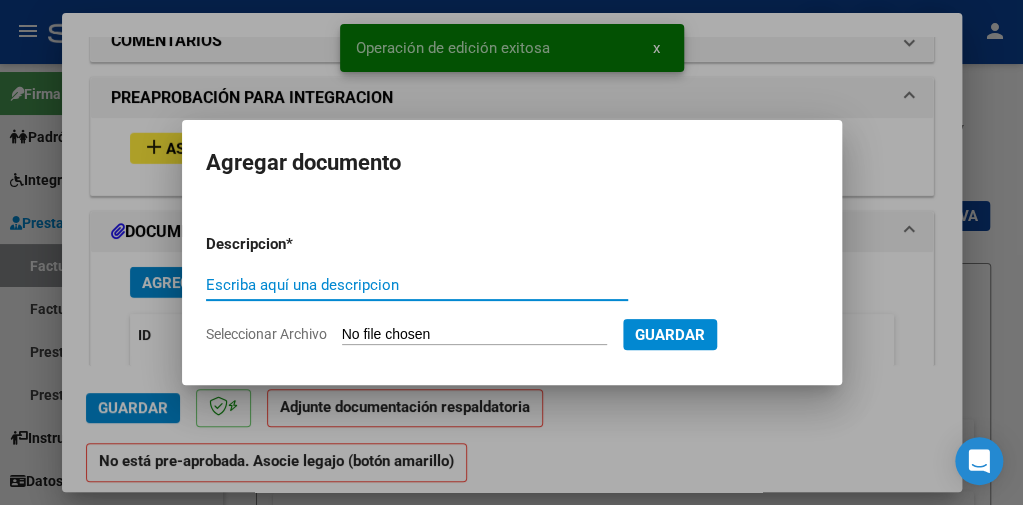 click on "Seleccionar Archivo" at bounding box center [474, 335] 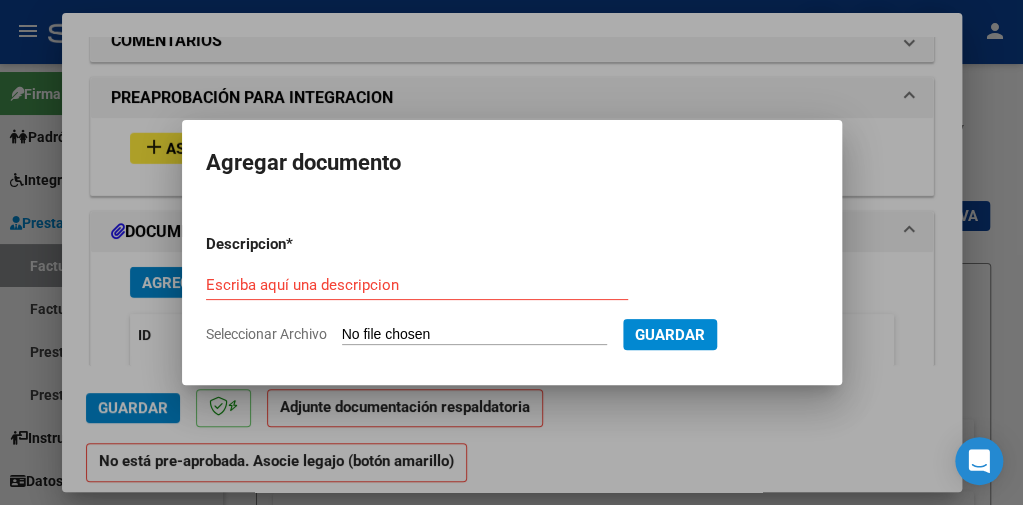 type on "C:\fakepath\Autorización y asistencia Julio [LAST].pdf" 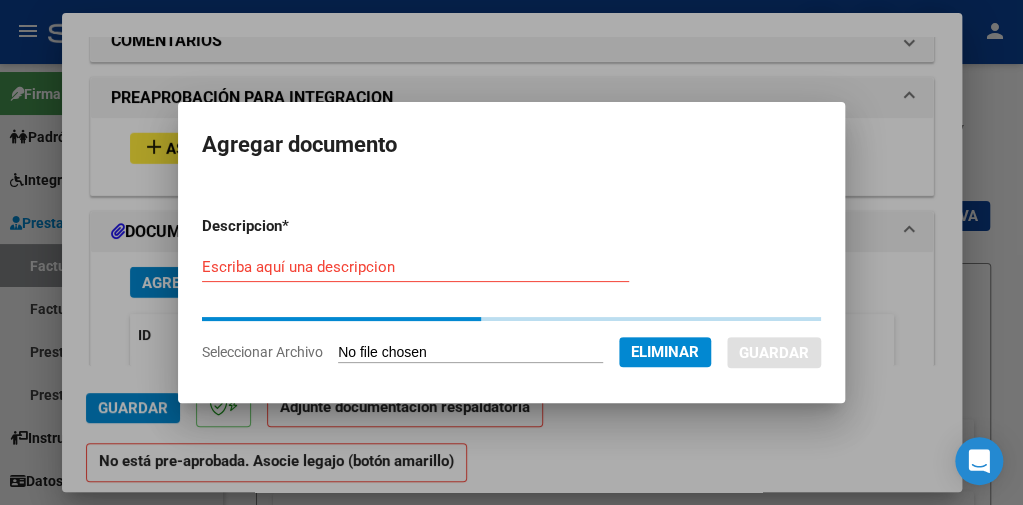 click on "Escriba aquí una descripcion" at bounding box center [415, 267] 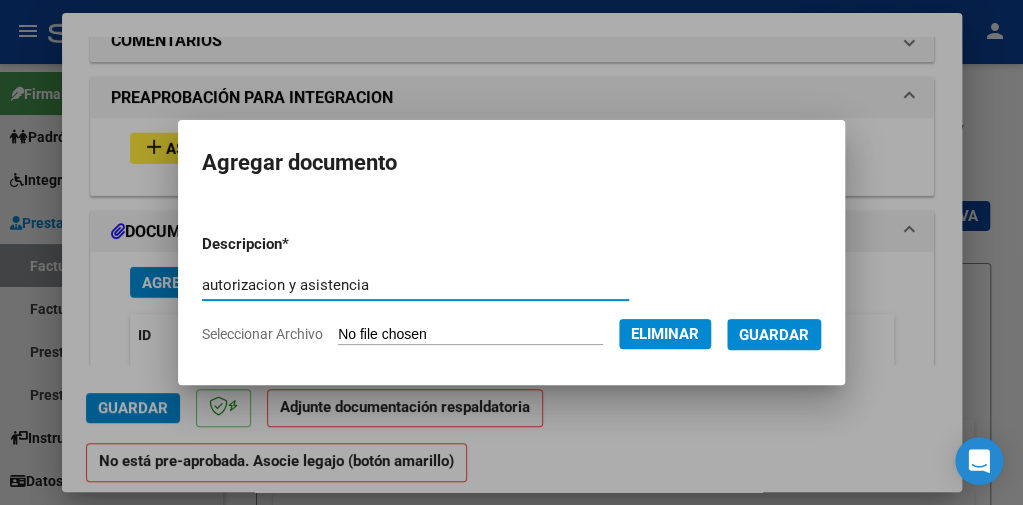type on "autorizacion y asistencia" 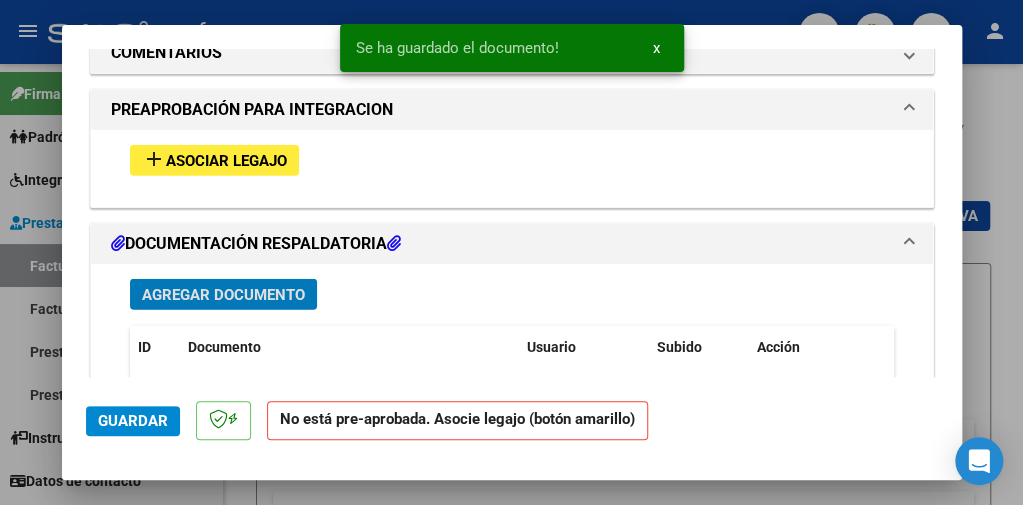 click on "Asociar Legajo" at bounding box center (226, 161) 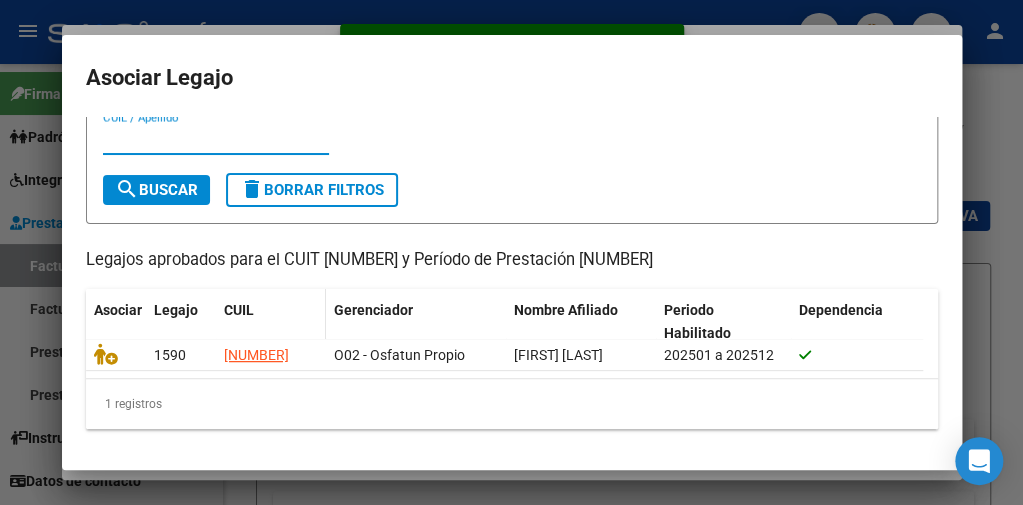 scroll, scrollTop: 89, scrollLeft: 0, axis: vertical 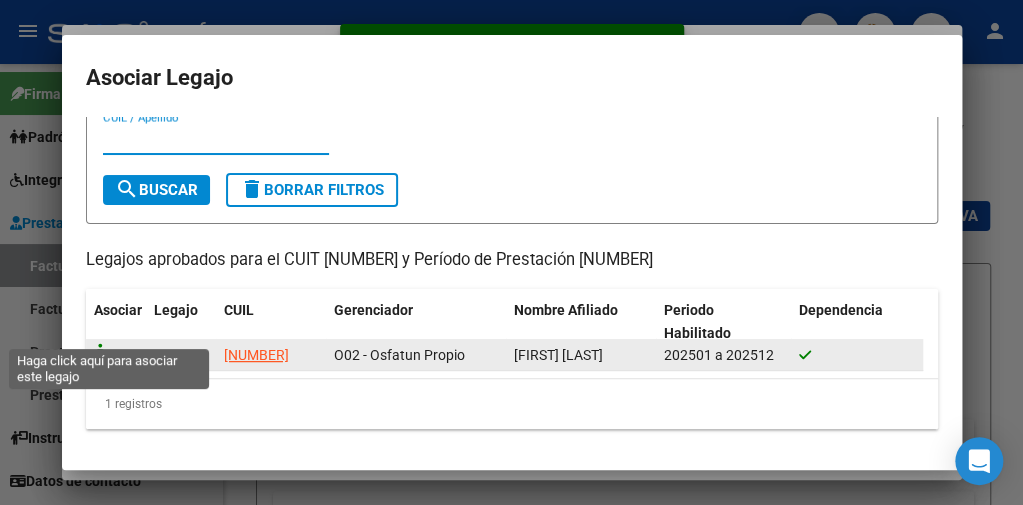 click 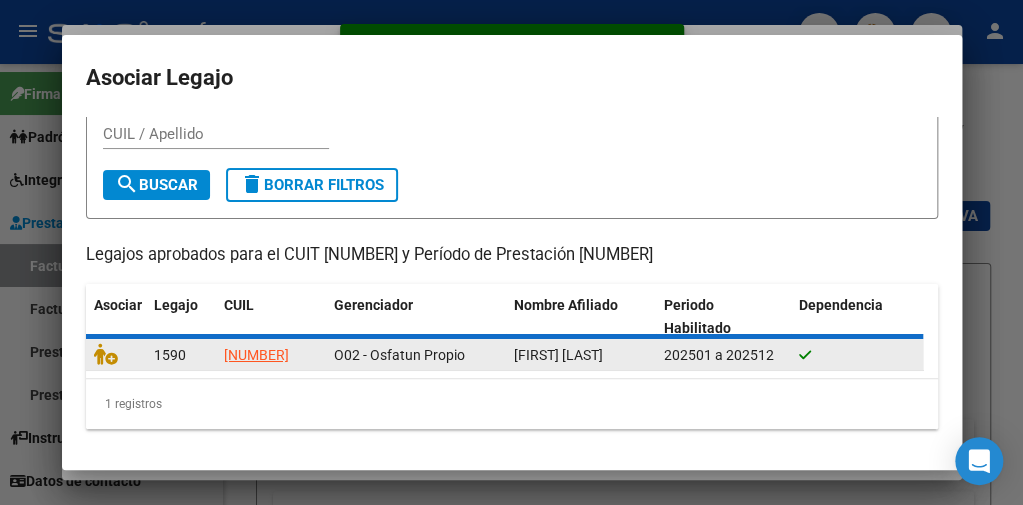 scroll, scrollTop: 1952, scrollLeft: 0, axis: vertical 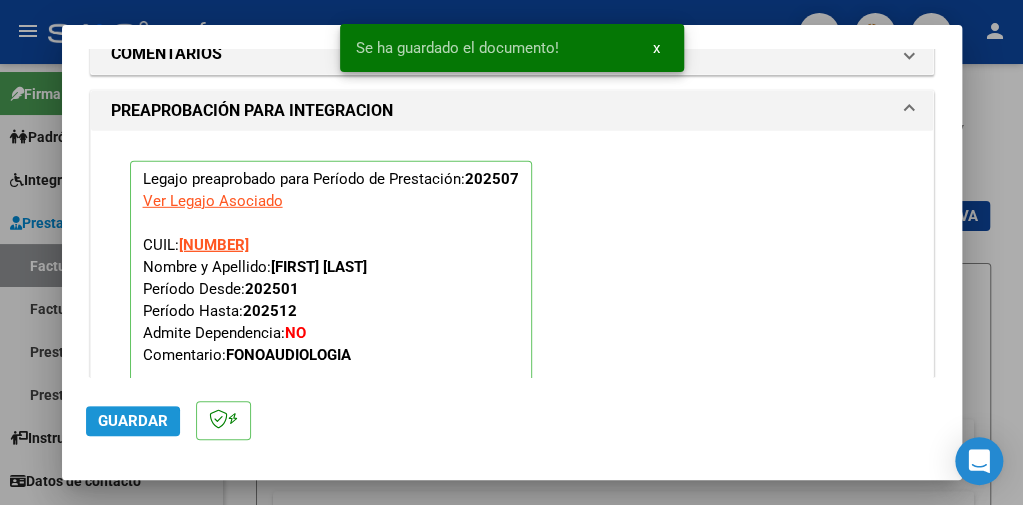 click on "Guardar" 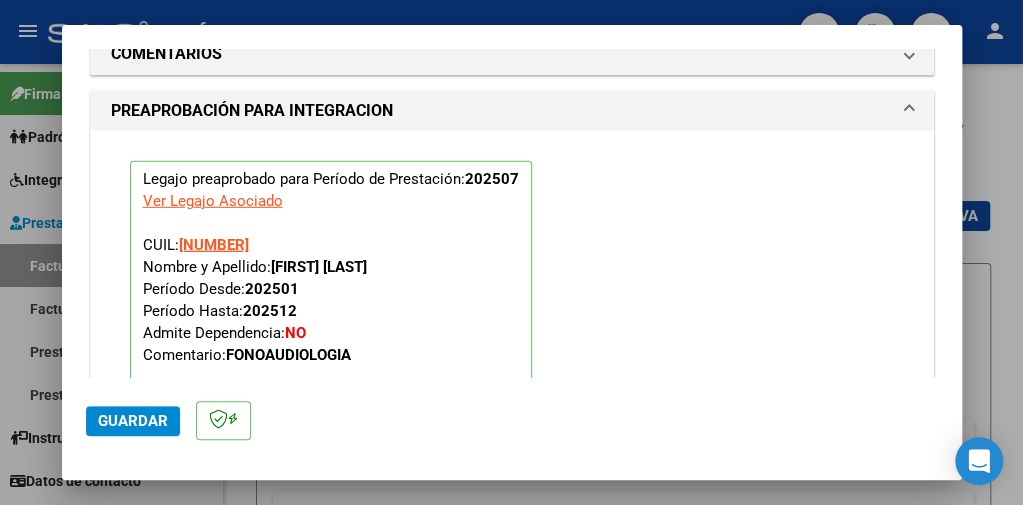 click at bounding box center (511, 252) 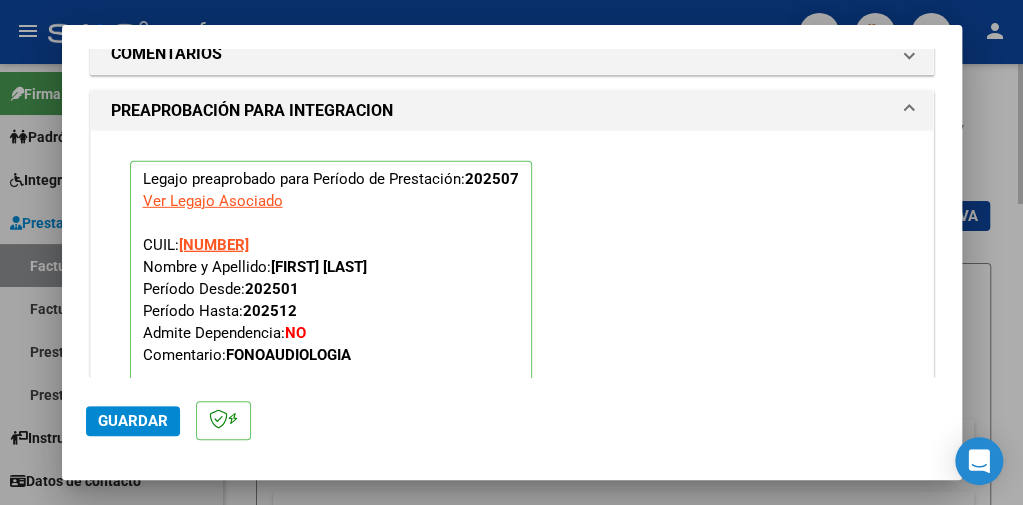 type 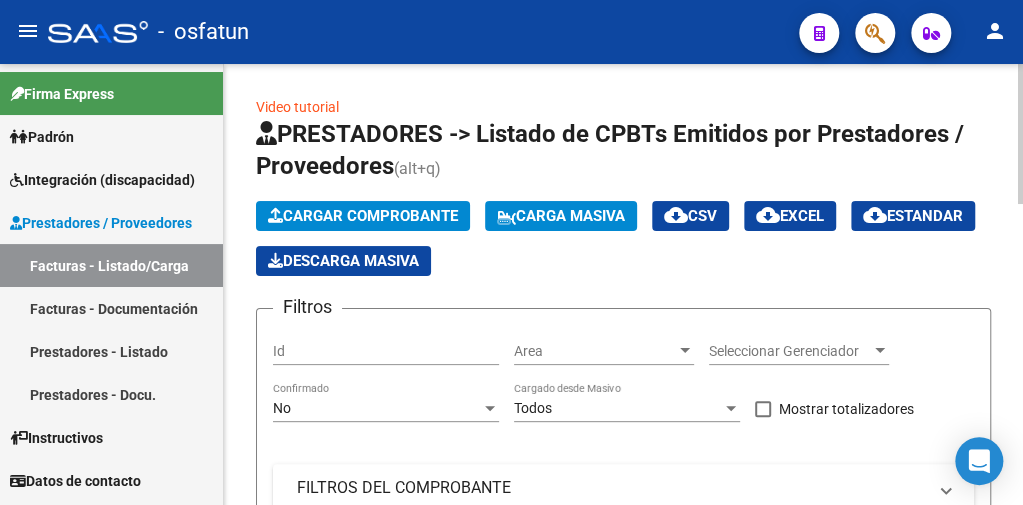 click on "Cargar Comprobante" 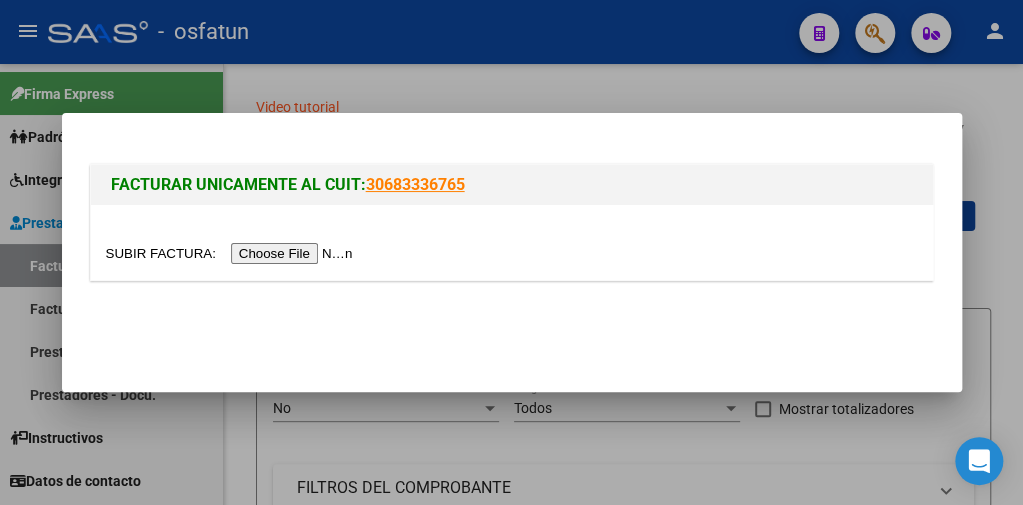 click at bounding box center [232, 253] 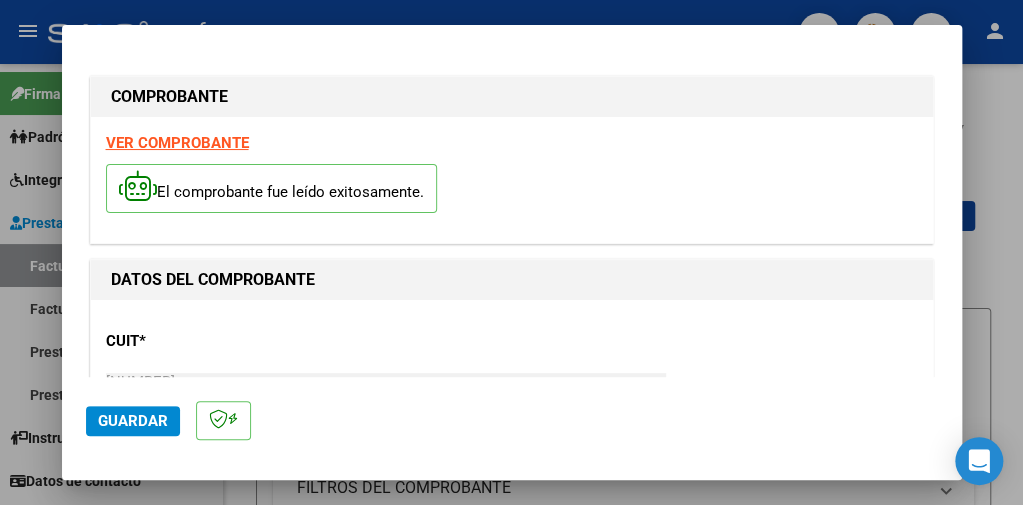 click on "CUIT * [NUMBER] Ingresar CUIT ANALISIS PRESTADOR [FIRST] [LAST] ARCA Padrón" at bounding box center (512, 403) 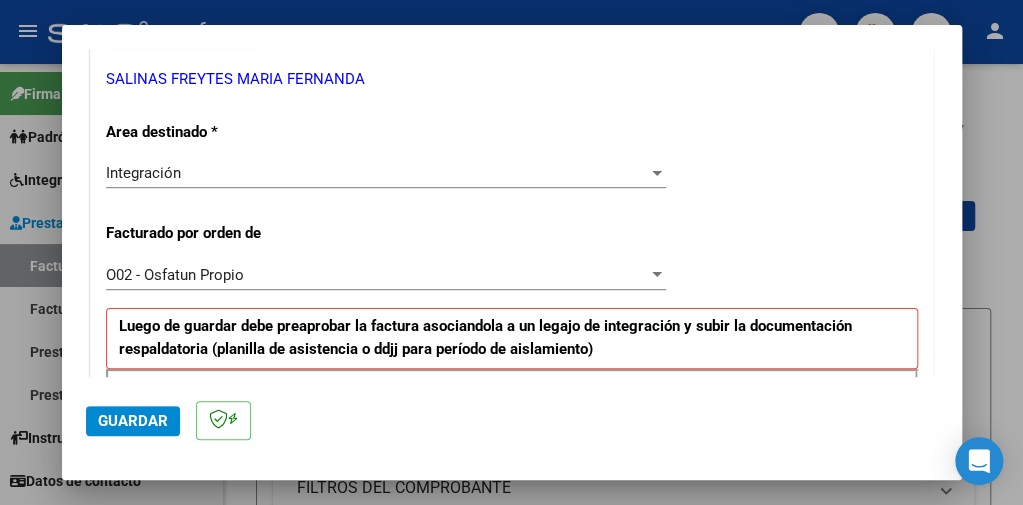 scroll, scrollTop: 600, scrollLeft: 0, axis: vertical 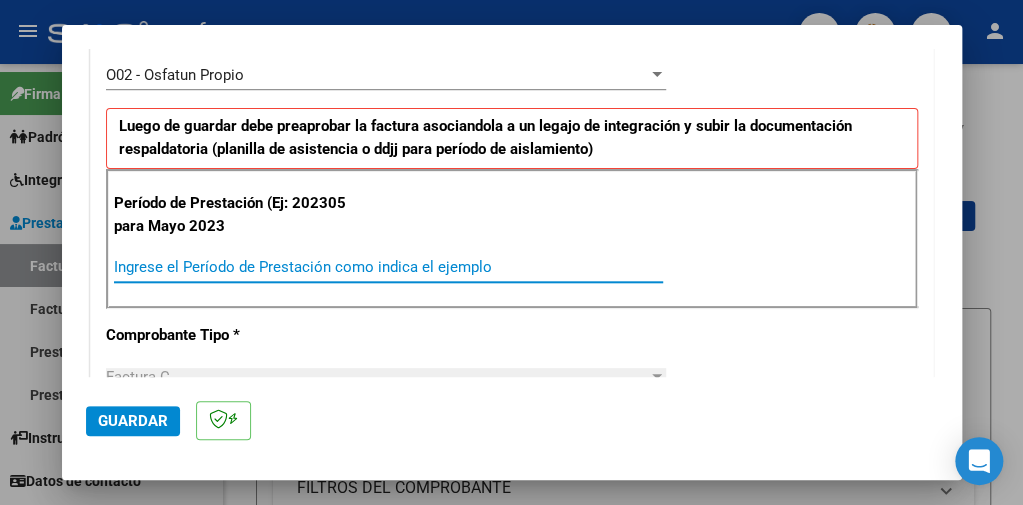 click on "Ingrese el Período de Prestación como indica el ejemplo" at bounding box center (388, 267) 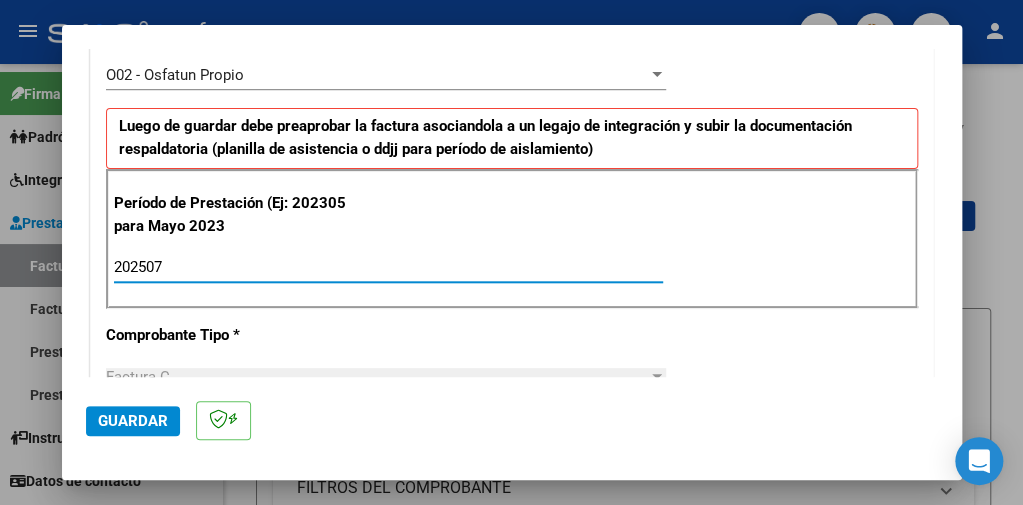 type on "202507" 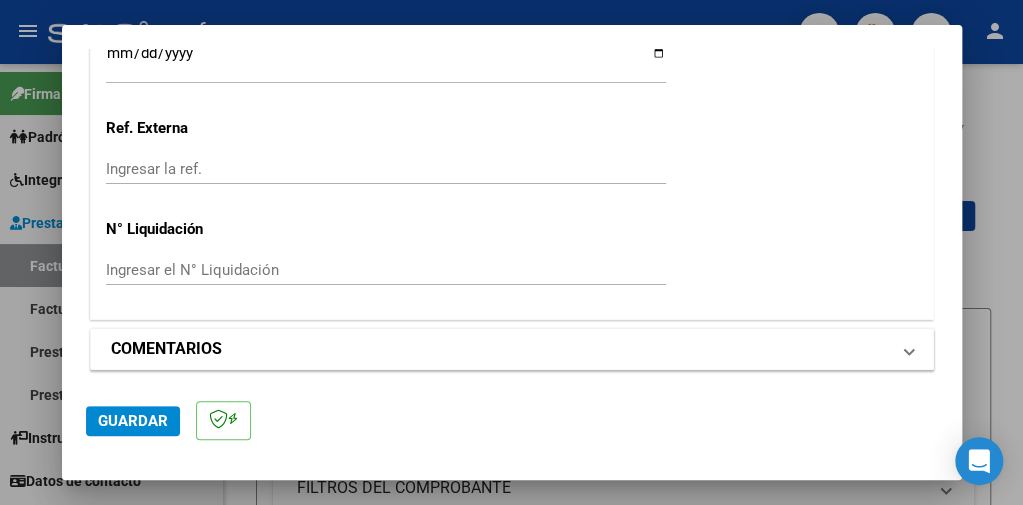 scroll, scrollTop: 1705, scrollLeft: 0, axis: vertical 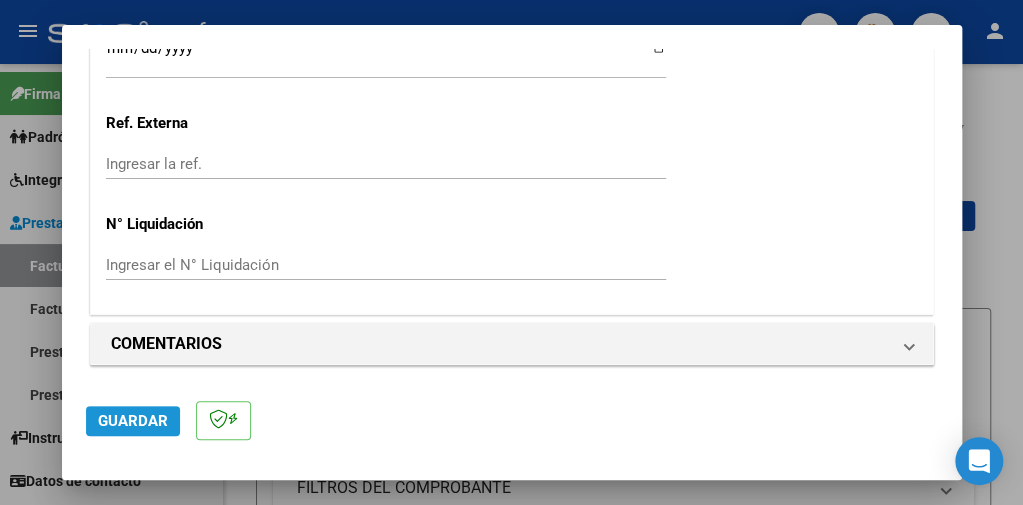click on "Guardar" 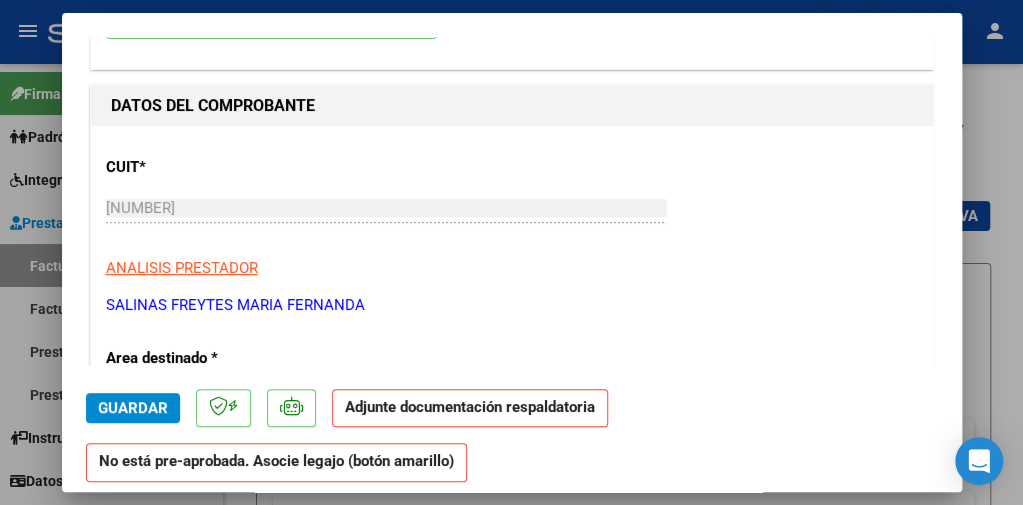 scroll, scrollTop: 0, scrollLeft: 0, axis: both 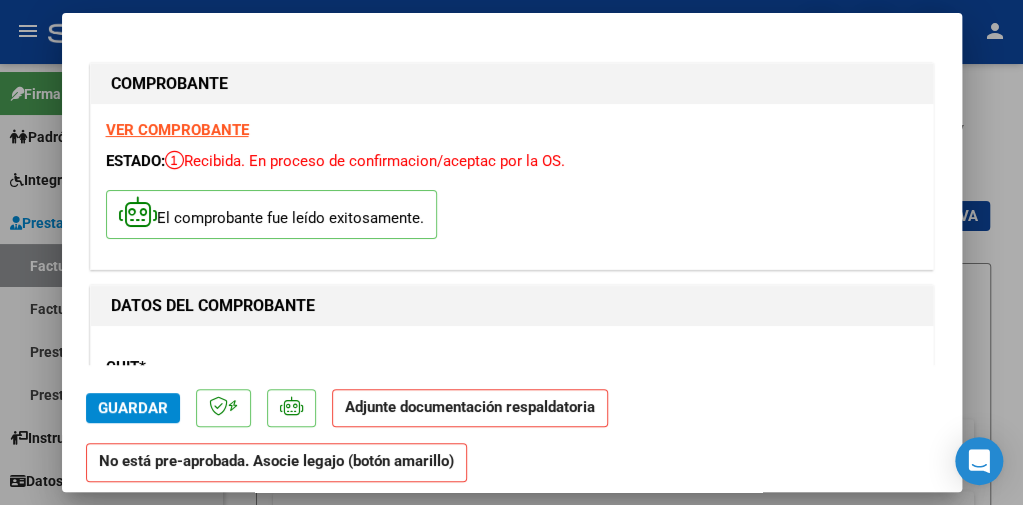 click on "VER COMPROBANTE" at bounding box center (177, 130) 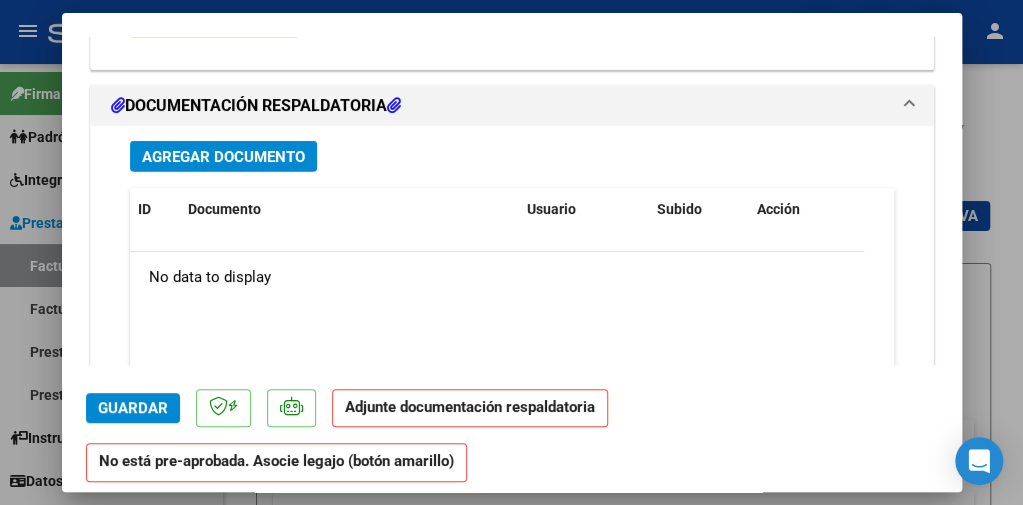 scroll, scrollTop: 2100, scrollLeft: 0, axis: vertical 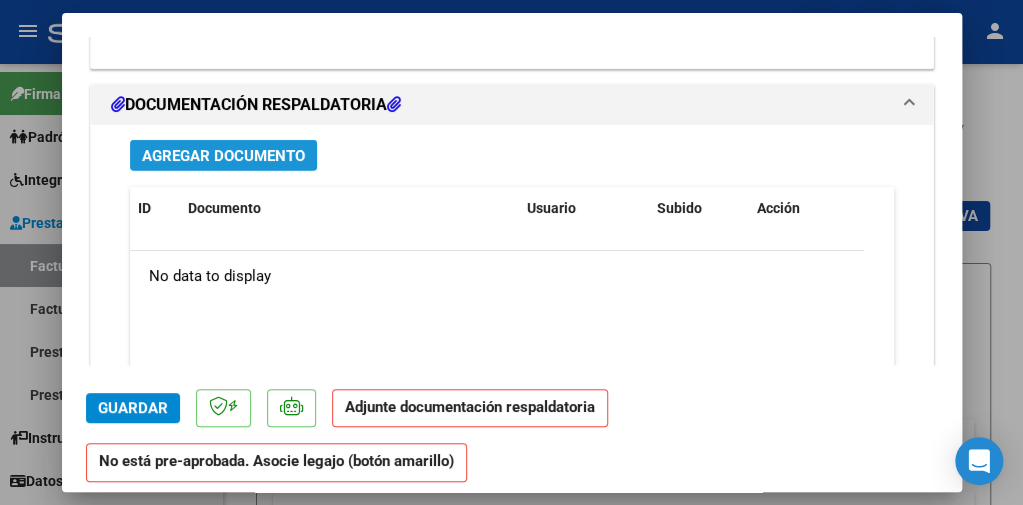 click on "Agregar Documento" at bounding box center (223, 156) 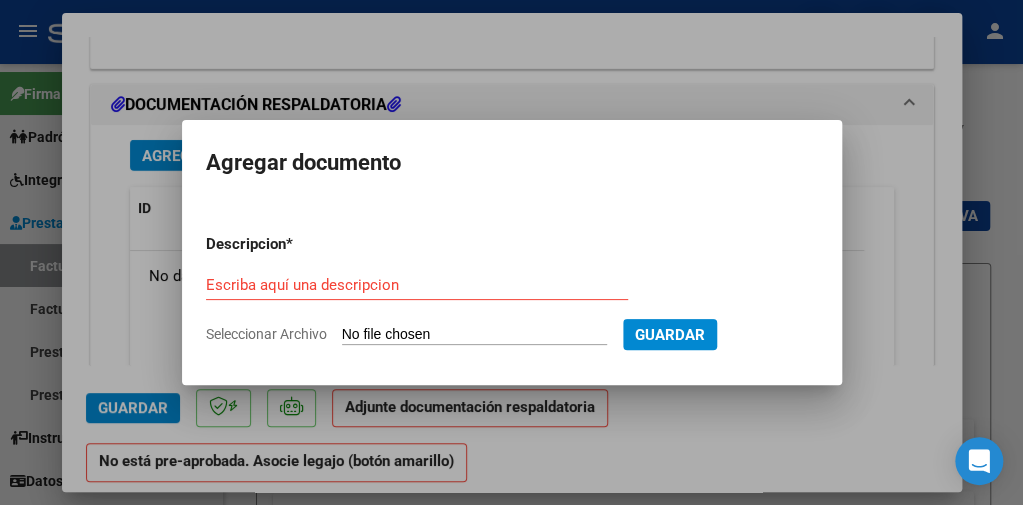 click on "Escriba aquí una descripcion" at bounding box center [417, 294] 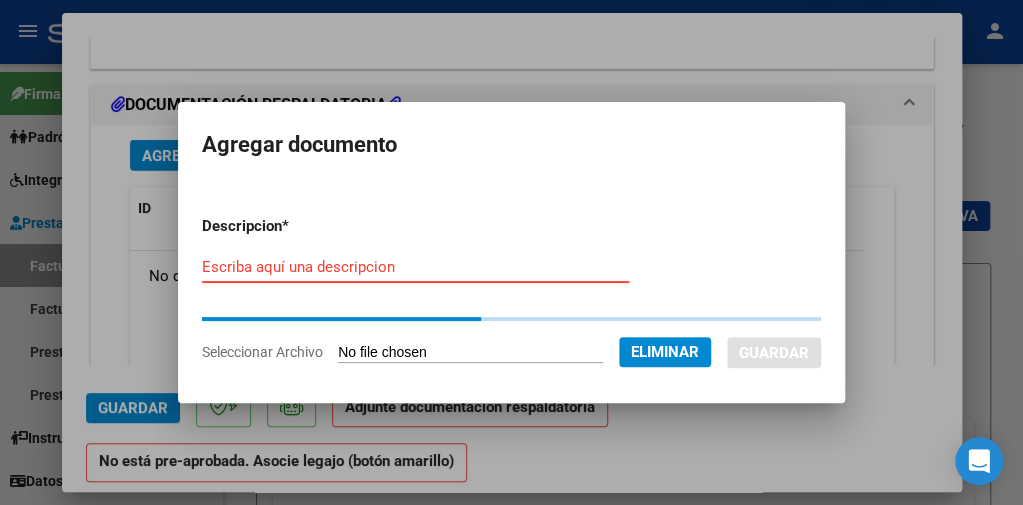 click on "Escriba aquí una descripcion" at bounding box center (415, 267) 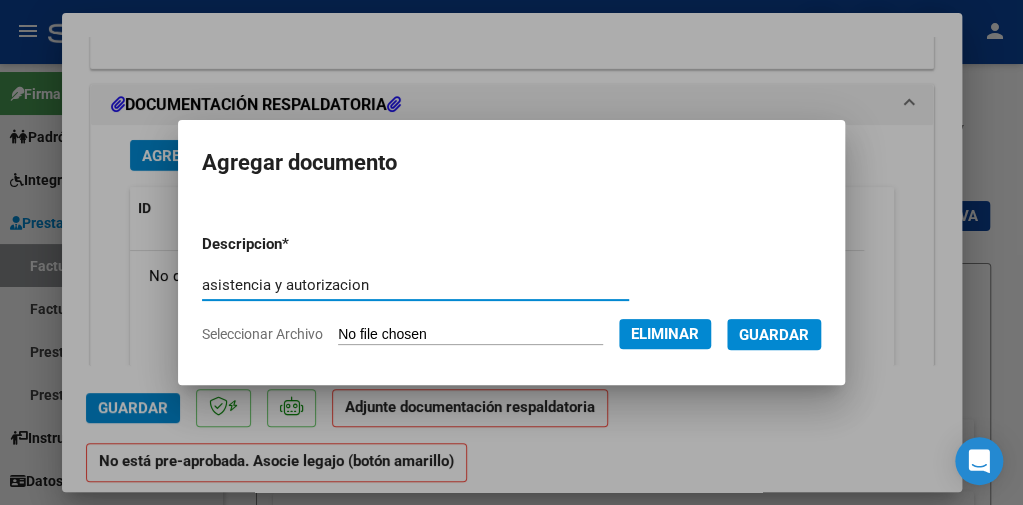 type on "asistencia y autorizacion" 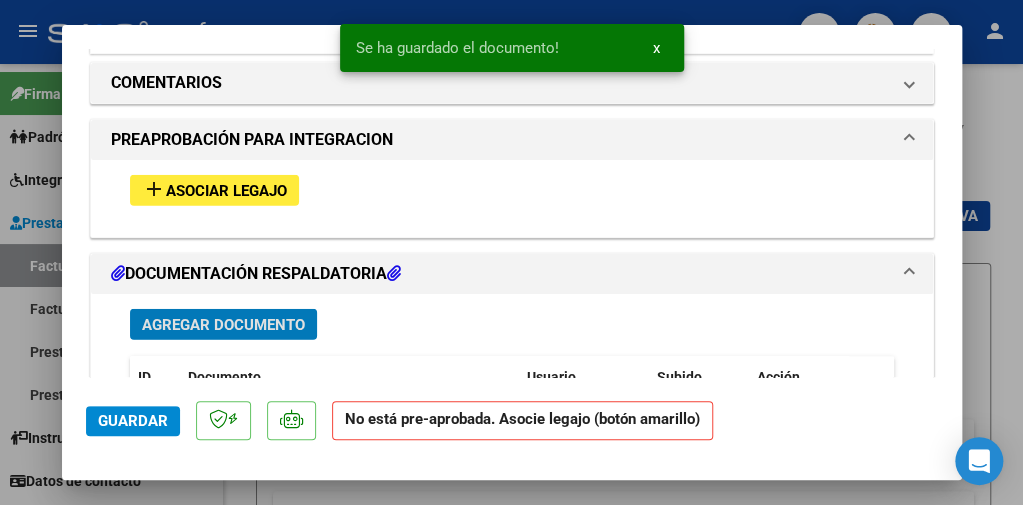 scroll, scrollTop: 1900, scrollLeft: 0, axis: vertical 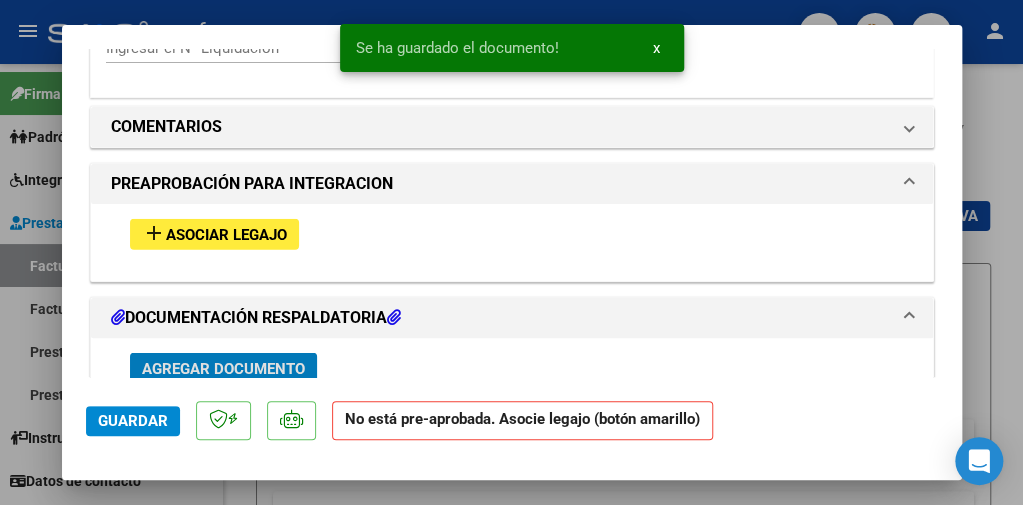 click on "Asociar Legajo" at bounding box center [226, 235] 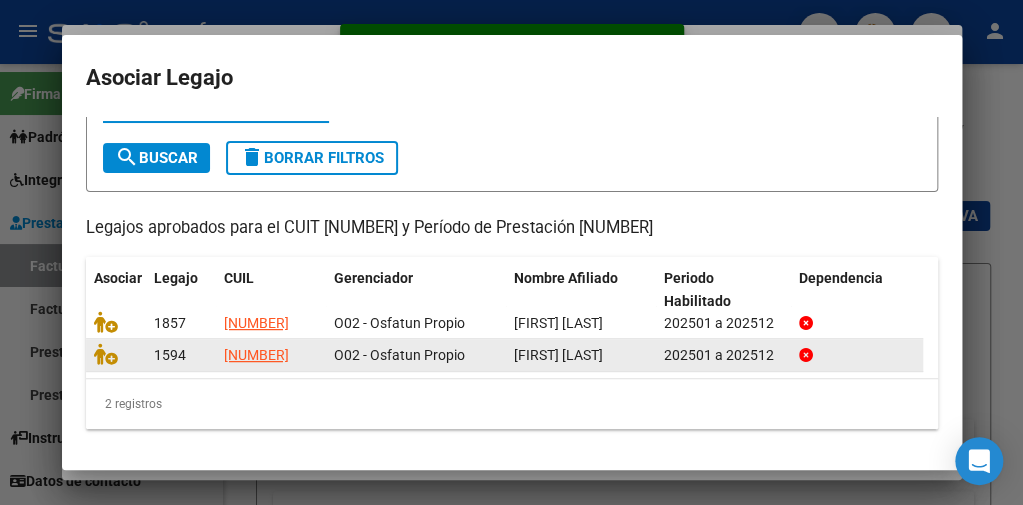 scroll, scrollTop: 140, scrollLeft: 0, axis: vertical 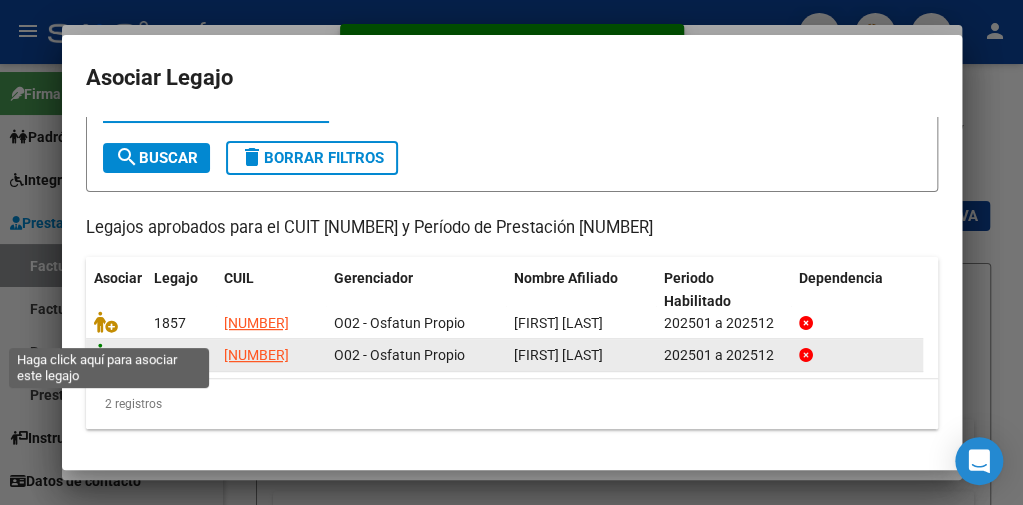 click 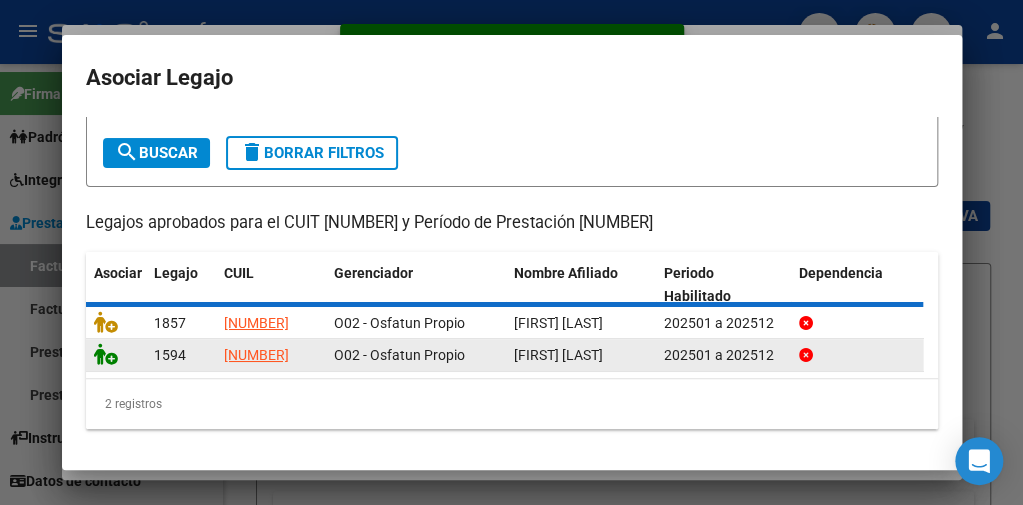 scroll, scrollTop: 1952, scrollLeft: 0, axis: vertical 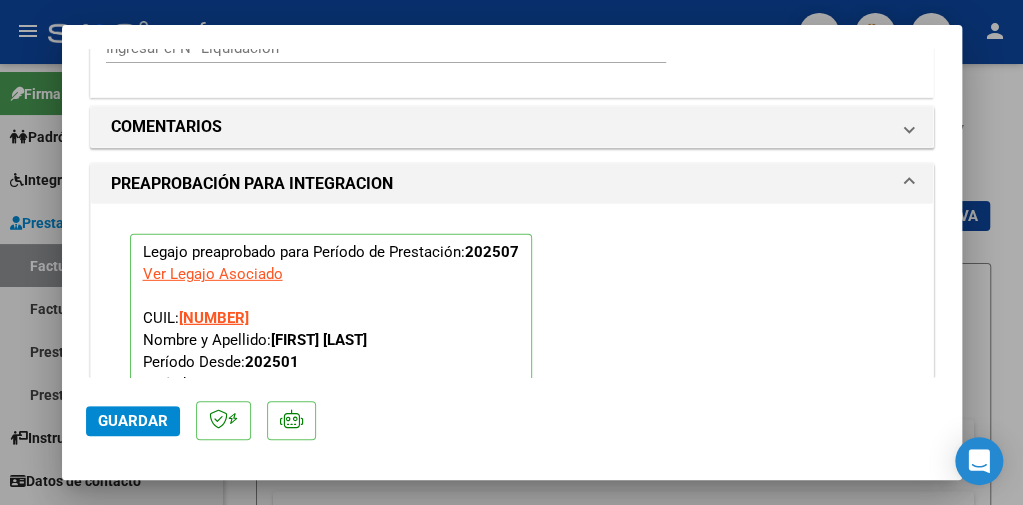 click on "Guardar" 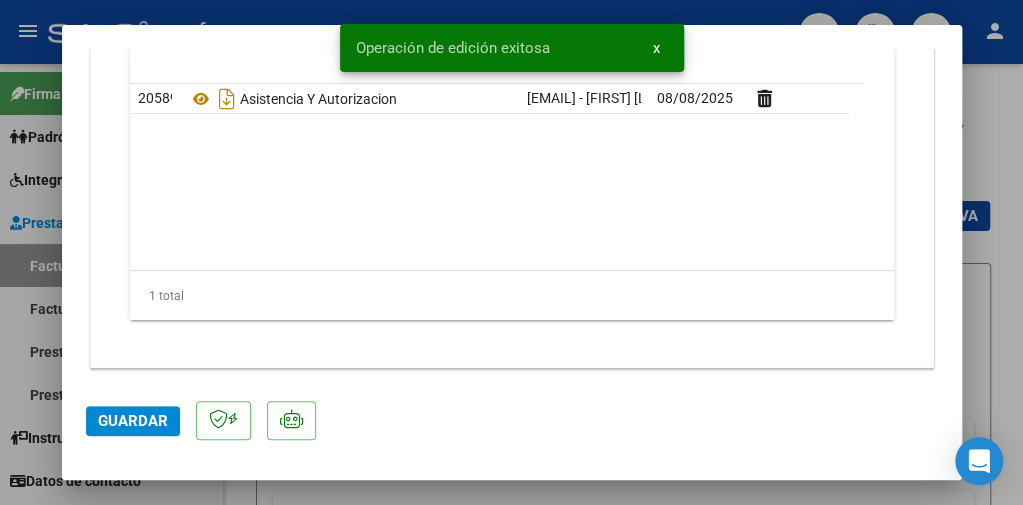 scroll, scrollTop: 2593, scrollLeft: 0, axis: vertical 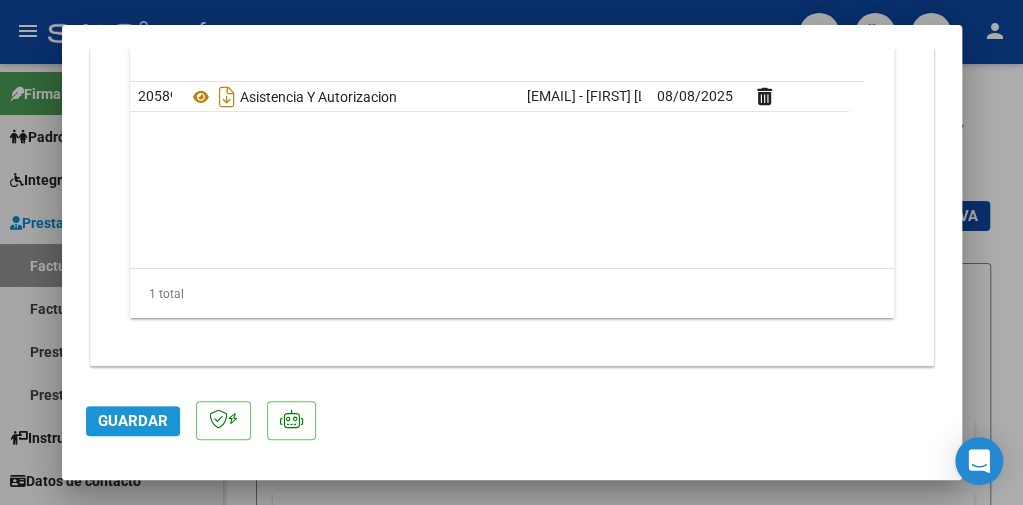 click on "Guardar" 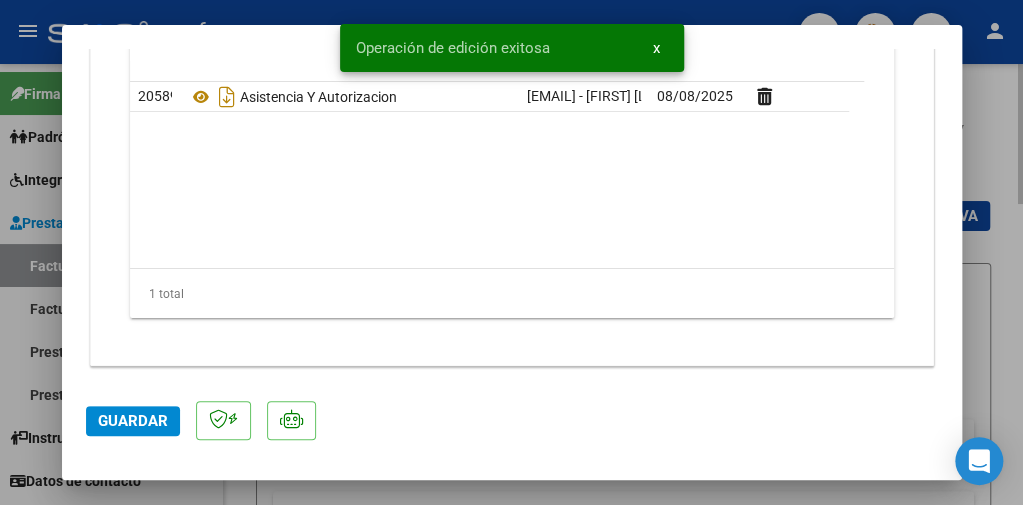 drag, startPoint x: 1017, startPoint y: 237, endPoint x: 998, endPoint y: 239, distance: 19.104973 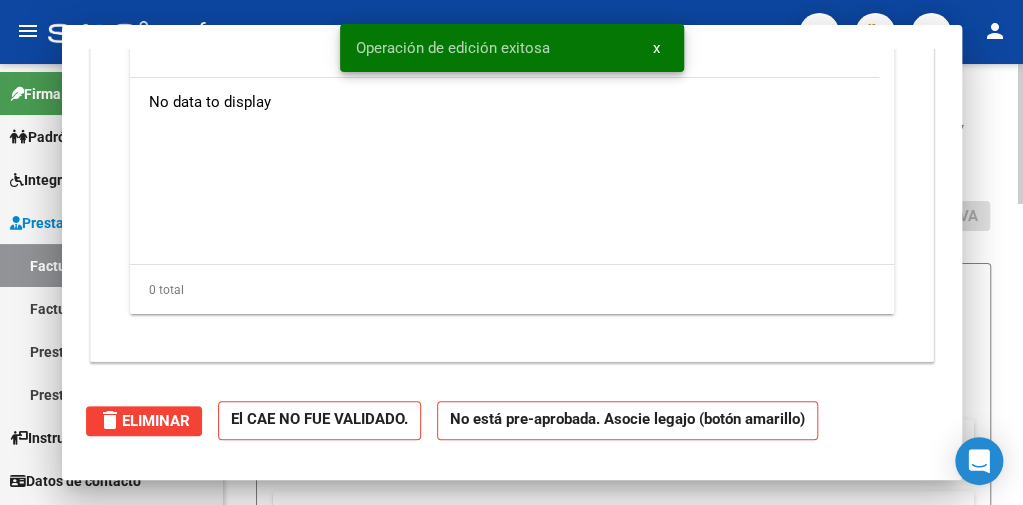 scroll, scrollTop: 0, scrollLeft: 0, axis: both 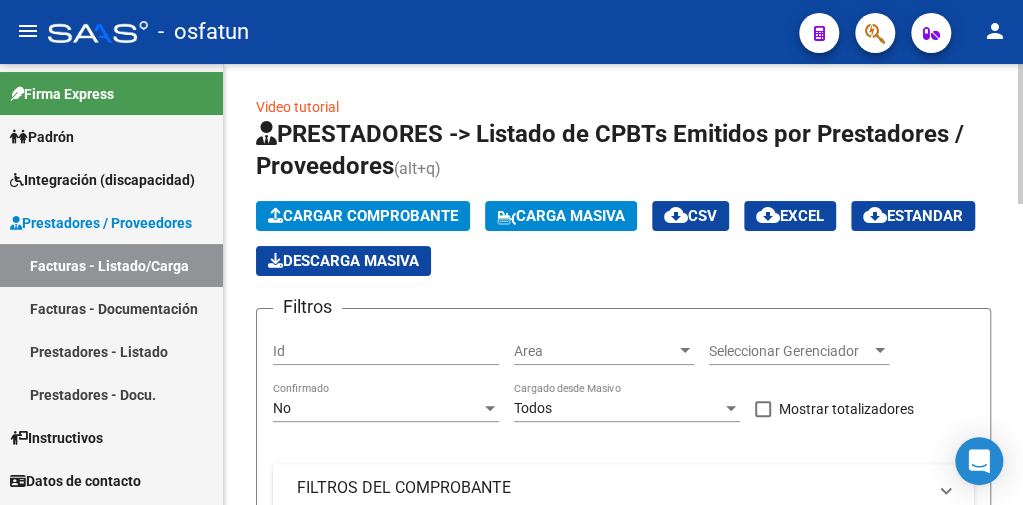 click 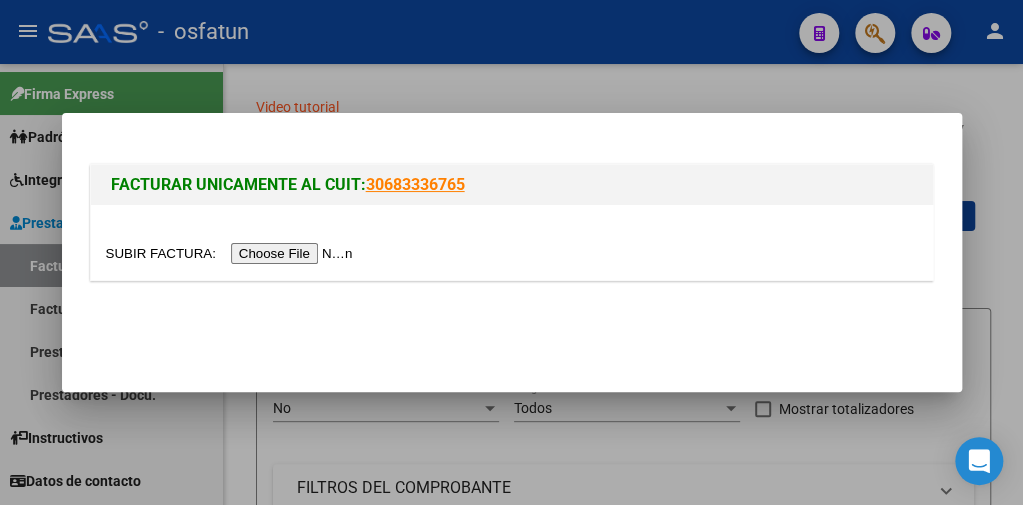 click at bounding box center [232, 253] 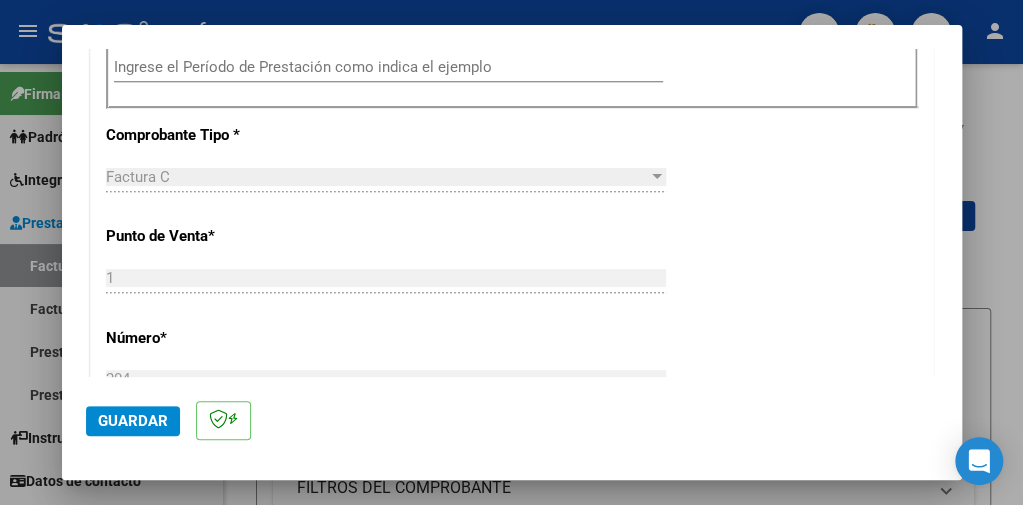 scroll, scrollTop: 700, scrollLeft: 0, axis: vertical 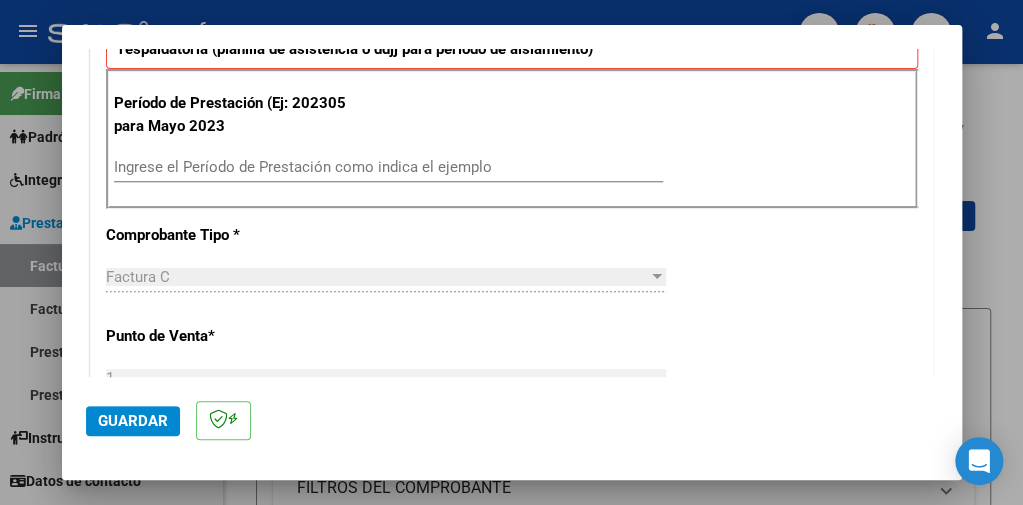 click on "Ingrese el Período de Prestación como indica el ejemplo" at bounding box center (388, 167) 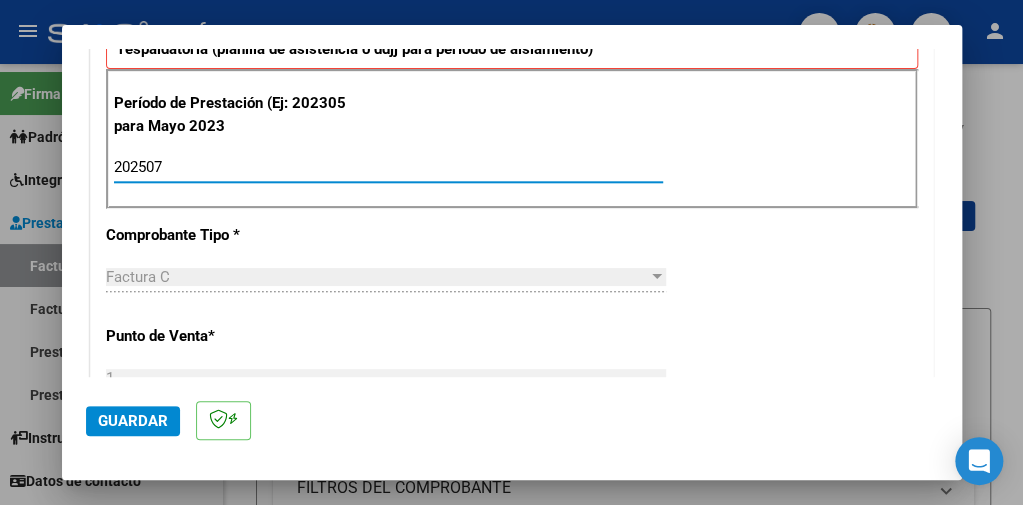 type on "202507" 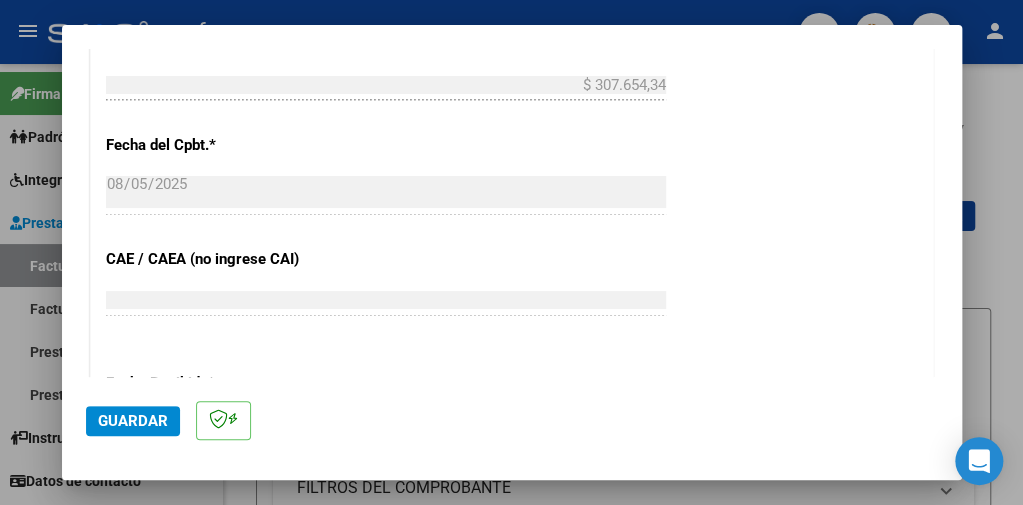 scroll, scrollTop: 1200, scrollLeft: 0, axis: vertical 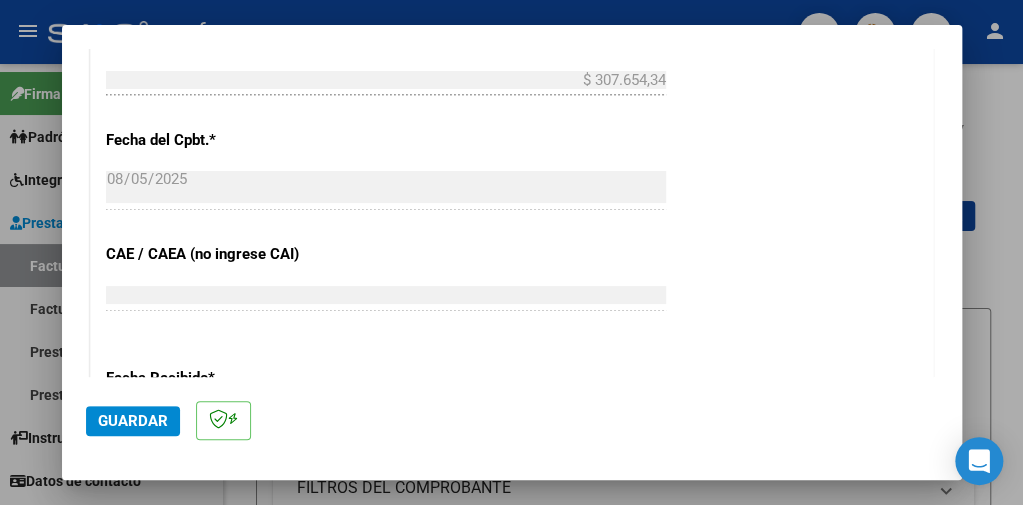 click on "Guardar" 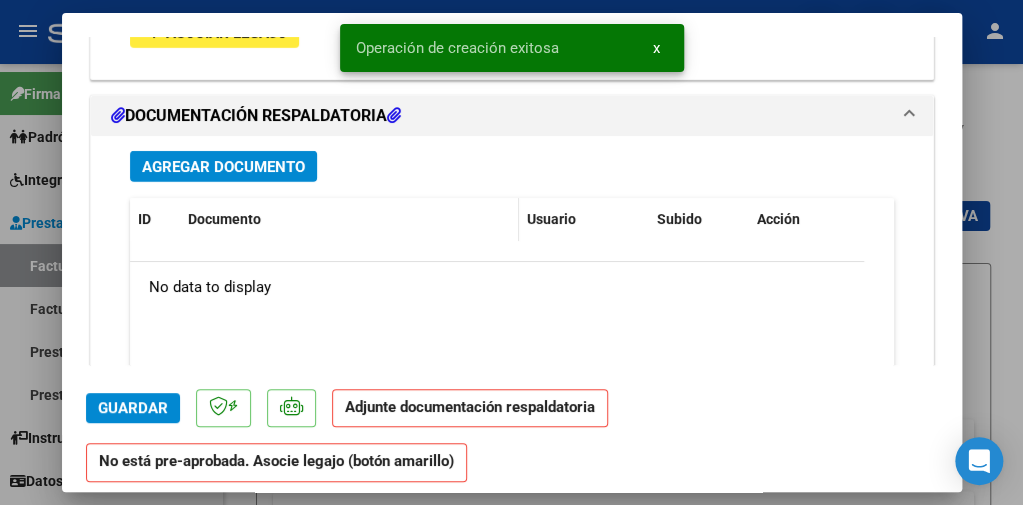 scroll, scrollTop: 2100, scrollLeft: 0, axis: vertical 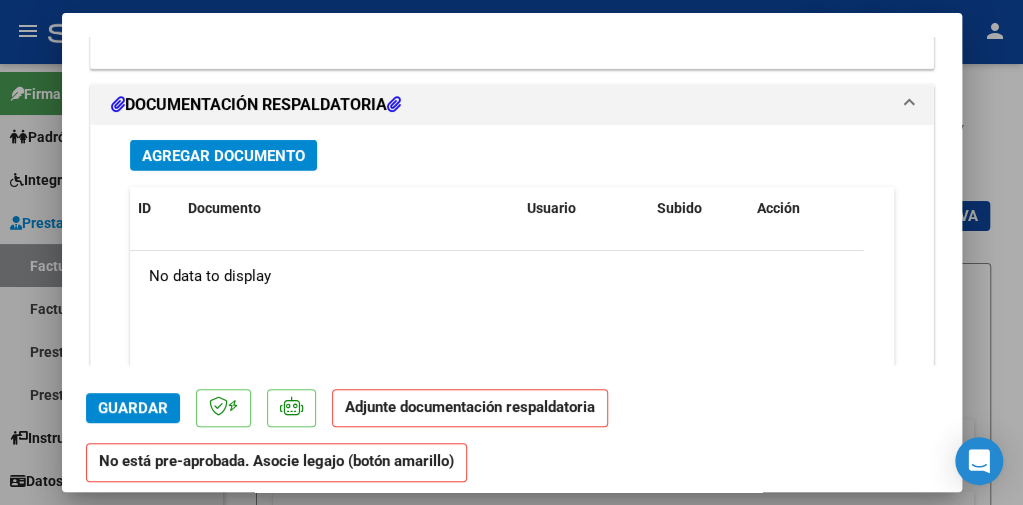 click on "Agregar Documento" at bounding box center (223, 156) 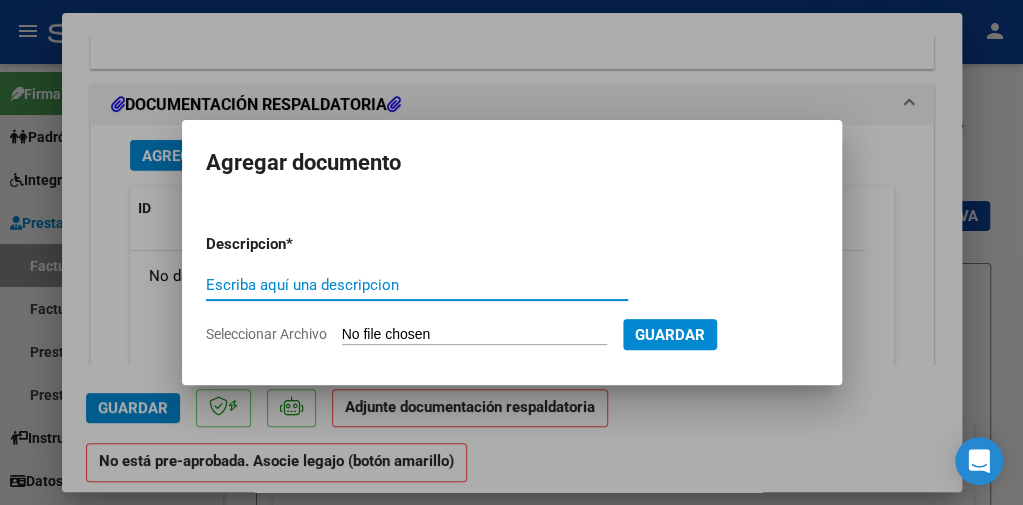 click on "Seleccionar Archivo" at bounding box center [474, 335] 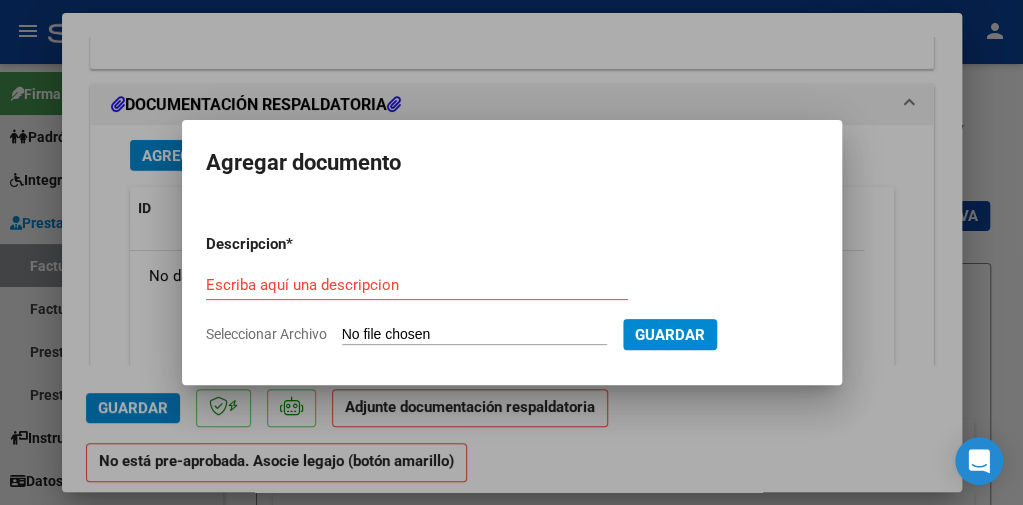 drag, startPoint x: 352, startPoint y: 143, endPoint x: 656, endPoint y: 134, distance: 304.1332 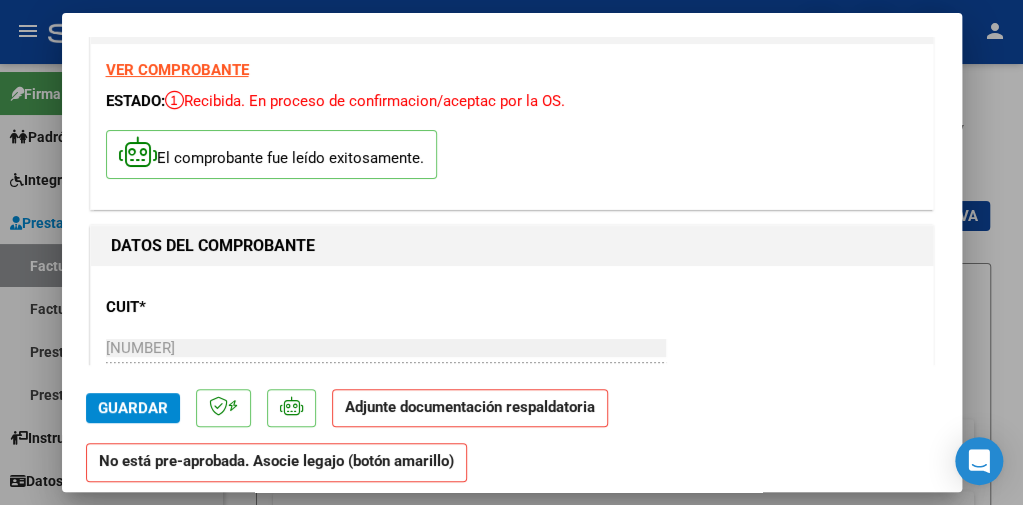 scroll, scrollTop: 0, scrollLeft: 0, axis: both 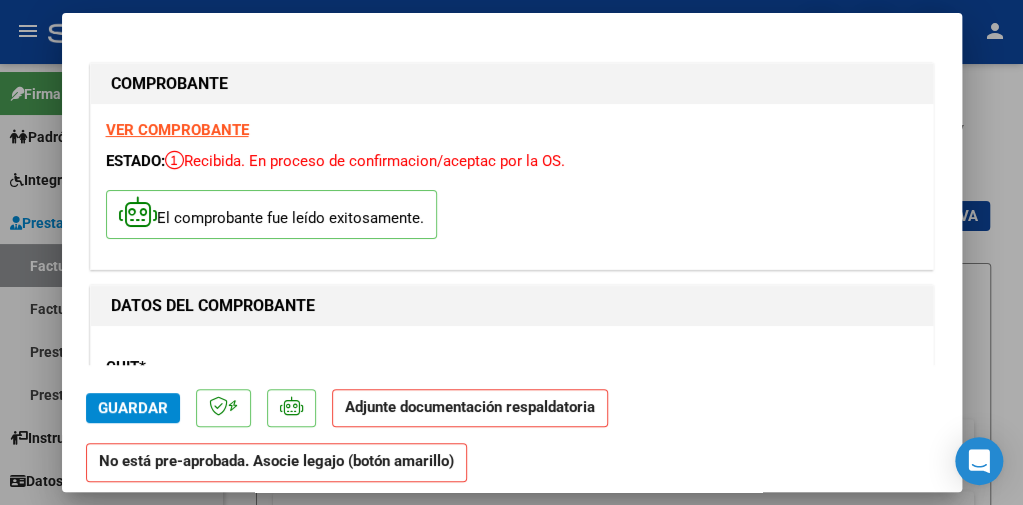 click on "VER COMPROBANTE" at bounding box center [177, 130] 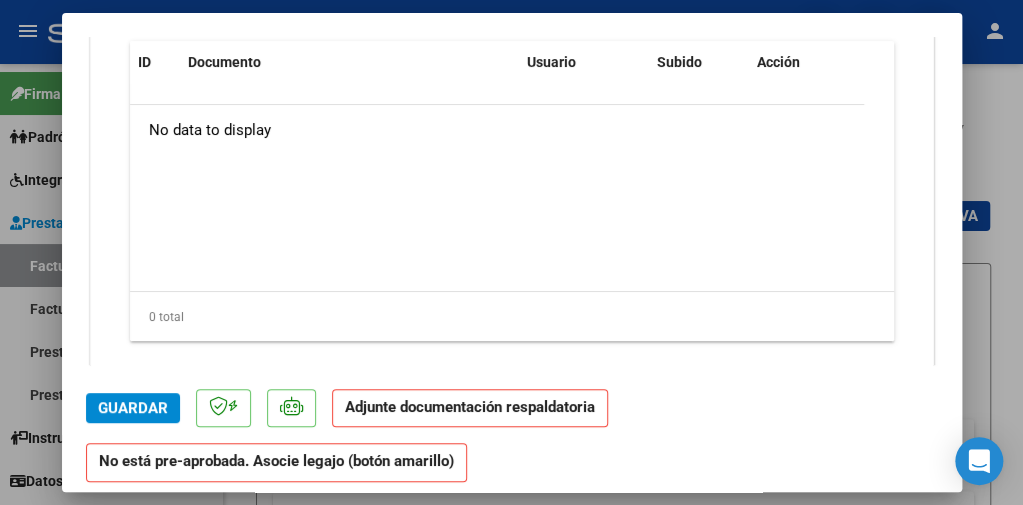 scroll, scrollTop: 2282, scrollLeft: 0, axis: vertical 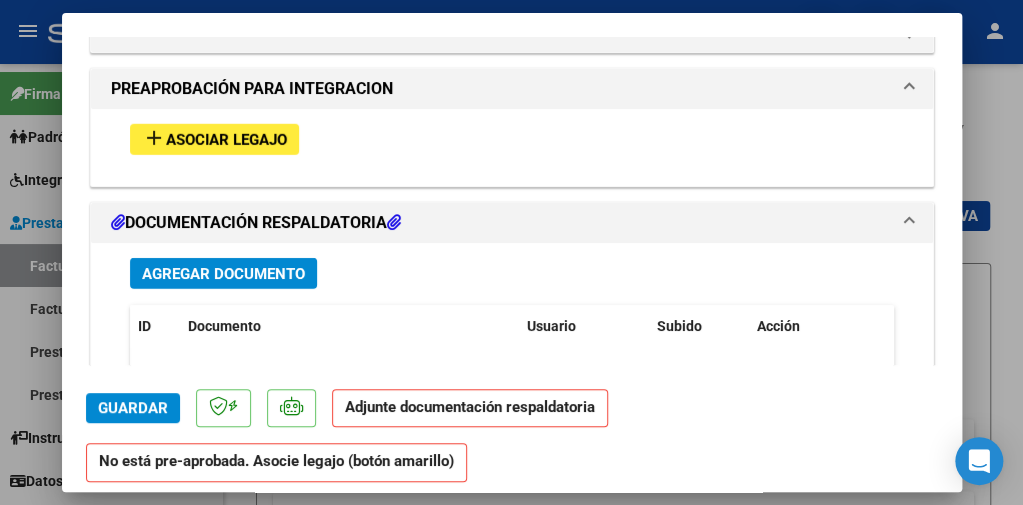 click on "Agregar Documento" at bounding box center [223, 274] 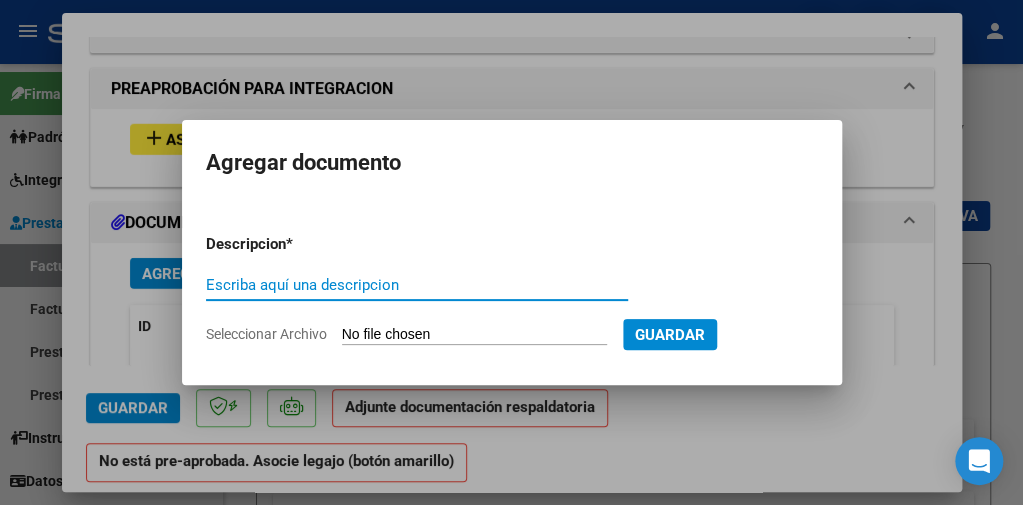 click on "Seleccionar Archivo" at bounding box center (474, 335) 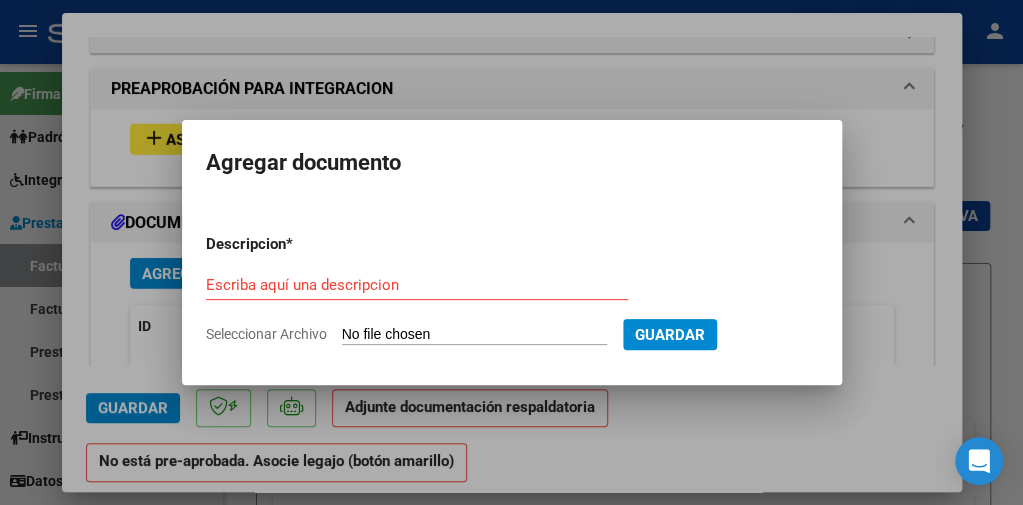 type on "C:\fakepath\autorizacion [LAST].pdf" 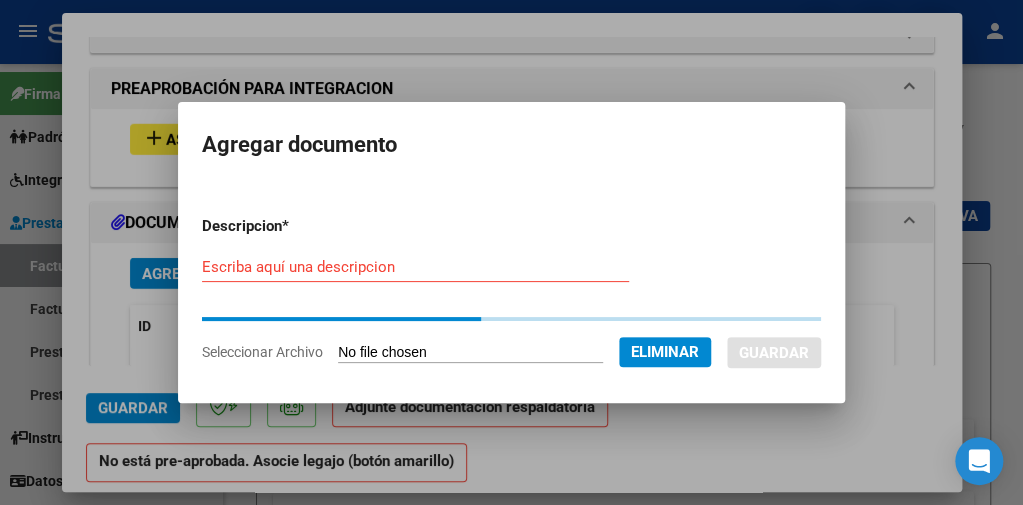 click on "Escriba aquí una descripcion" at bounding box center [415, 267] 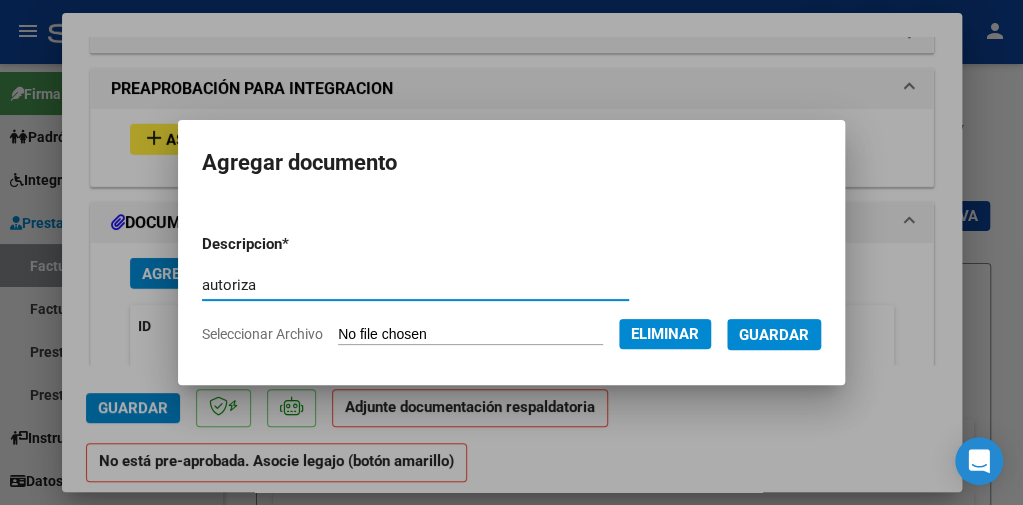 type on "autoriza" 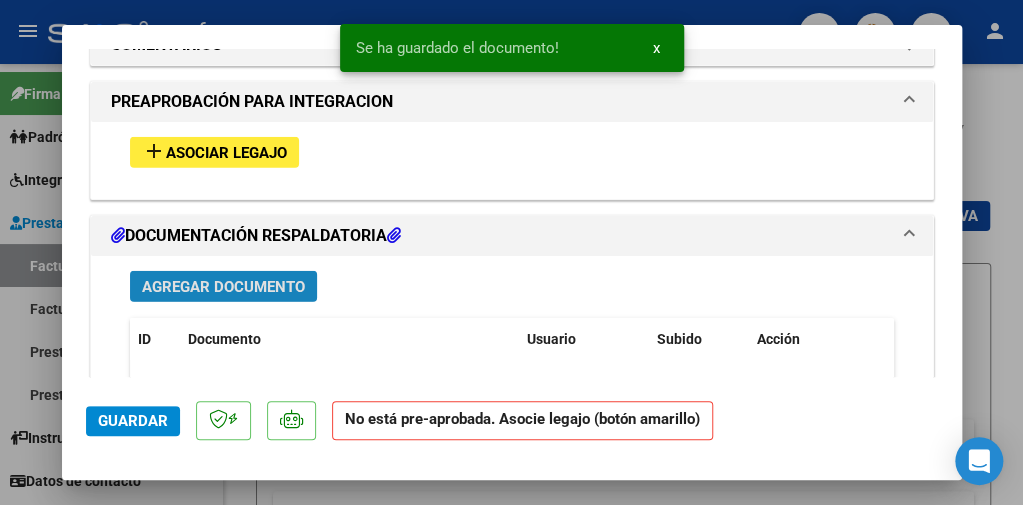 click on "Agregar Documento" at bounding box center (223, 286) 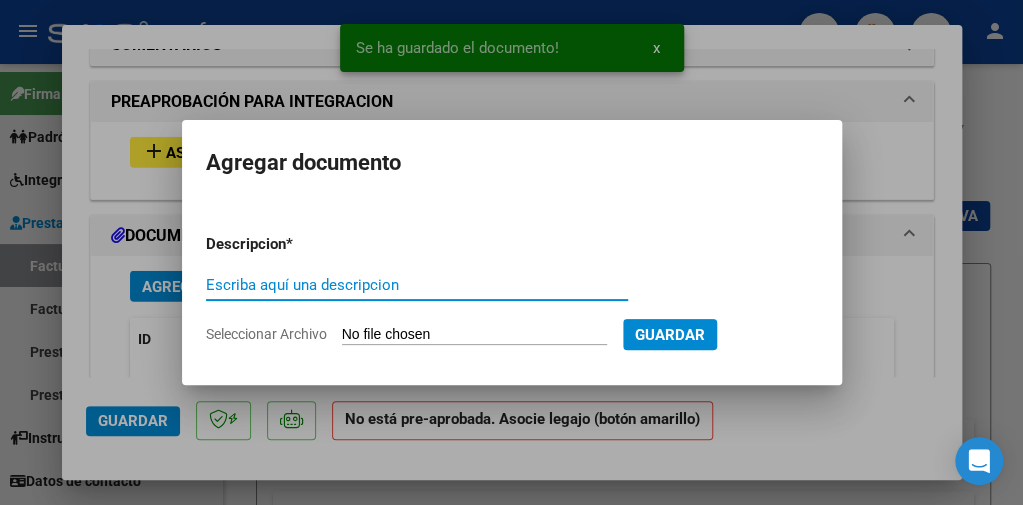click on "Seleccionar Archivo" at bounding box center (474, 335) 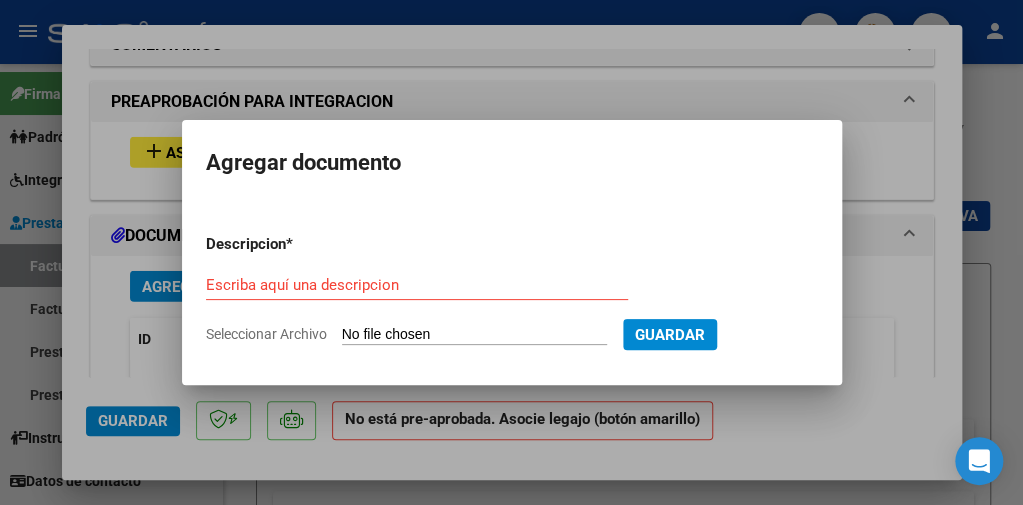 type on "C:\fakepath\CamScanner [DATE] [TIME].pdf" 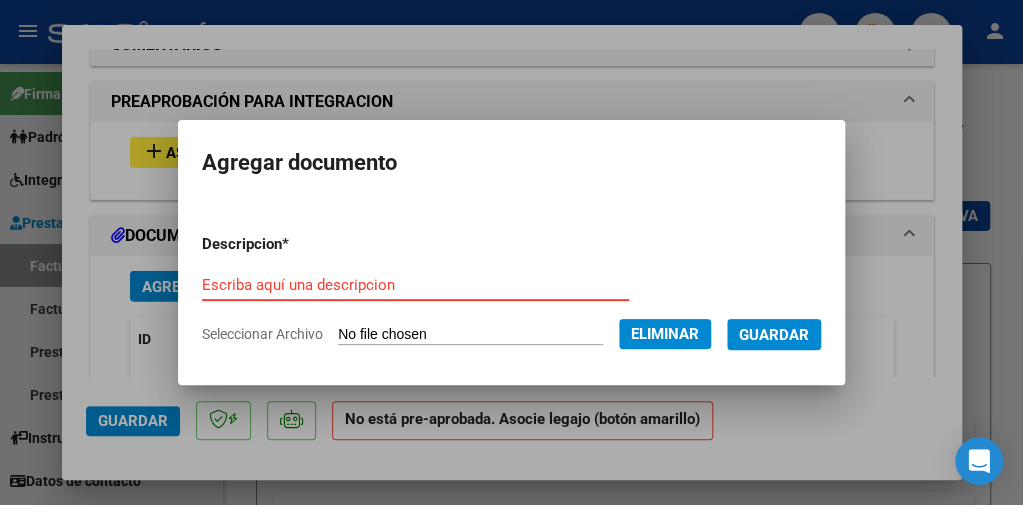 click on "Escriba aquí una descripcion" at bounding box center (415, 285) 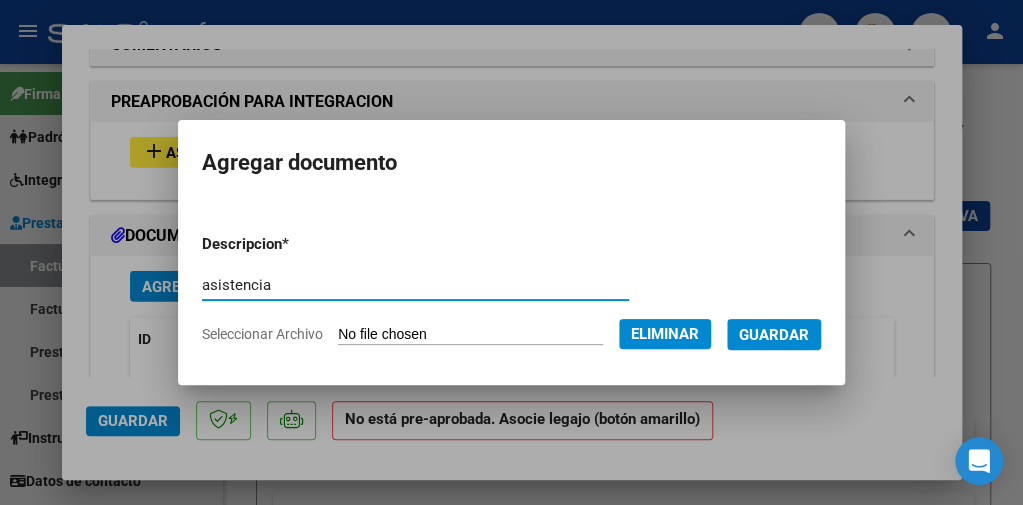 type on "asistencia" 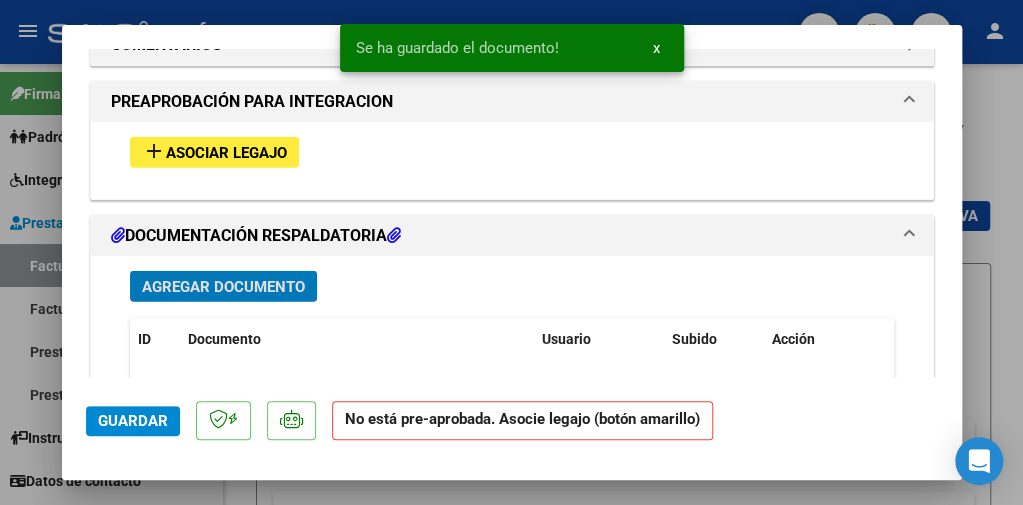 click on "Asociar Legajo" at bounding box center [226, 153] 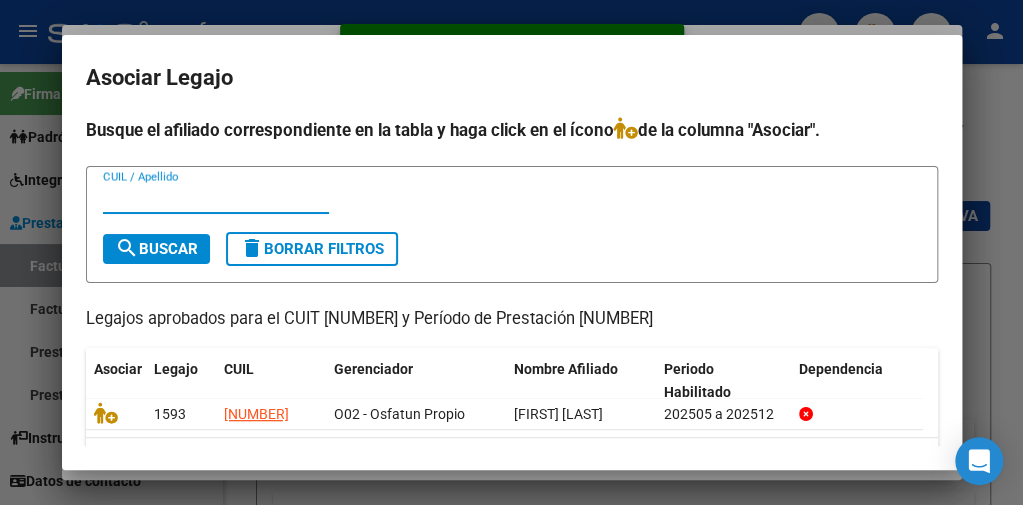 scroll, scrollTop: 89, scrollLeft: 0, axis: vertical 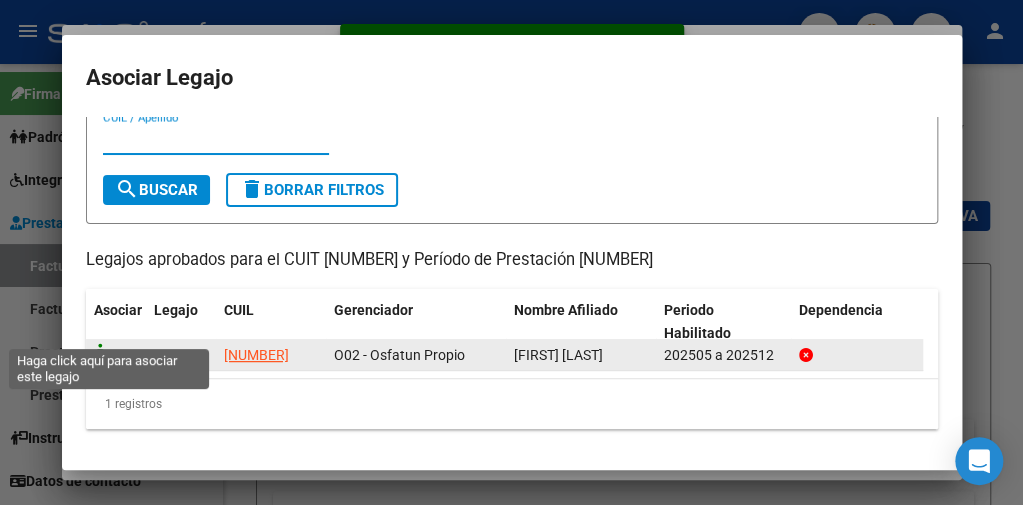 click 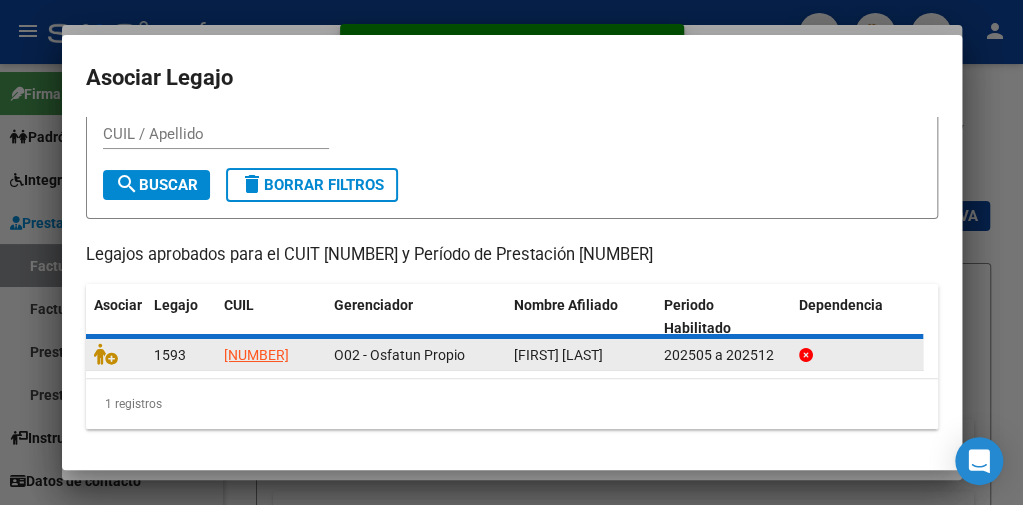 scroll, scrollTop: 2035, scrollLeft: 0, axis: vertical 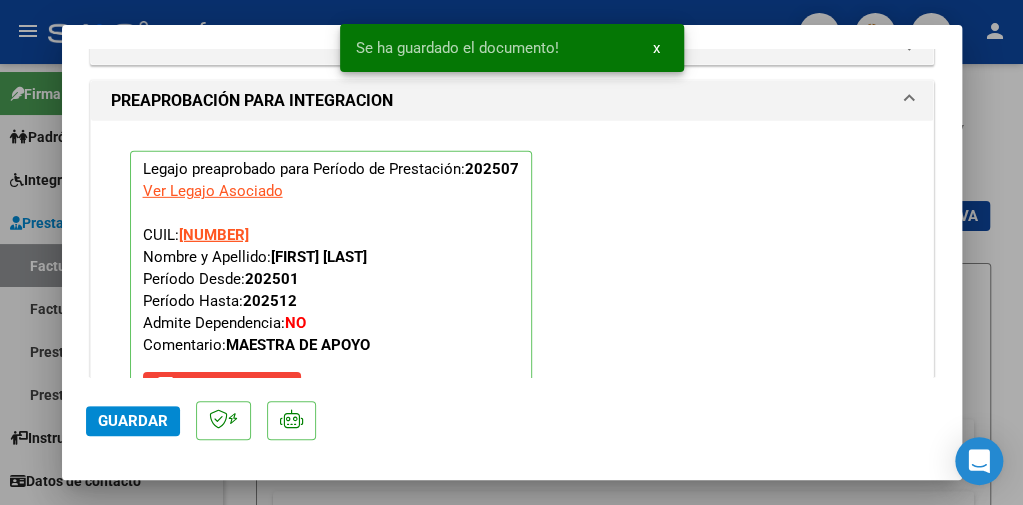 click on "Guardar" 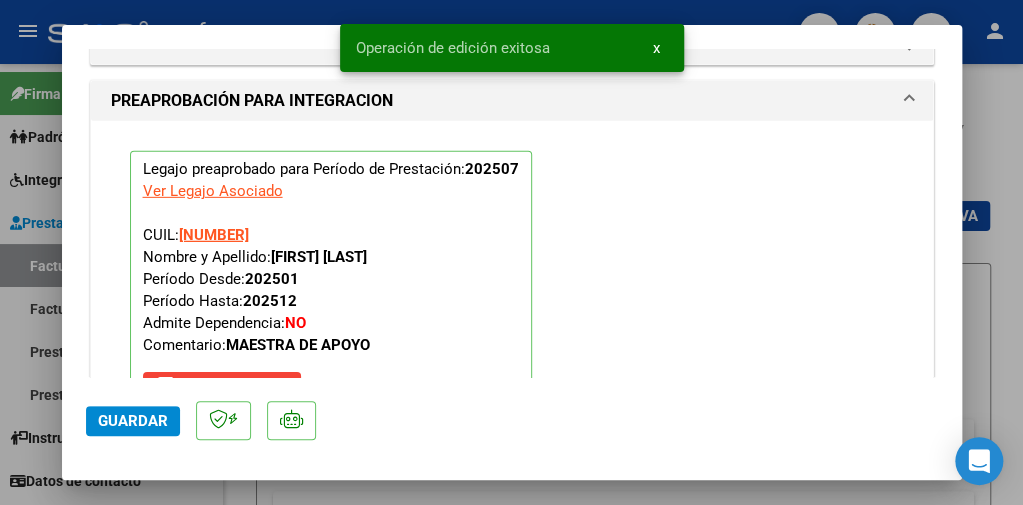 click at bounding box center (511, 252) 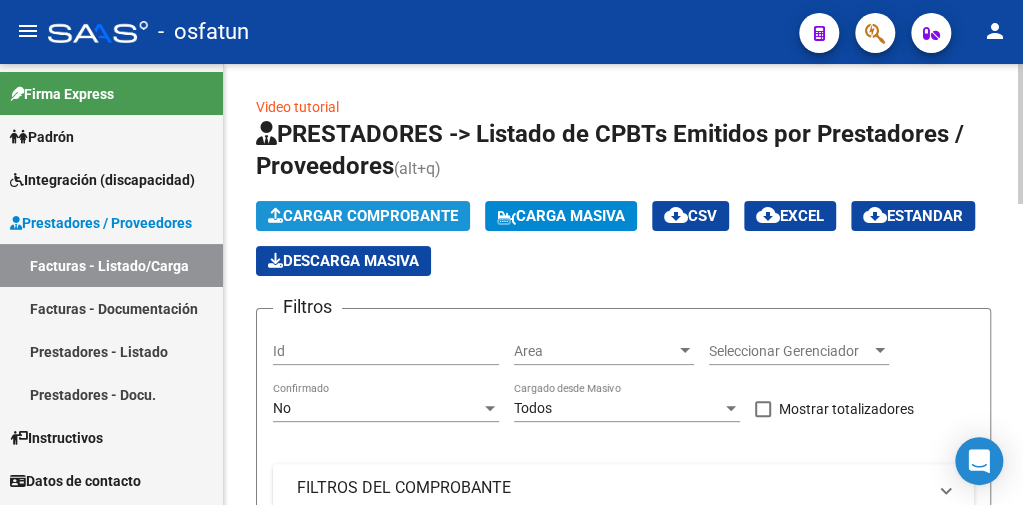 click on "Cargar Comprobante" 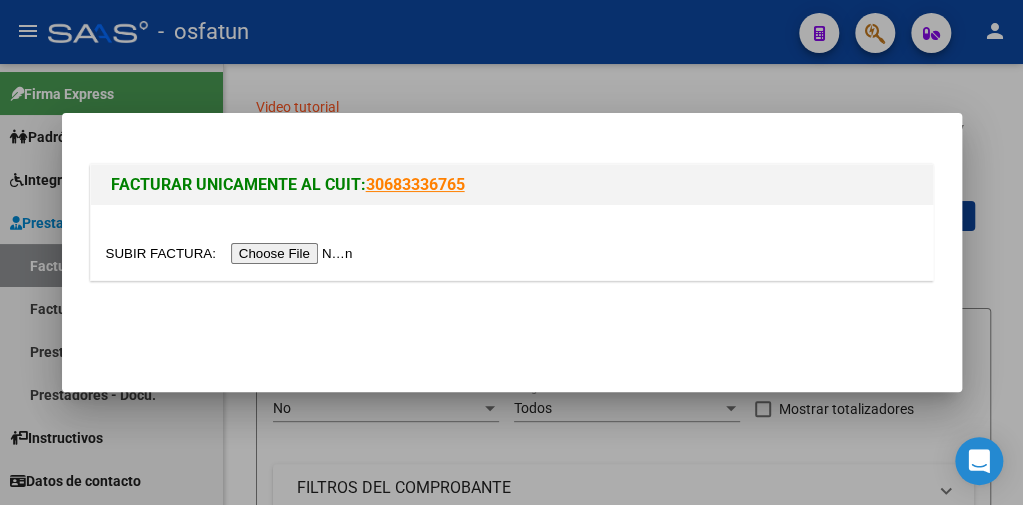 click at bounding box center (232, 253) 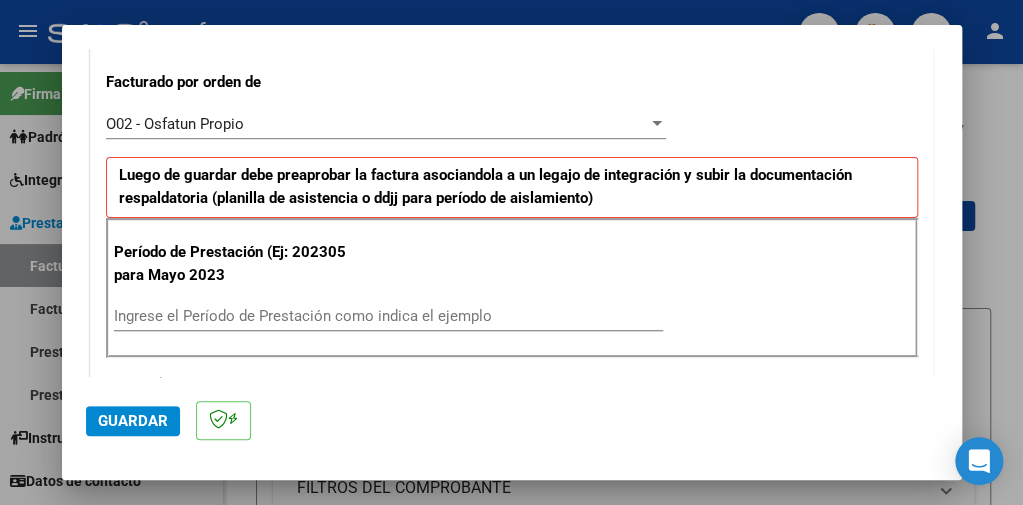 scroll, scrollTop: 600, scrollLeft: 0, axis: vertical 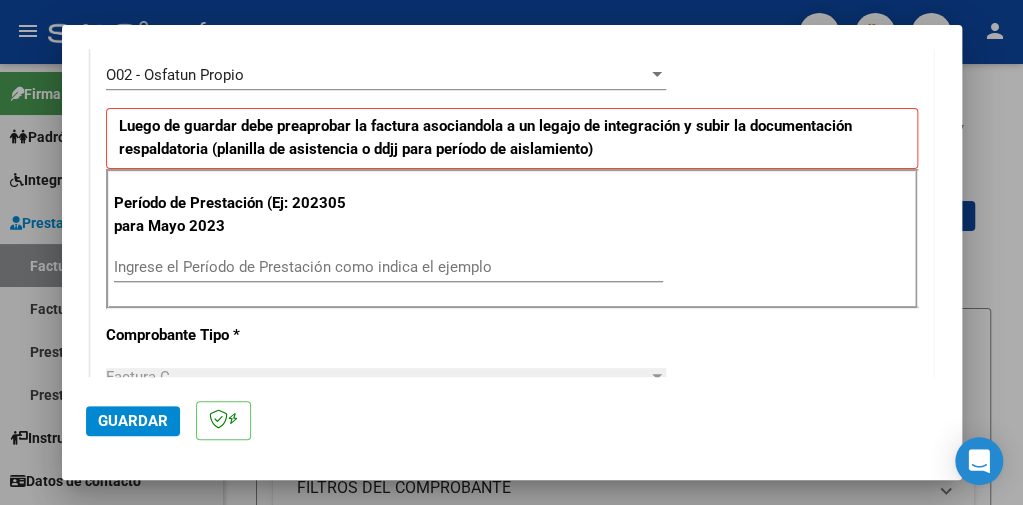 click on "Ingrese el Período de Prestación como indica el ejemplo" at bounding box center [388, 267] 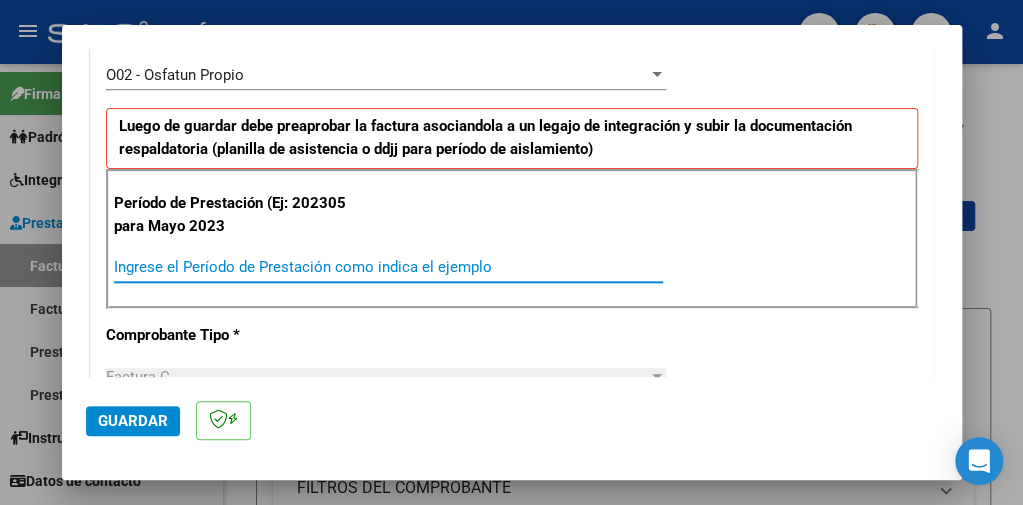 click on "Ingrese el Período de Prestación como indica el ejemplo" at bounding box center [388, 267] 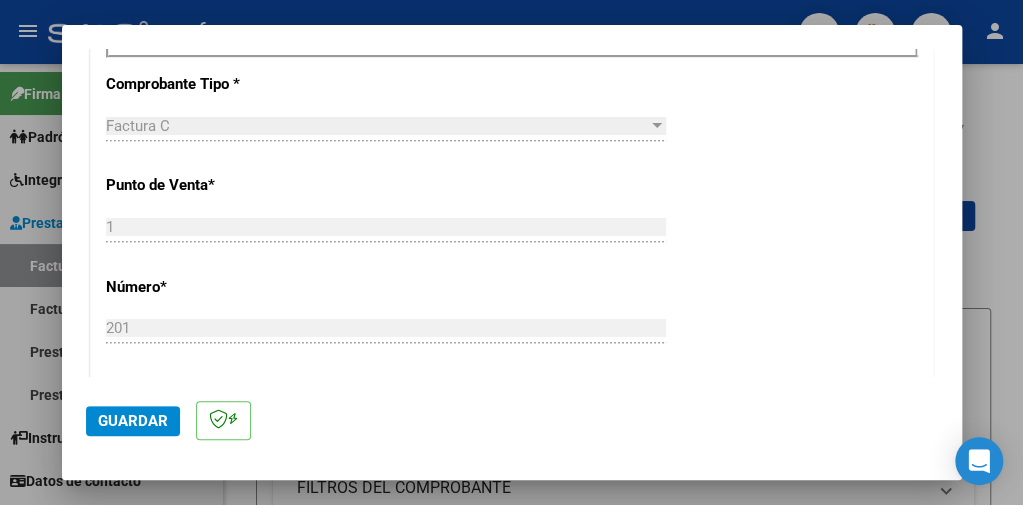 scroll, scrollTop: 900, scrollLeft: 0, axis: vertical 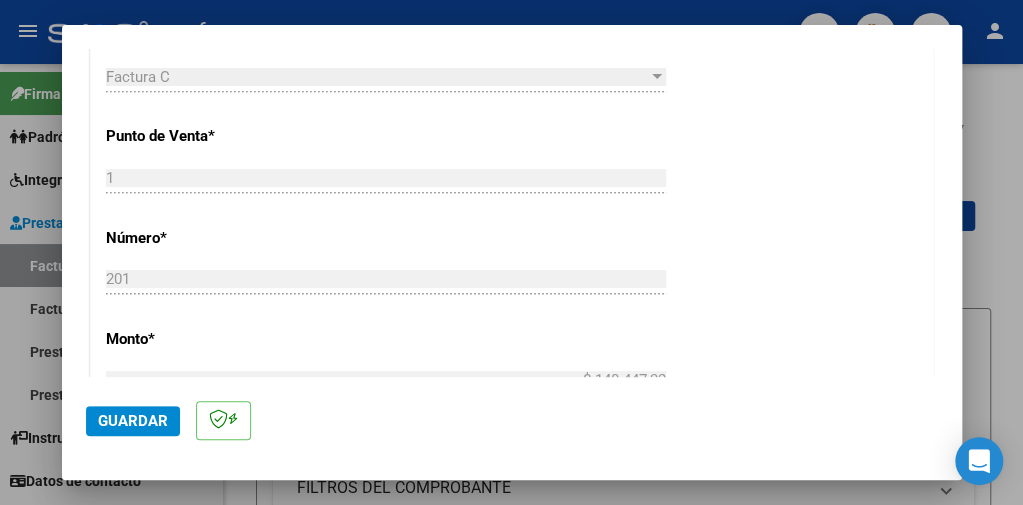 type on "202507" 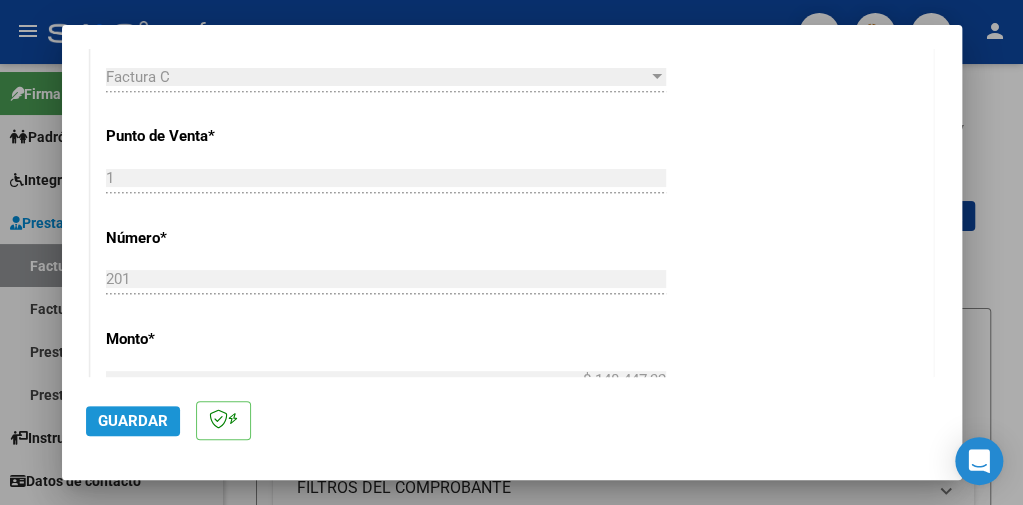 click on "Guardar" 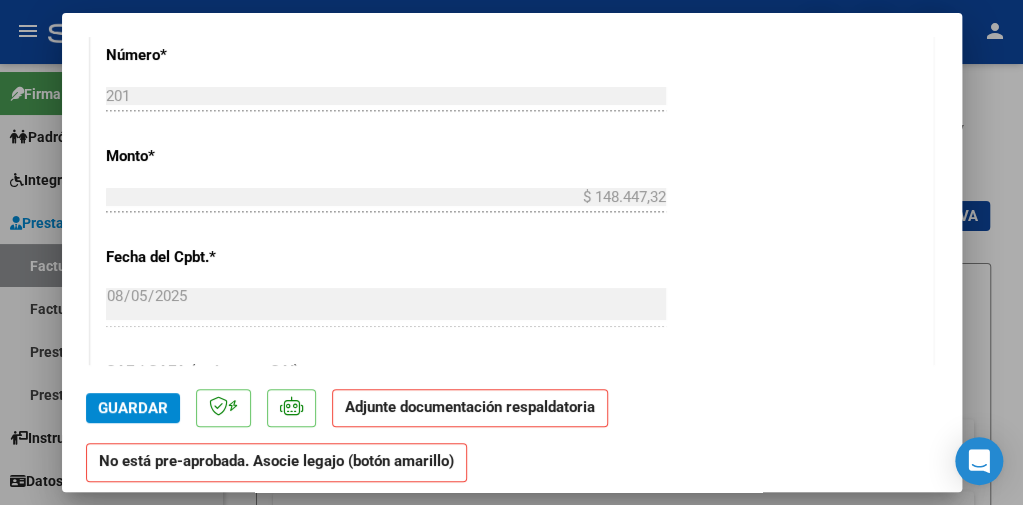 scroll, scrollTop: 1200, scrollLeft: 0, axis: vertical 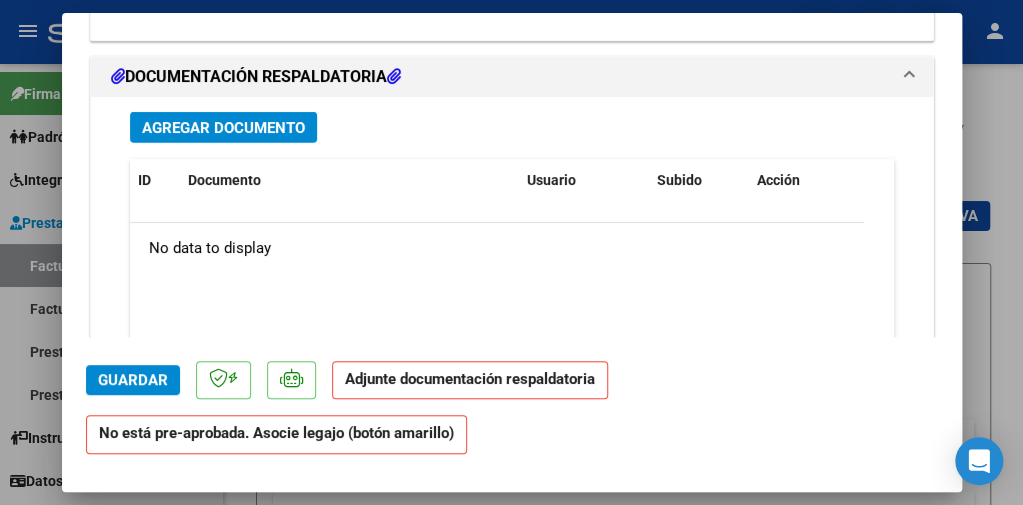 click on "Agregar Documento" at bounding box center (223, 127) 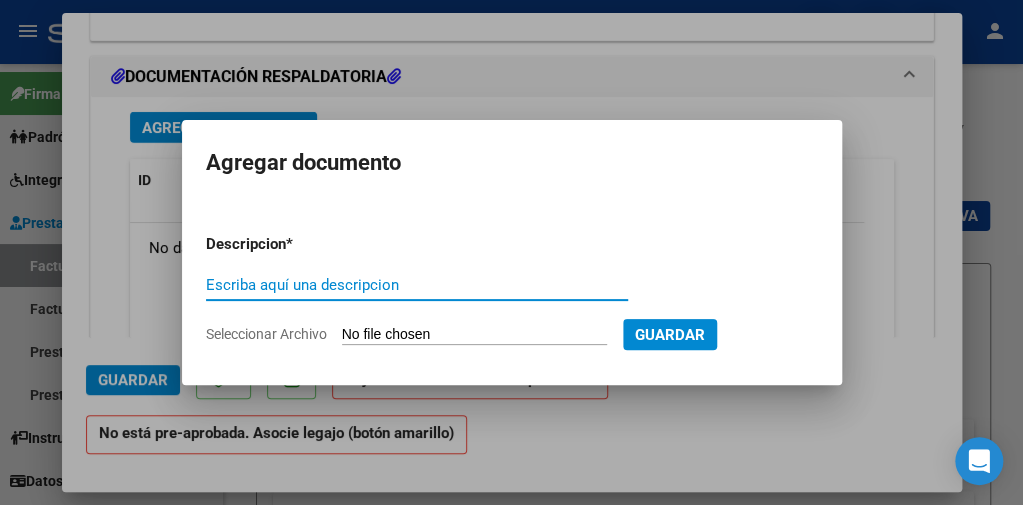 click on "Seleccionar Archivo" at bounding box center [474, 335] 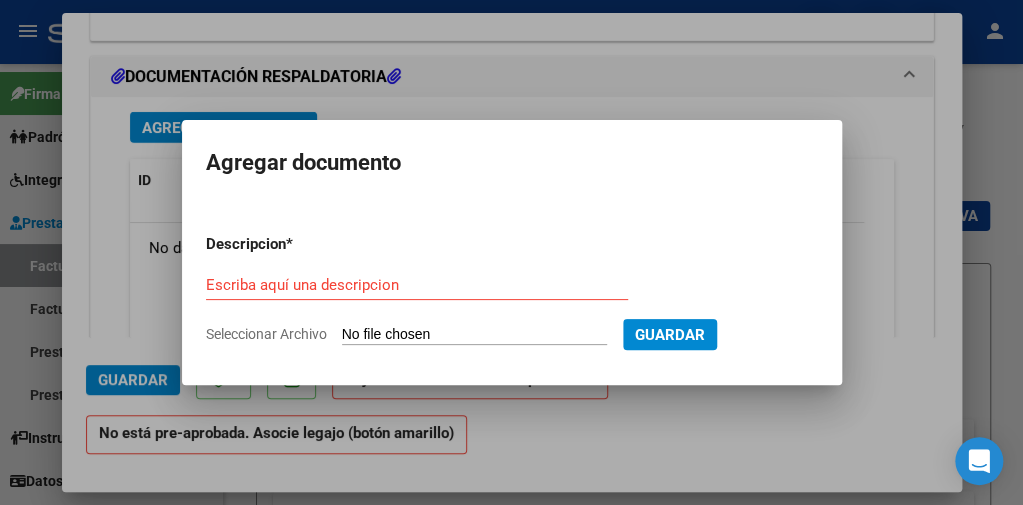 click on "Seleccionar Archivo" at bounding box center [474, 335] 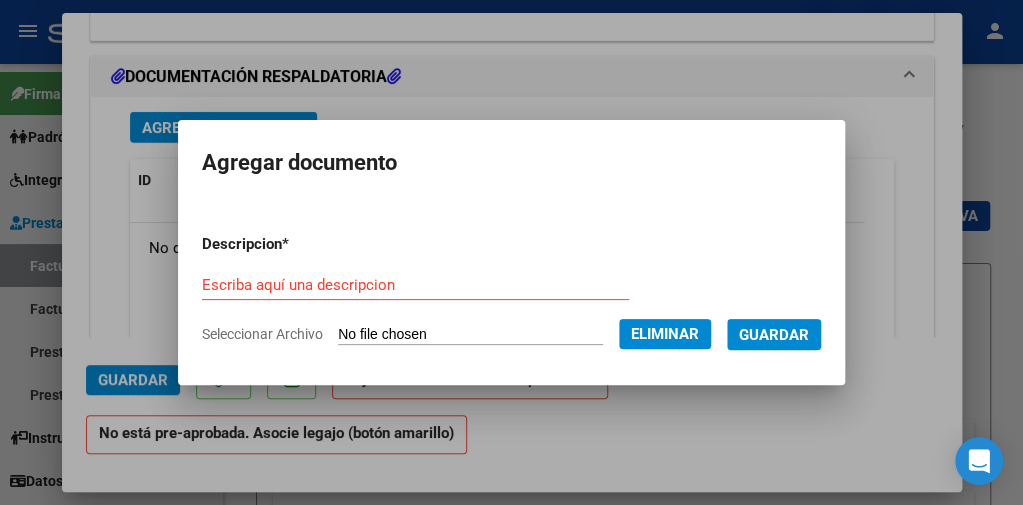 click on "Escriba aquí una descripcion" at bounding box center [415, 285] 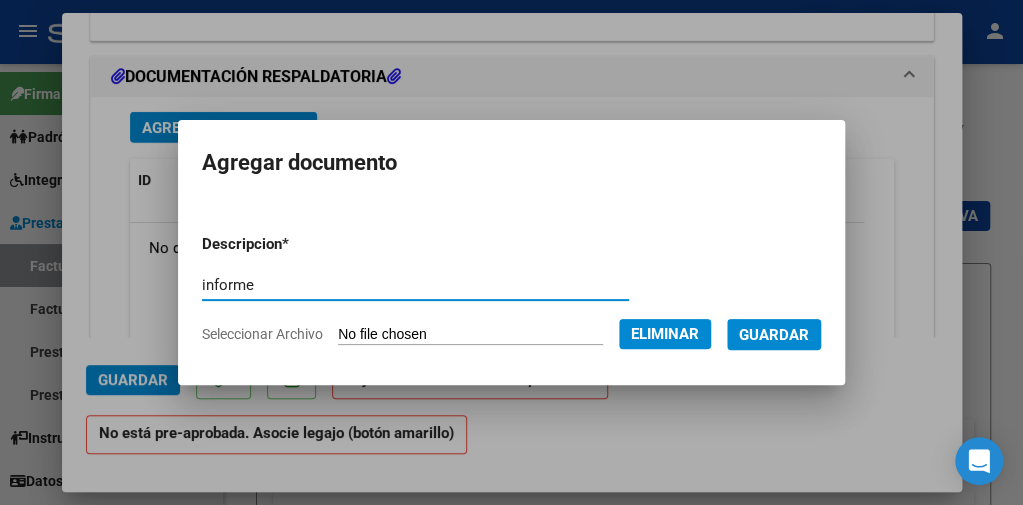 type on "informe" 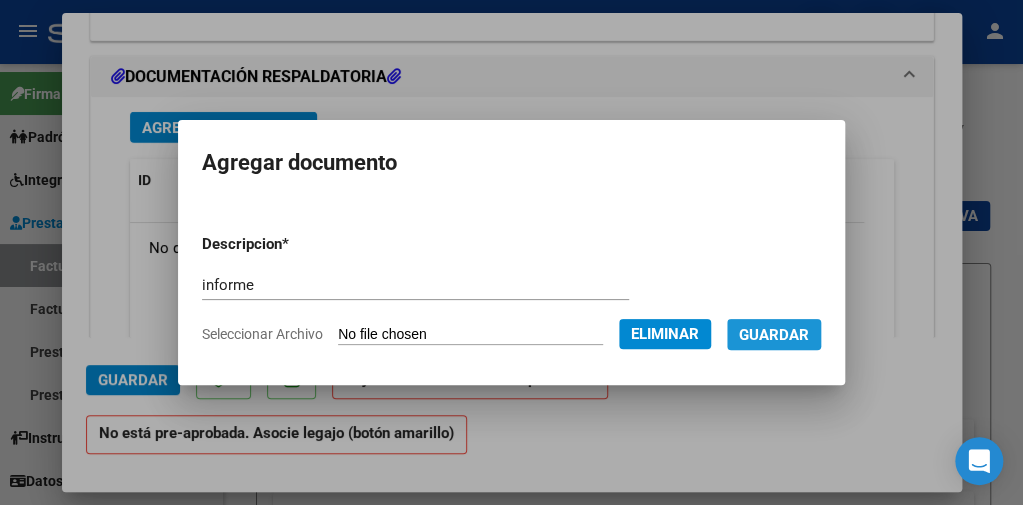 click on "Guardar" at bounding box center (774, 335) 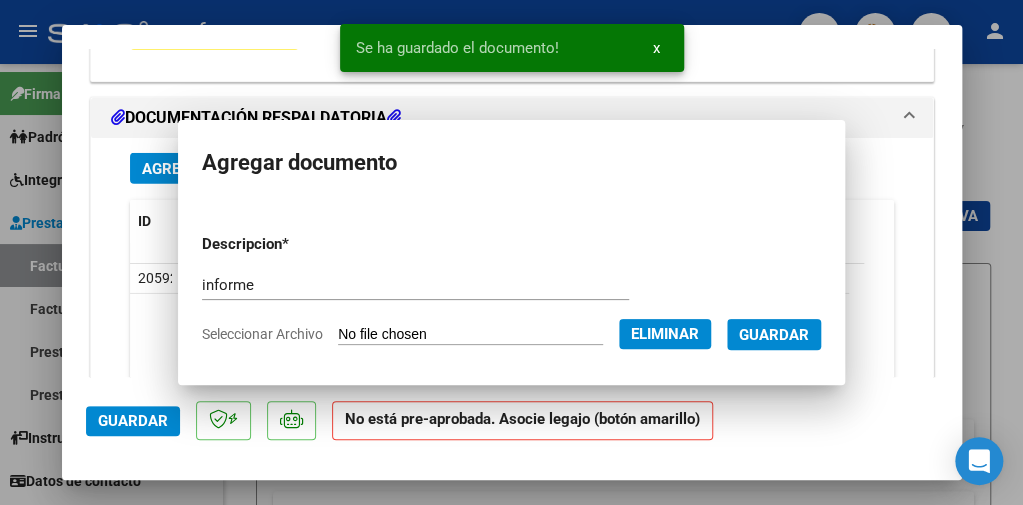 scroll, scrollTop: 0, scrollLeft: 0, axis: both 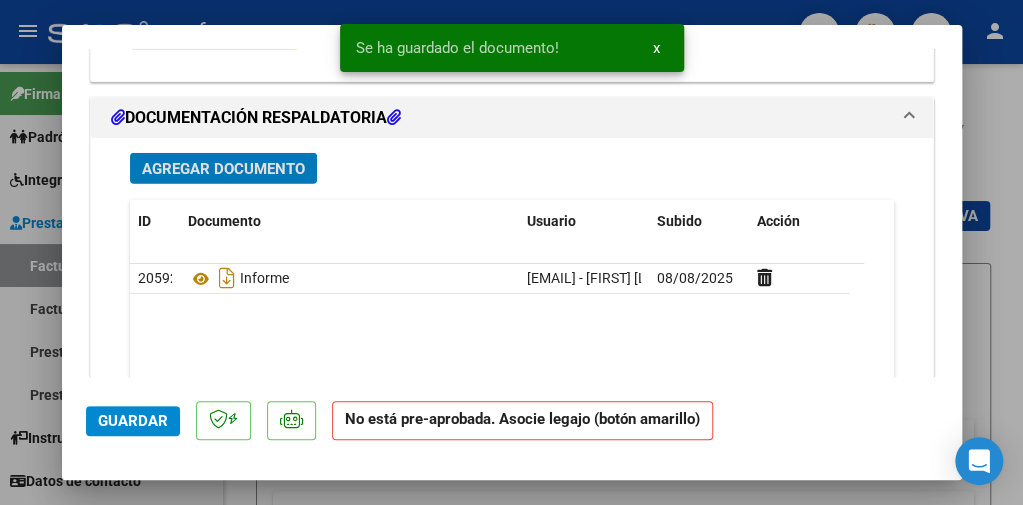 click on "Agregar Documento" at bounding box center [223, 169] 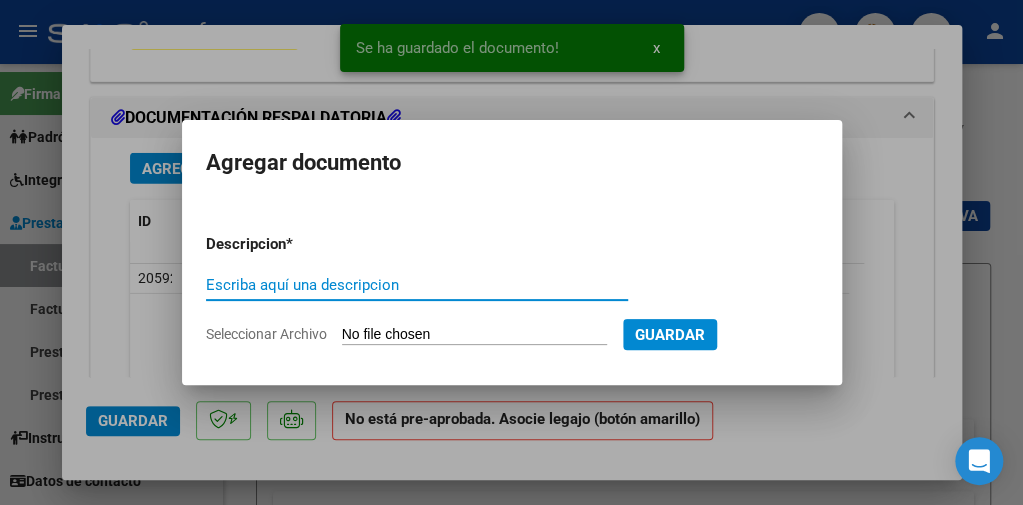 click on "Seleccionar Archivo" at bounding box center [474, 335] 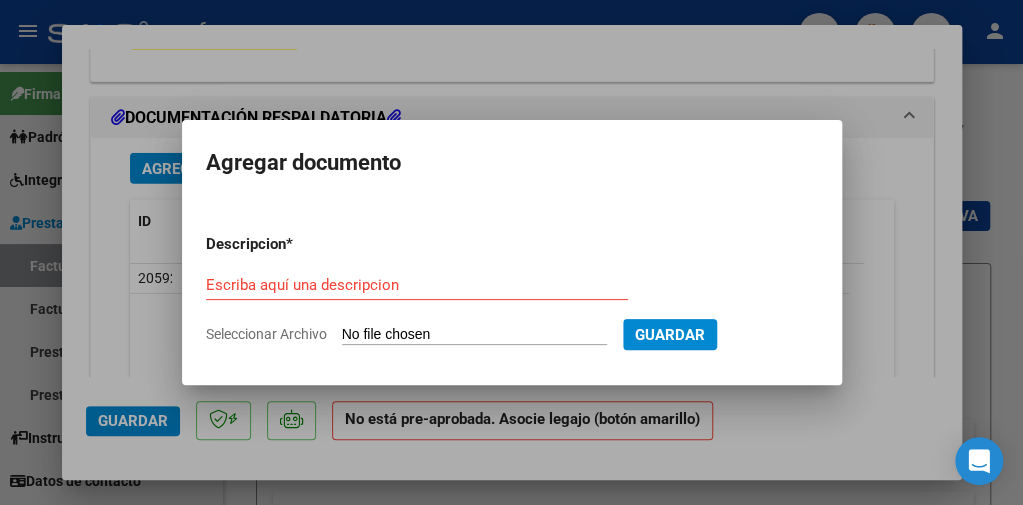 type on "C:\fakepath\orden y asistencia [LAST] julio 25.pdf" 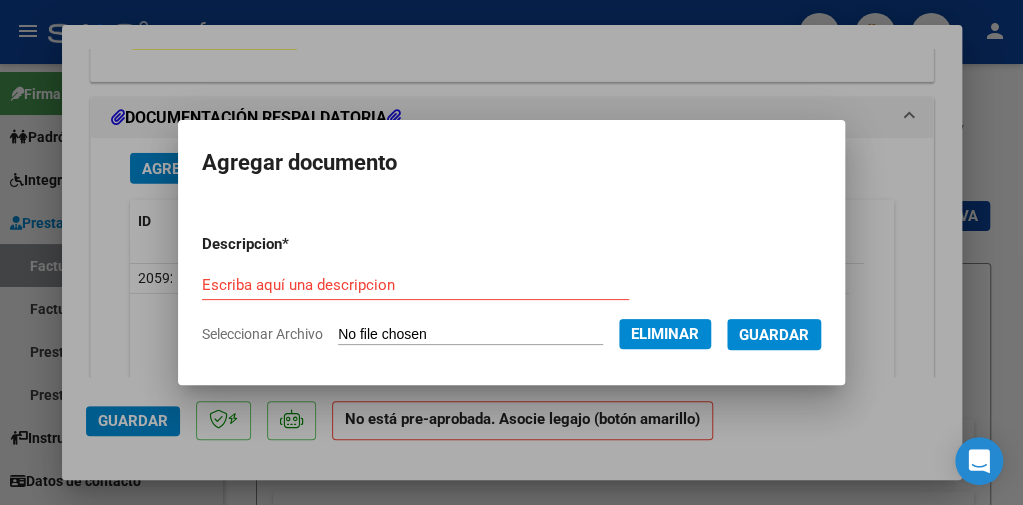 click on "Escriba aquí una descripcion" at bounding box center [415, 285] 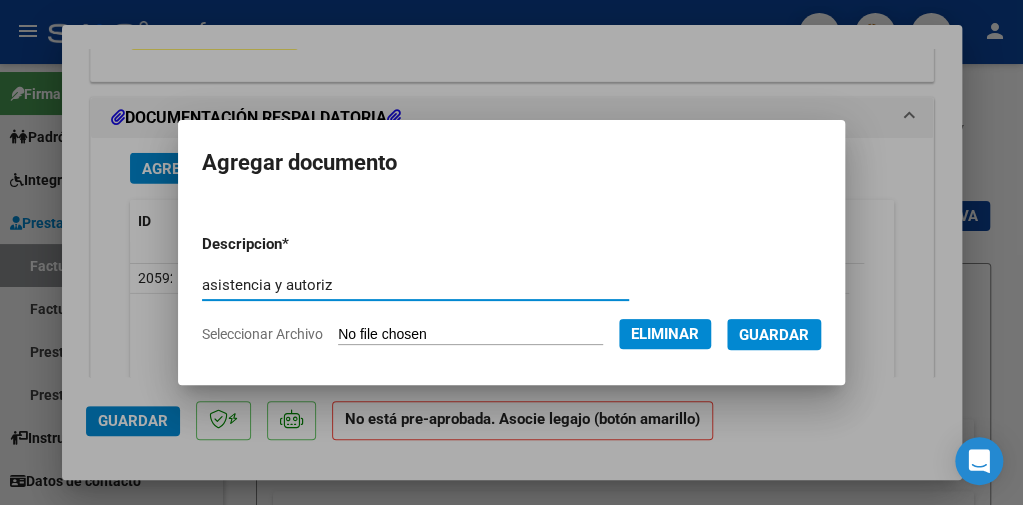 type on "asistencia y autoriz" 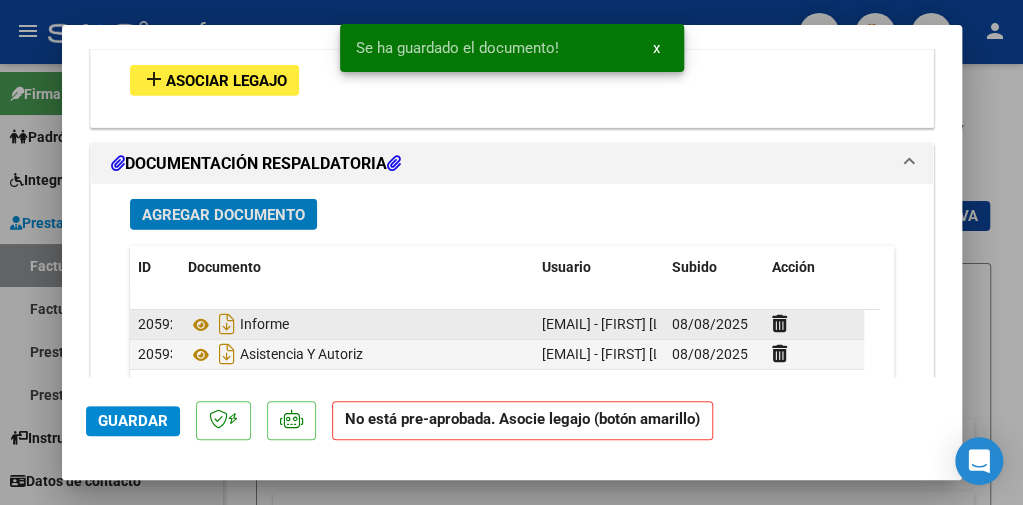 scroll, scrollTop: 1782, scrollLeft: 0, axis: vertical 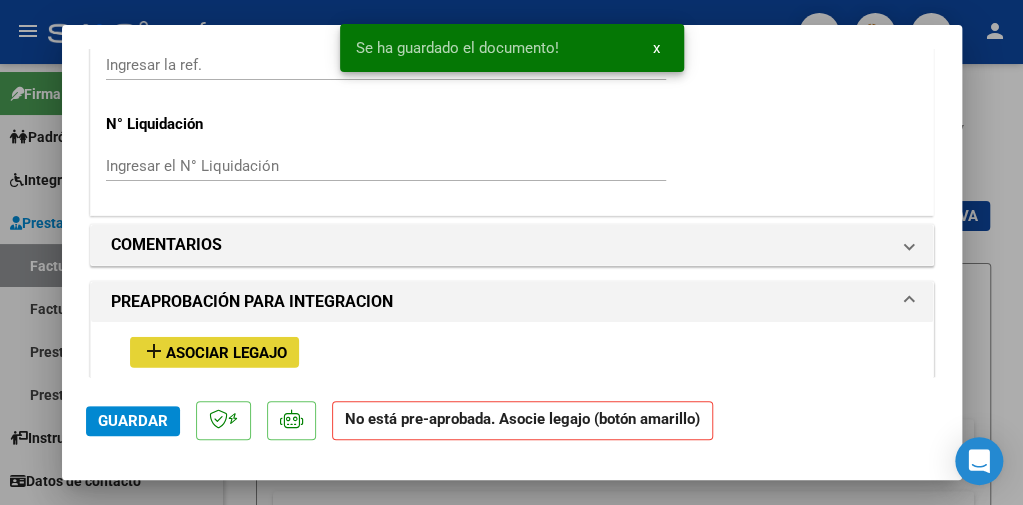 click on "Asociar Legajo" at bounding box center [226, 353] 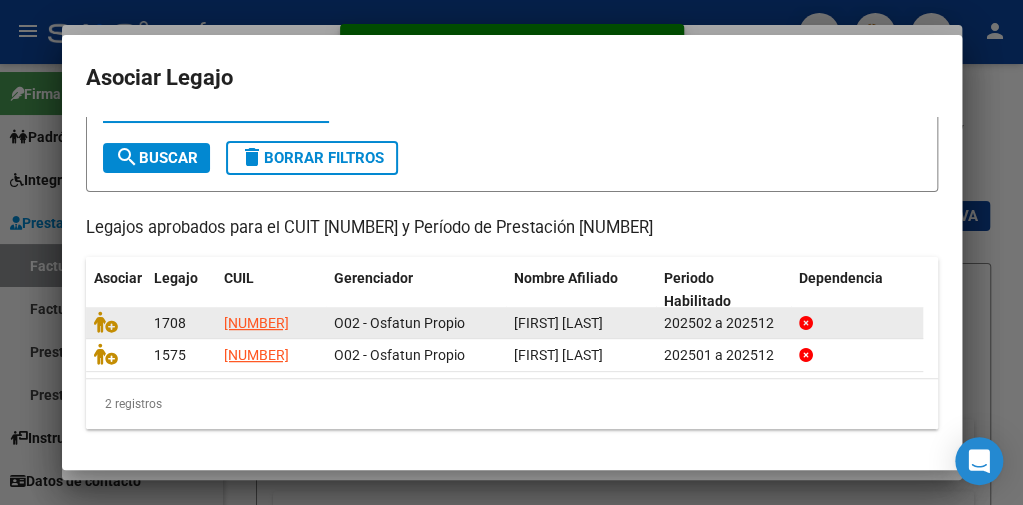 scroll, scrollTop: 122, scrollLeft: 0, axis: vertical 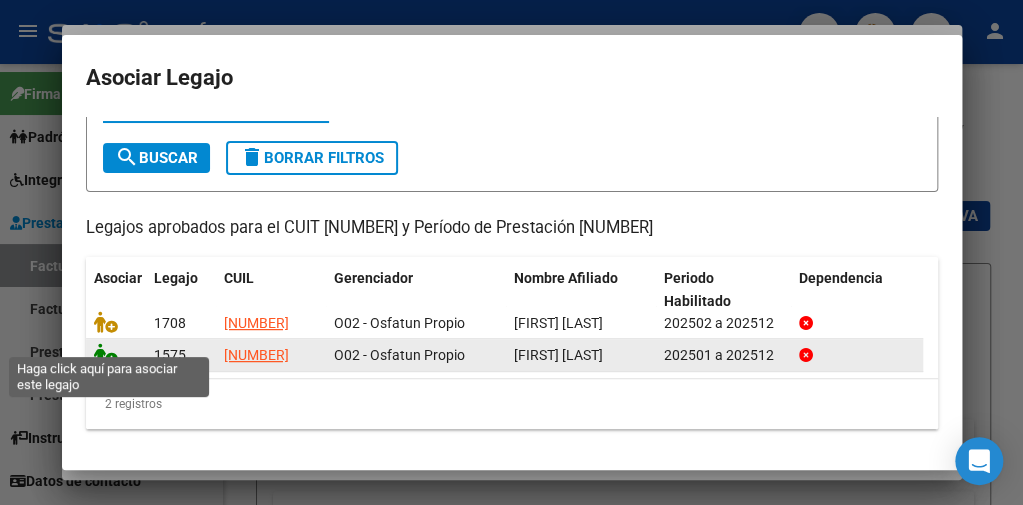 click 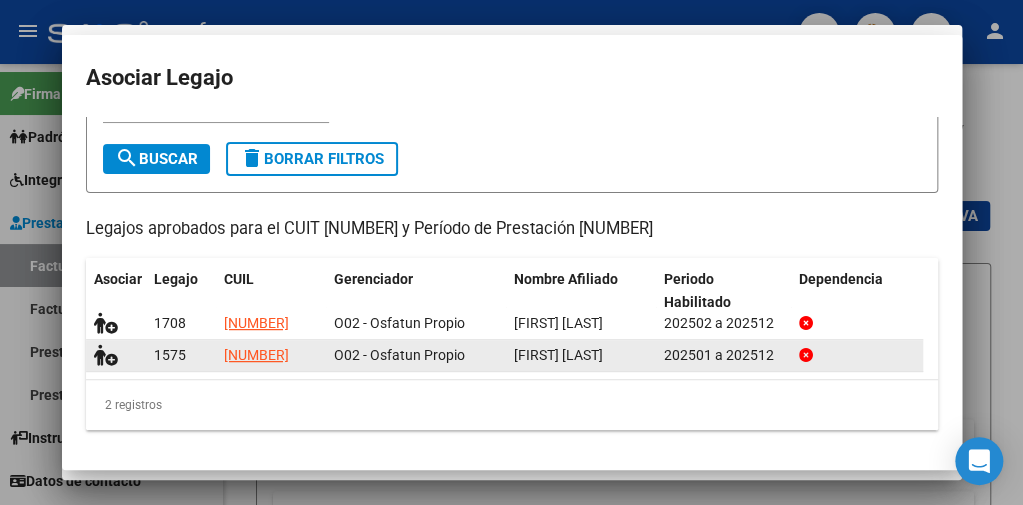 scroll, scrollTop: 1835, scrollLeft: 0, axis: vertical 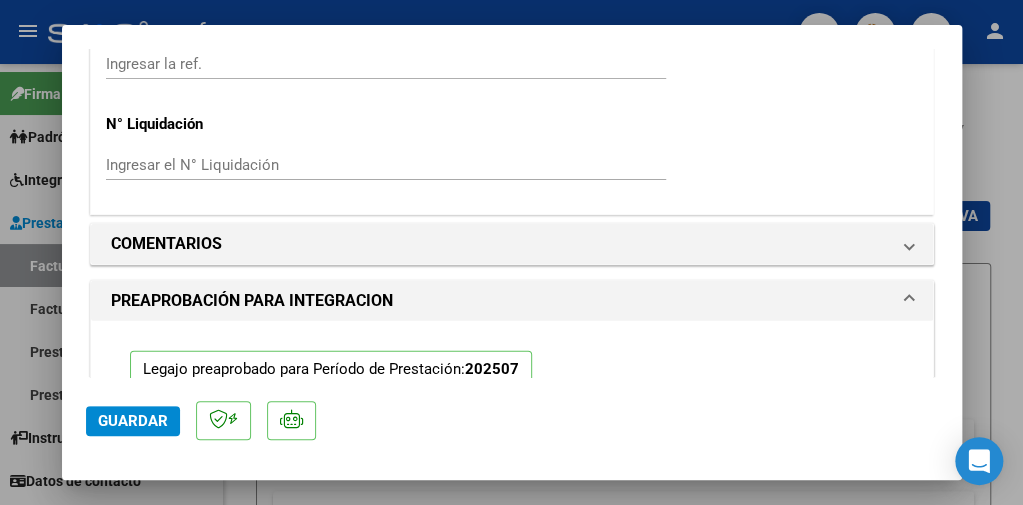 click on "Guardar" 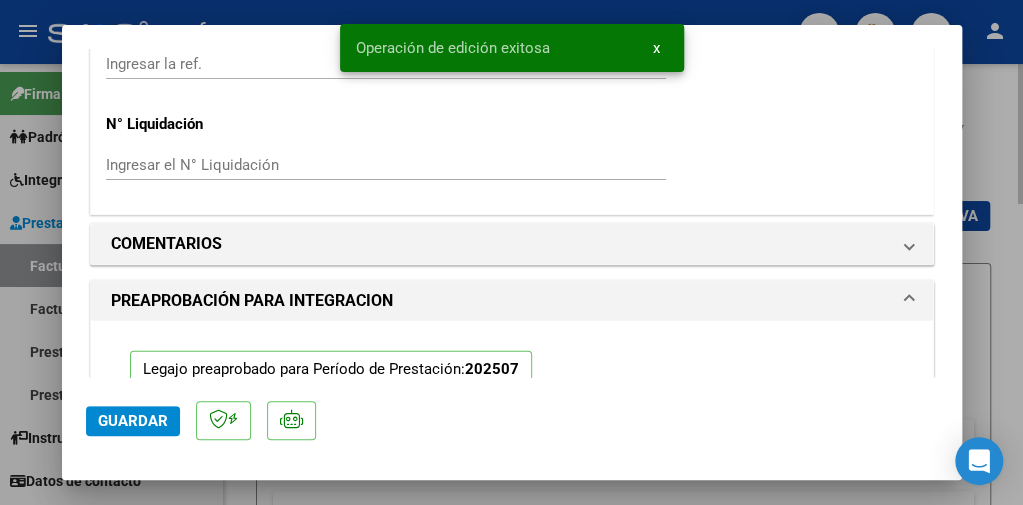 click at bounding box center (511, 252) 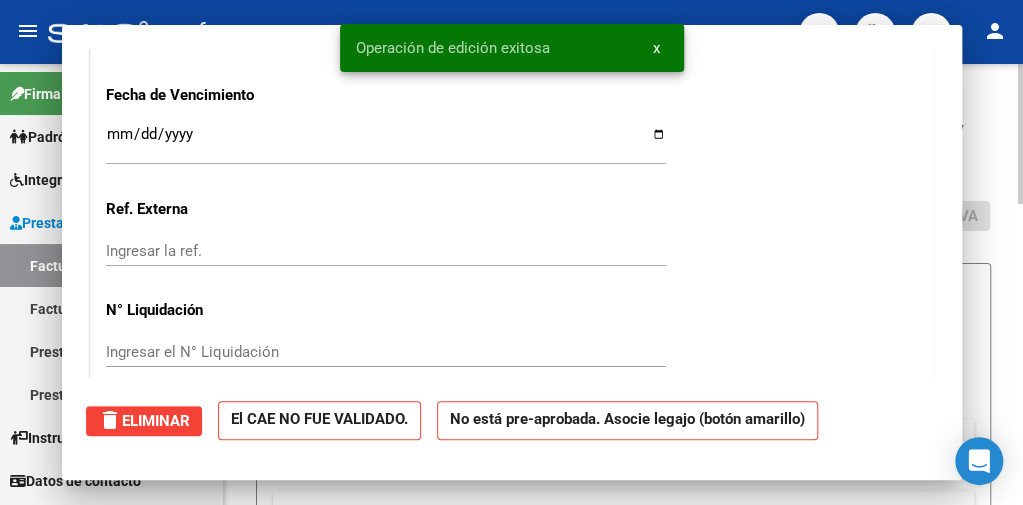 scroll, scrollTop: 0, scrollLeft: 0, axis: both 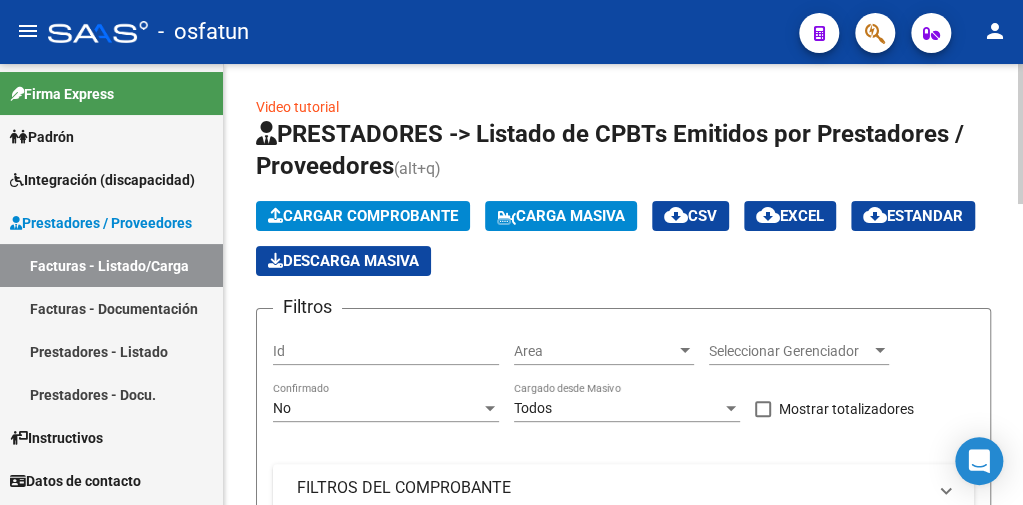 click on "Cargar Comprobante" 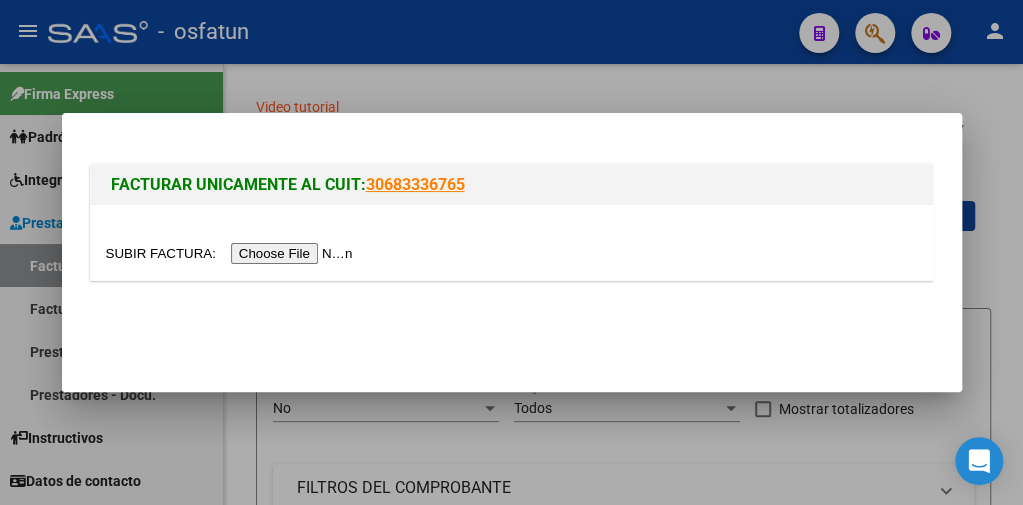 click at bounding box center [232, 253] 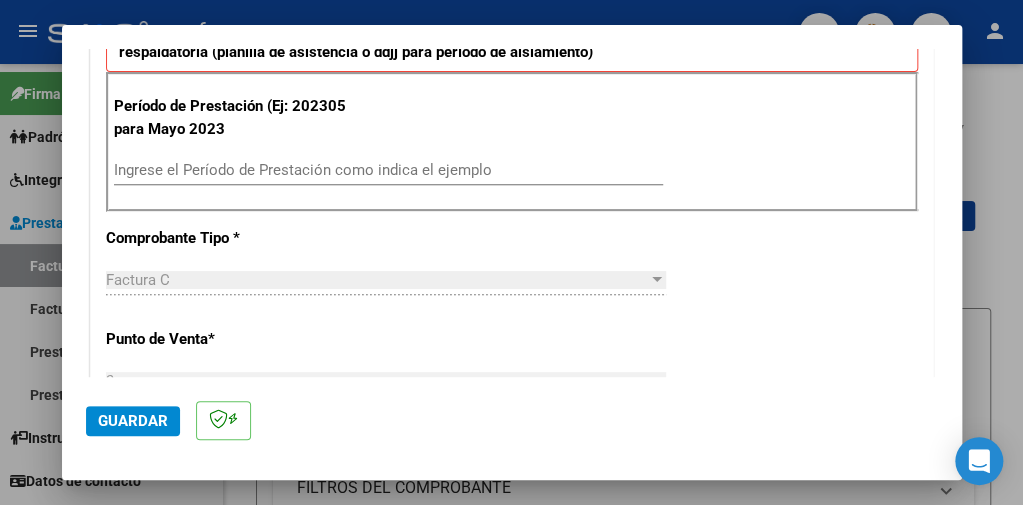 scroll, scrollTop: 700, scrollLeft: 0, axis: vertical 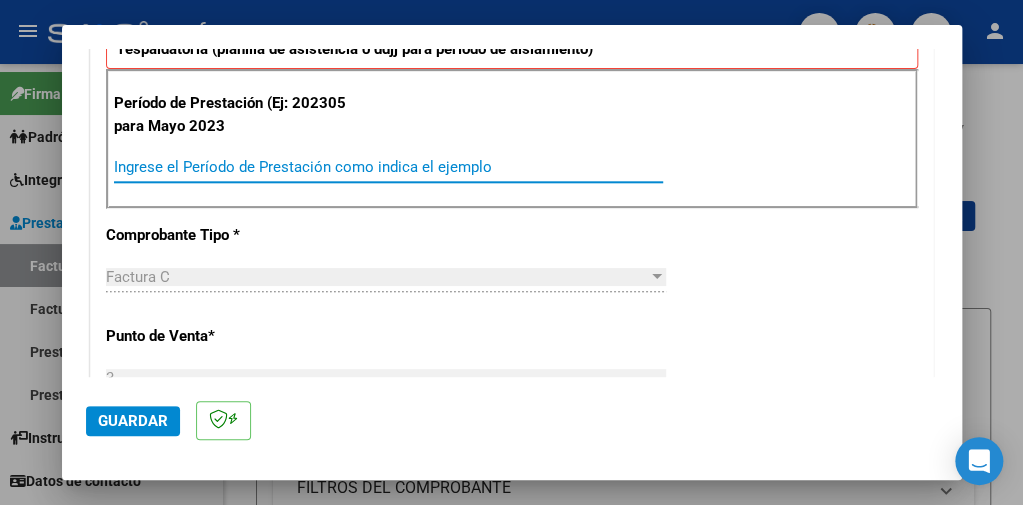 click on "Ingrese el Período de Prestación como indica el ejemplo" at bounding box center [388, 167] 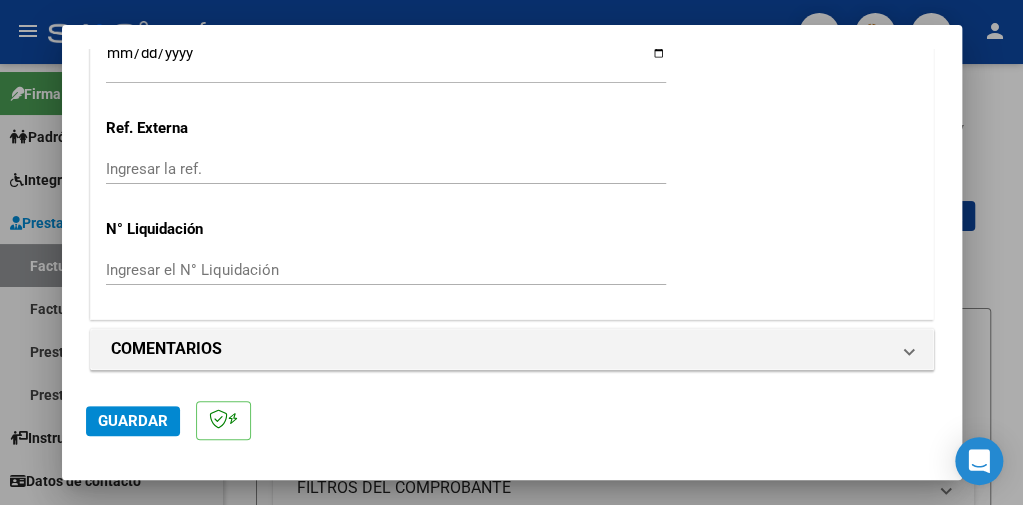 scroll, scrollTop: 1705, scrollLeft: 0, axis: vertical 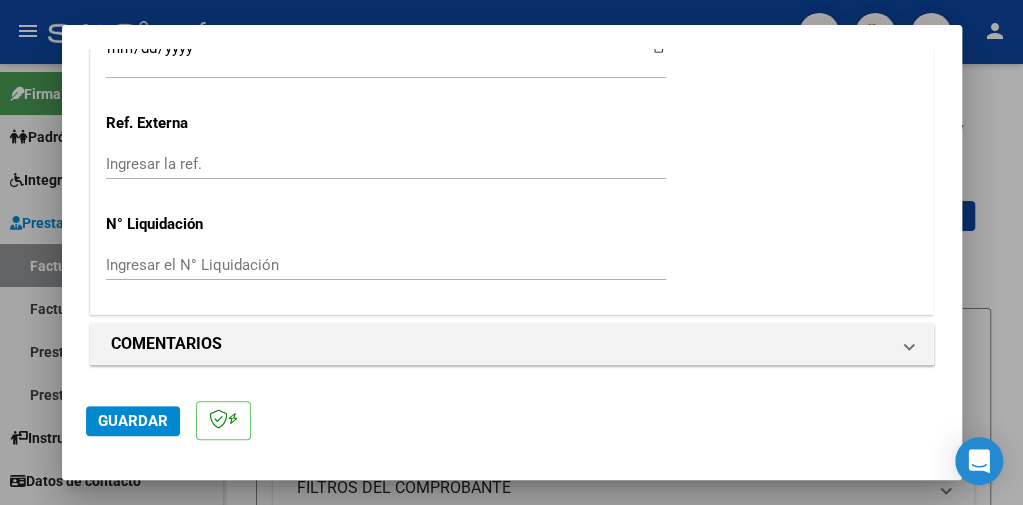 type on "202507" 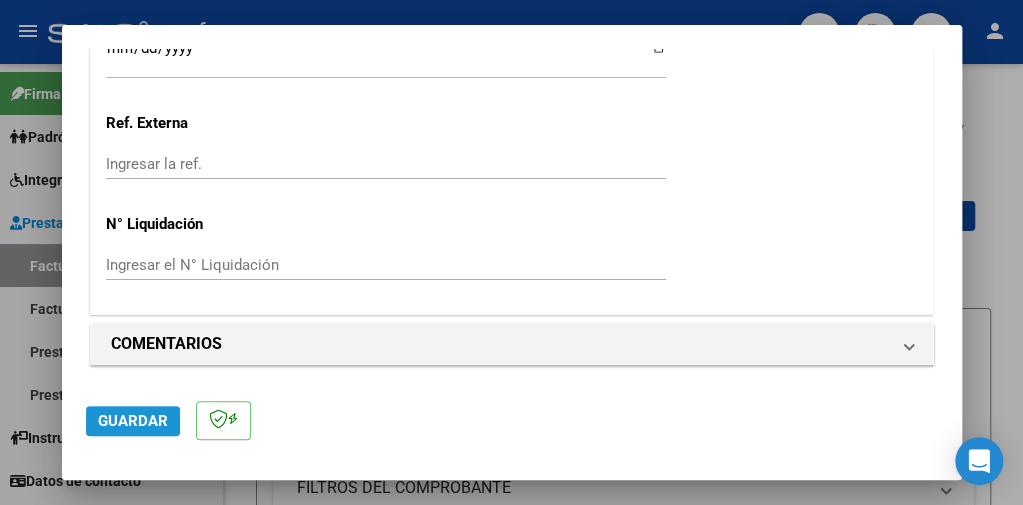 click on "Guardar" 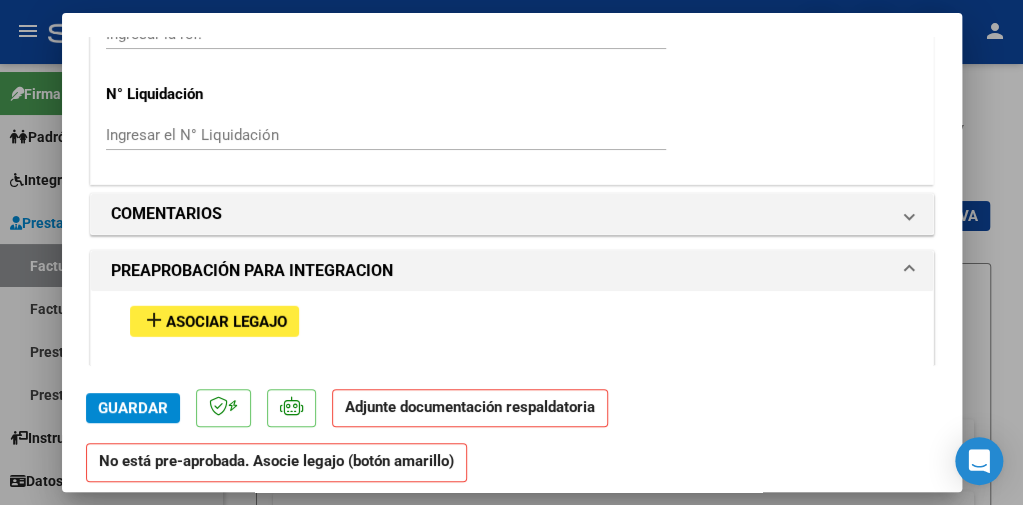 scroll, scrollTop: 2000, scrollLeft: 0, axis: vertical 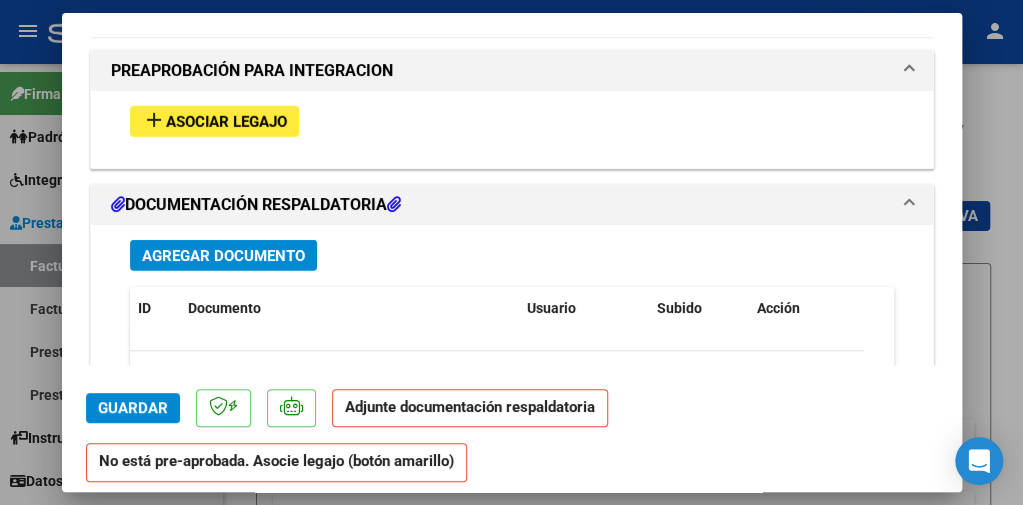 click on "Agregar Documento" at bounding box center (223, 256) 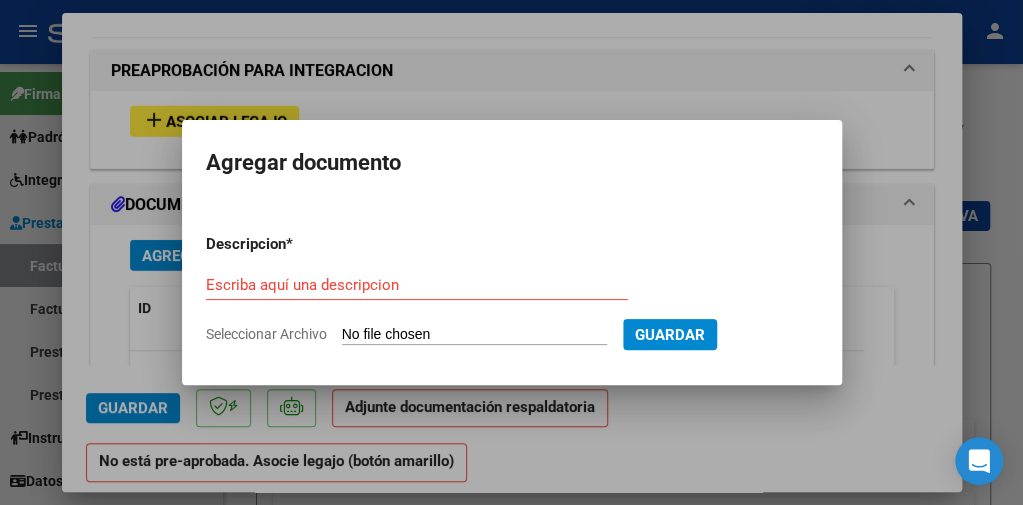 click on "Descripcion  *   Escriba aquí una descripcion  Seleccionar Archivo Guardar" at bounding box center (512, 289) 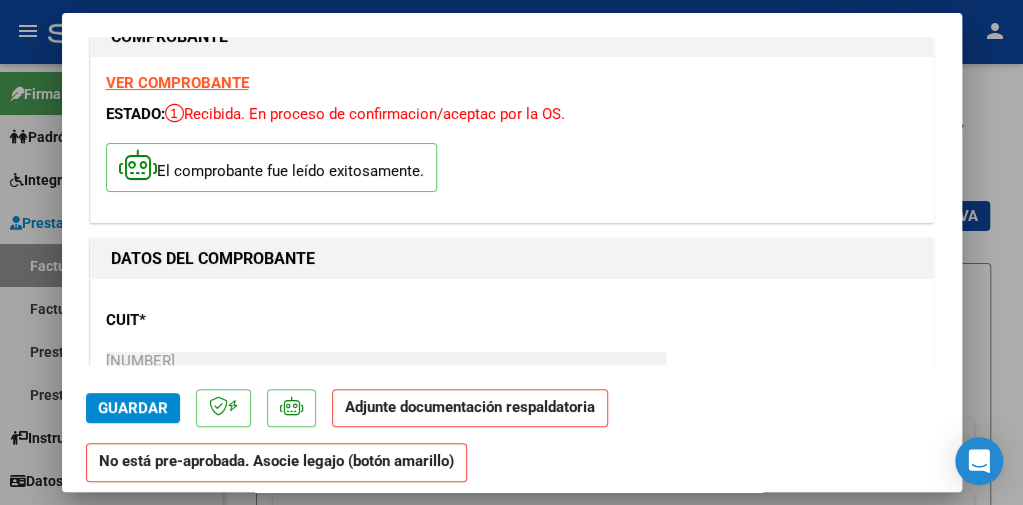 scroll, scrollTop: 0, scrollLeft: 0, axis: both 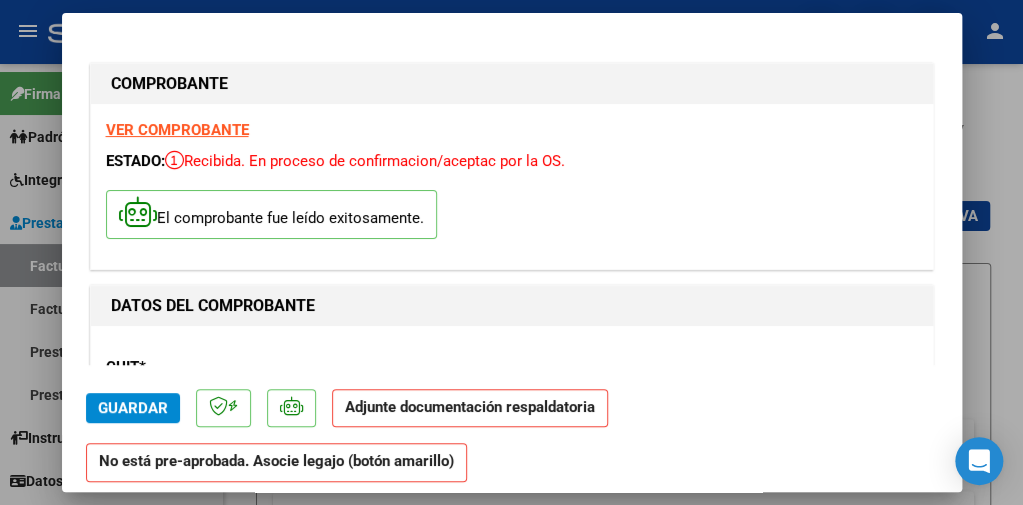 click on "VER COMPROBANTE" at bounding box center (177, 130) 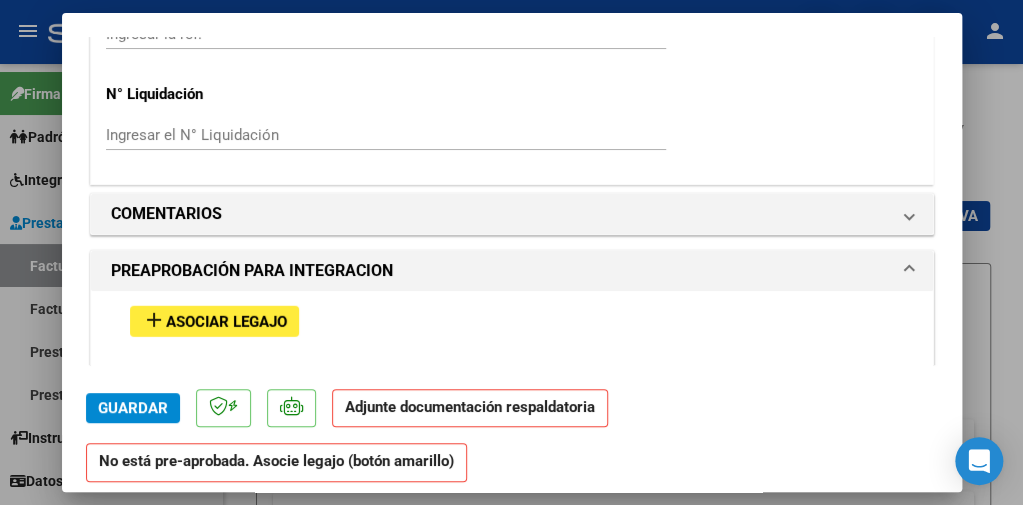 scroll, scrollTop: 2200, scrollLeft: 0, axis: vertical 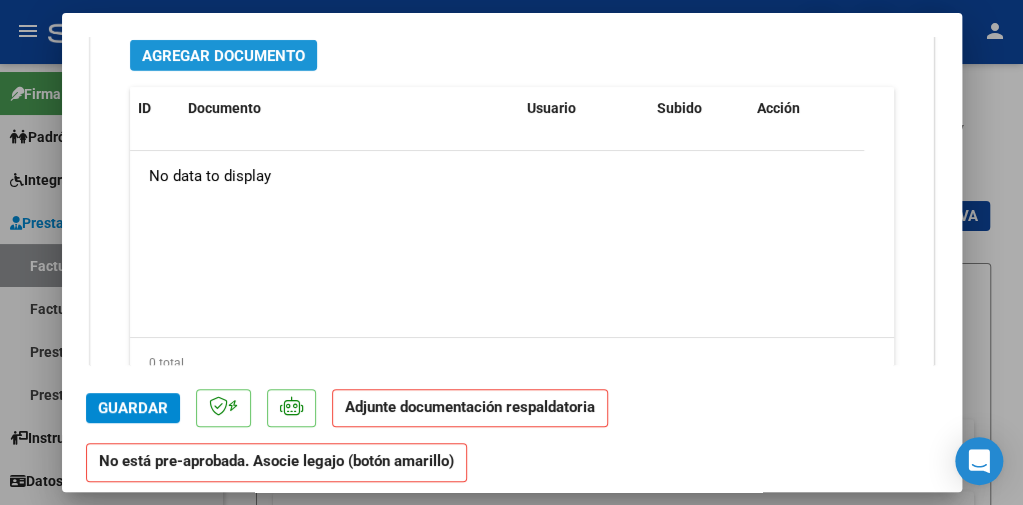 click on "Agregar Documento" at bounding box center [223, 55] 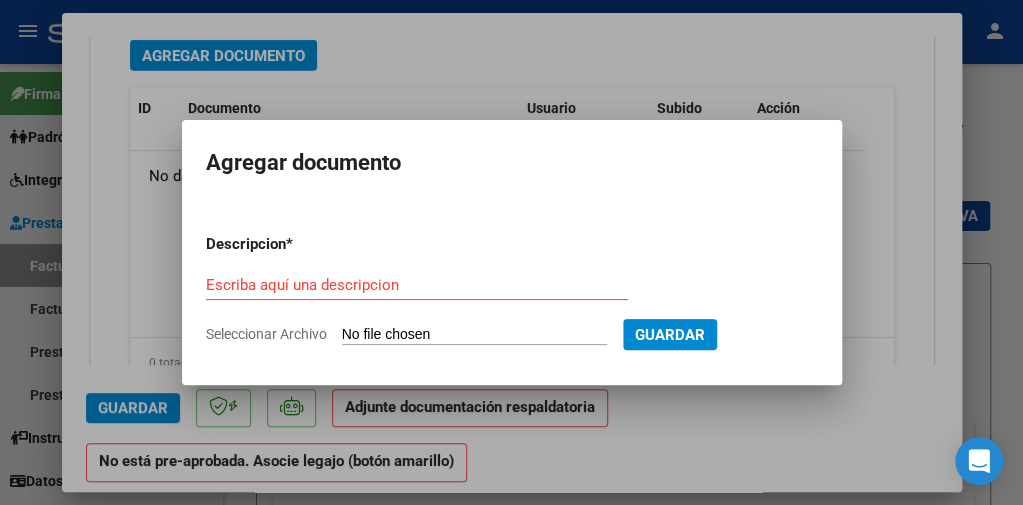 click on "Seleccionar Archivo" at bounding box center [474, 335] 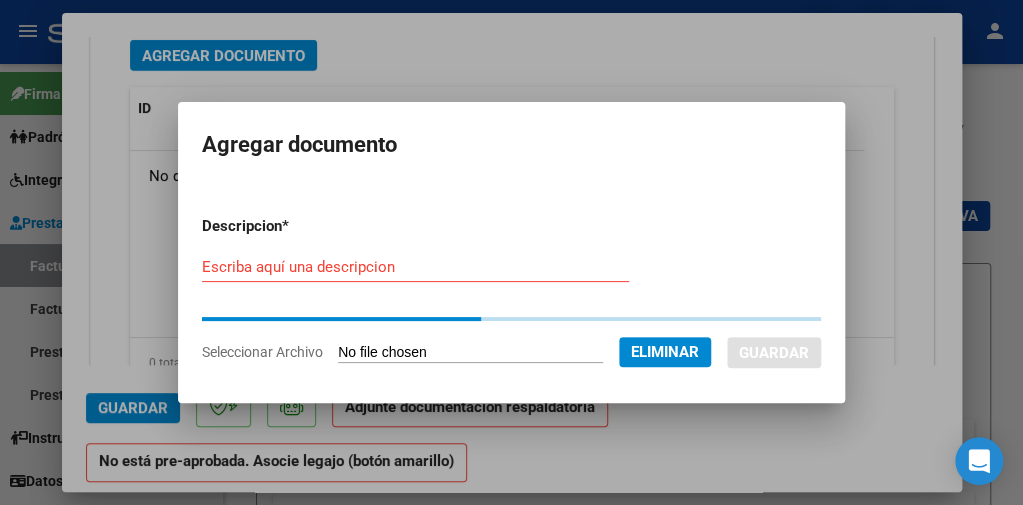click on "Escriba aquí una descripcion" at bounding box center (415, 267) 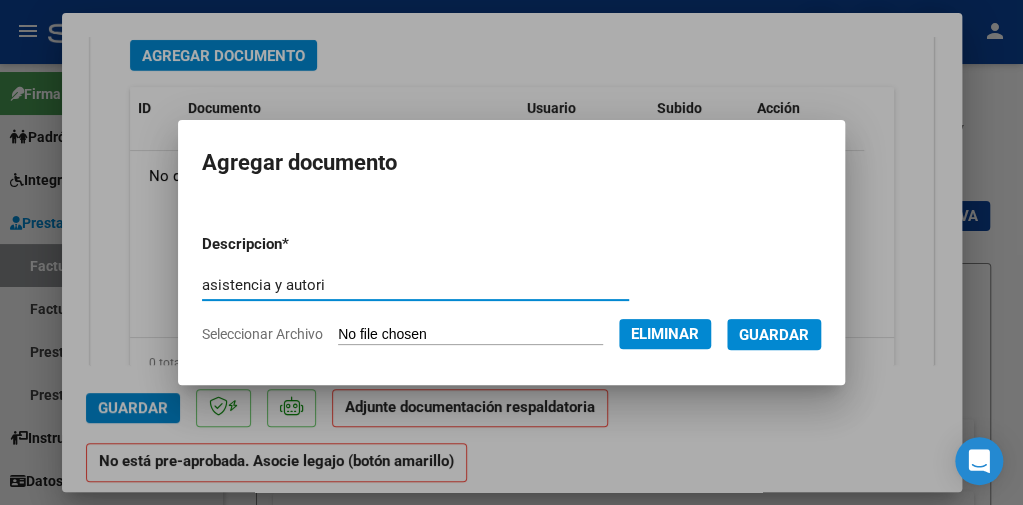type on "asistencia y autori" 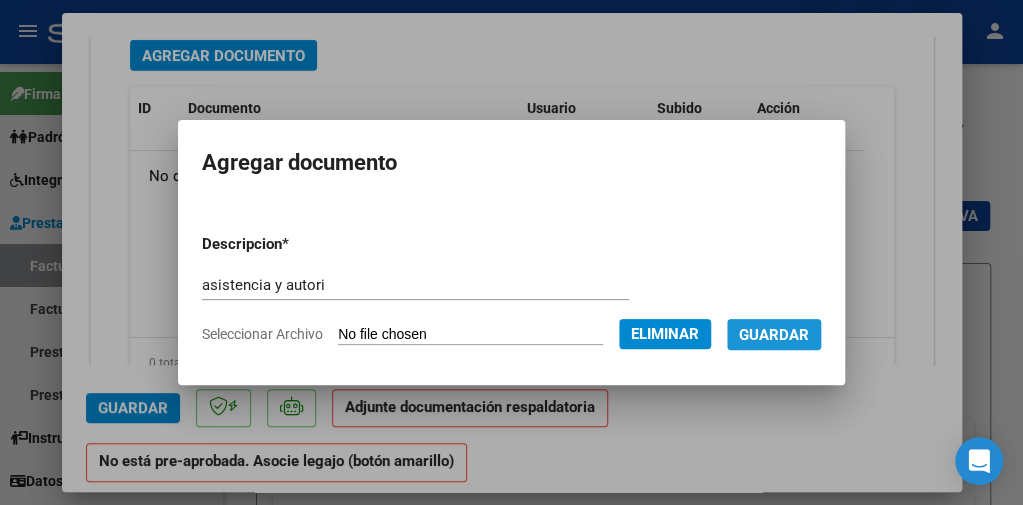 click on "Guardar" at bounding box center [774, 335] 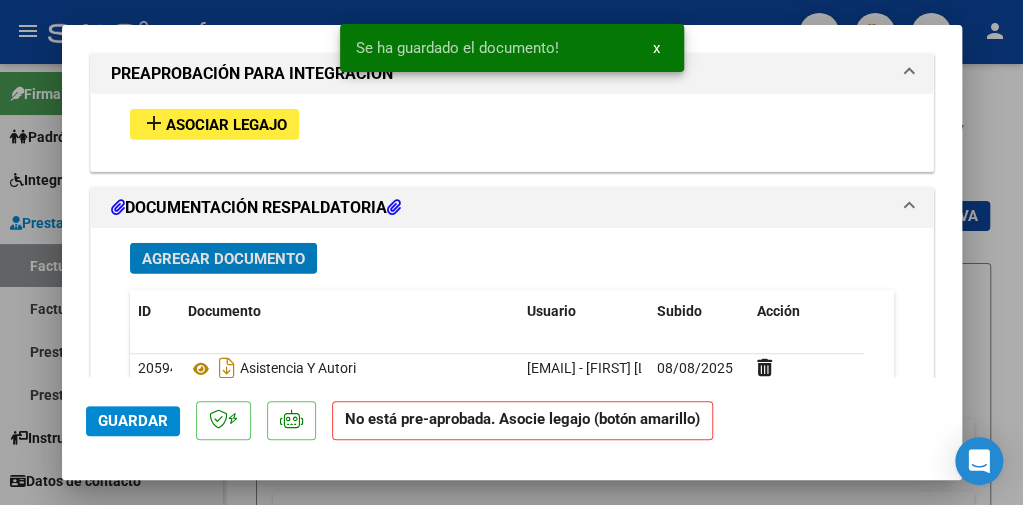 scroll, scrollTop: 1800, scrollLeft: 0, axis: vertical 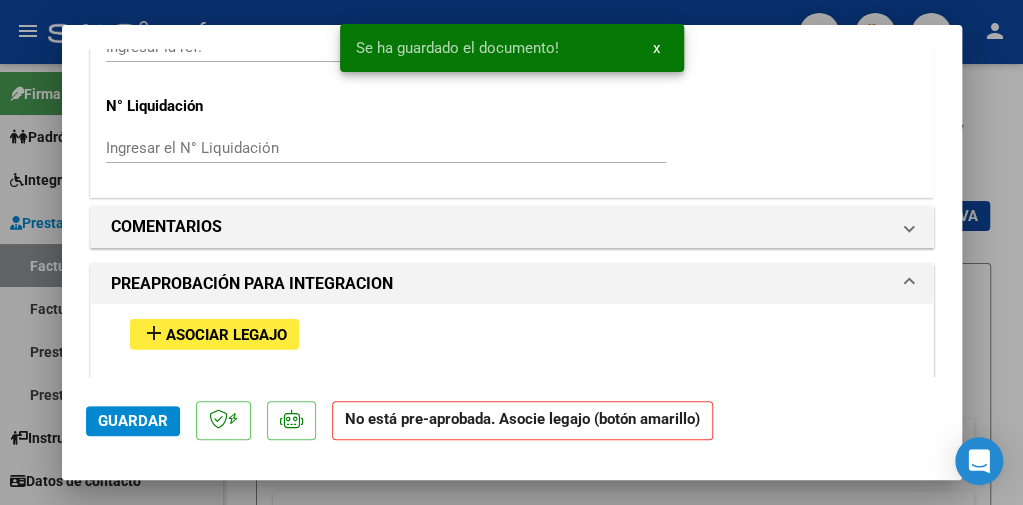 click on "Asociar Legajo" at bounding box center (226, 335) 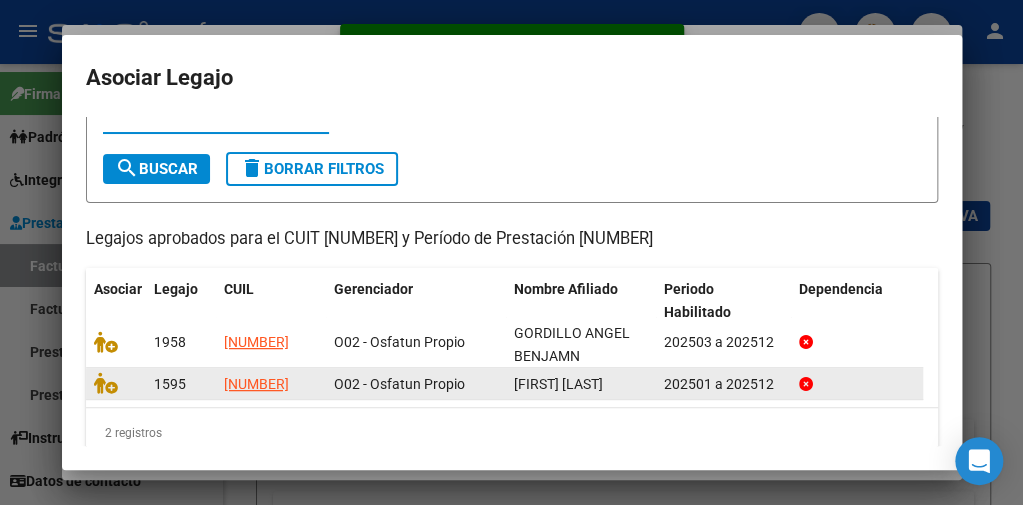 scroll, scrollTop: 140, scrollLeft: 0, axis: vertical 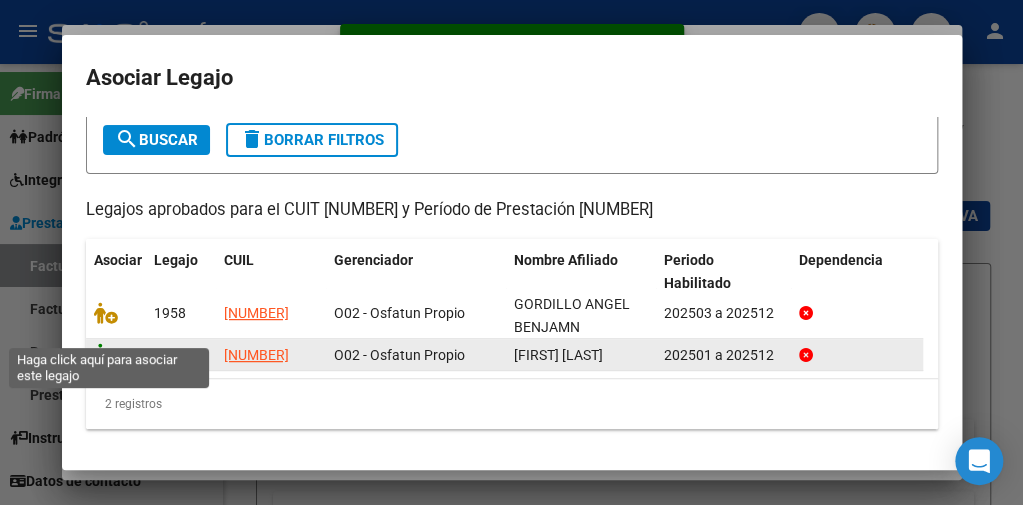 click 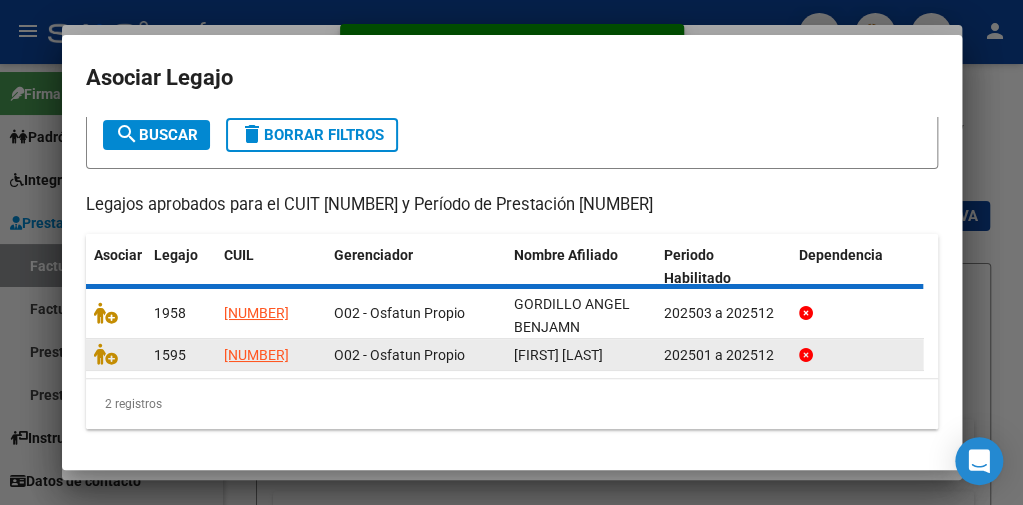 scroll, scrollTop: 1853, scrollLeft: 0, axis: vertical 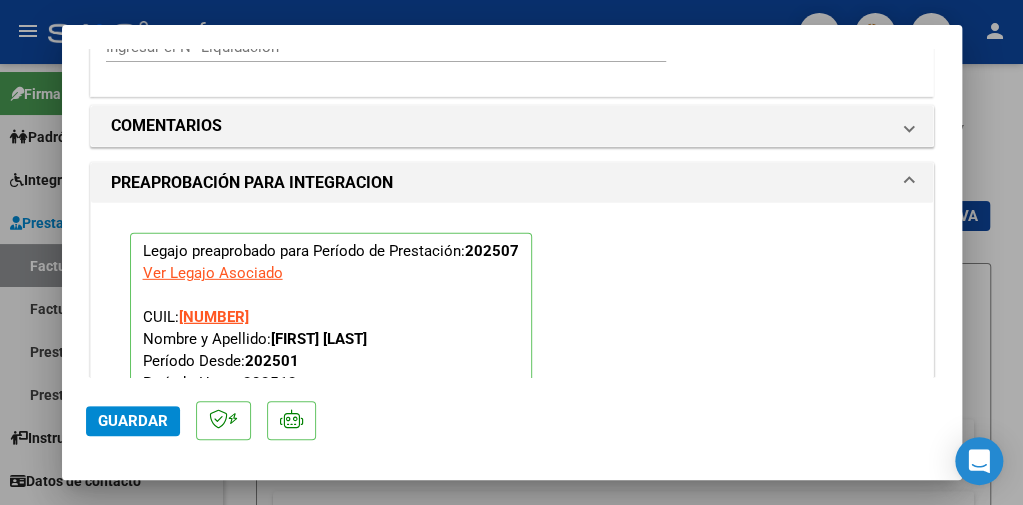 click on "Guardar" 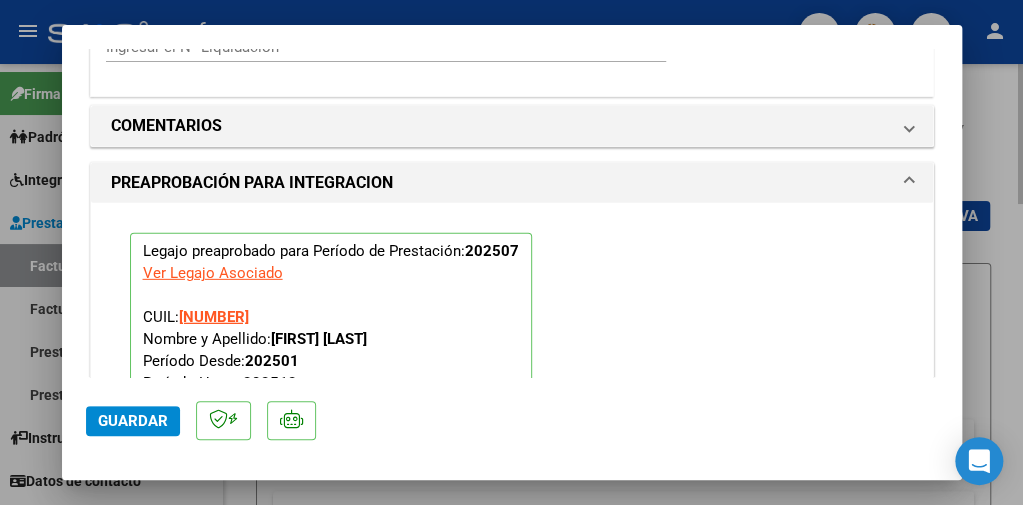 scroll, scrollTop: 2139, scrollLeft: 0, axis: vertical 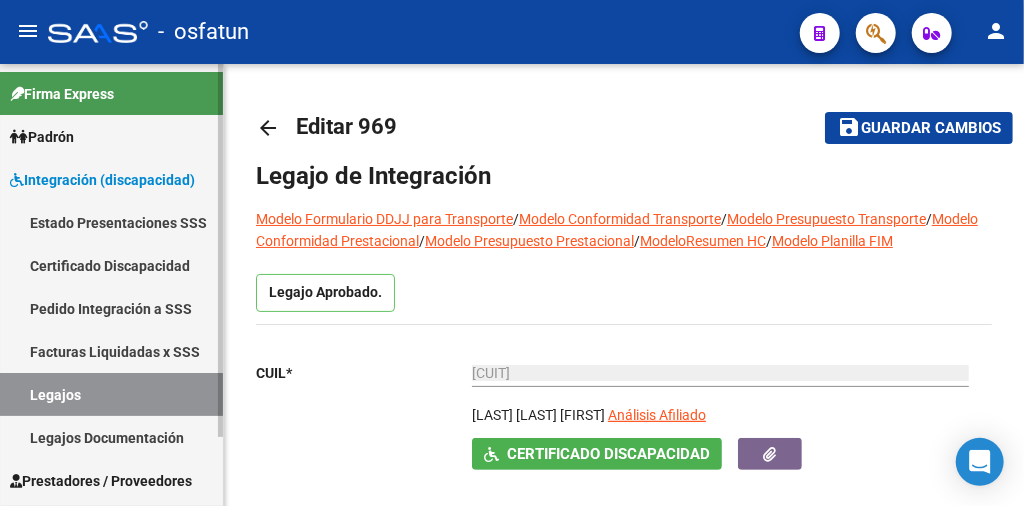 type on "AGÜERO ESCOBAR MACARENA" 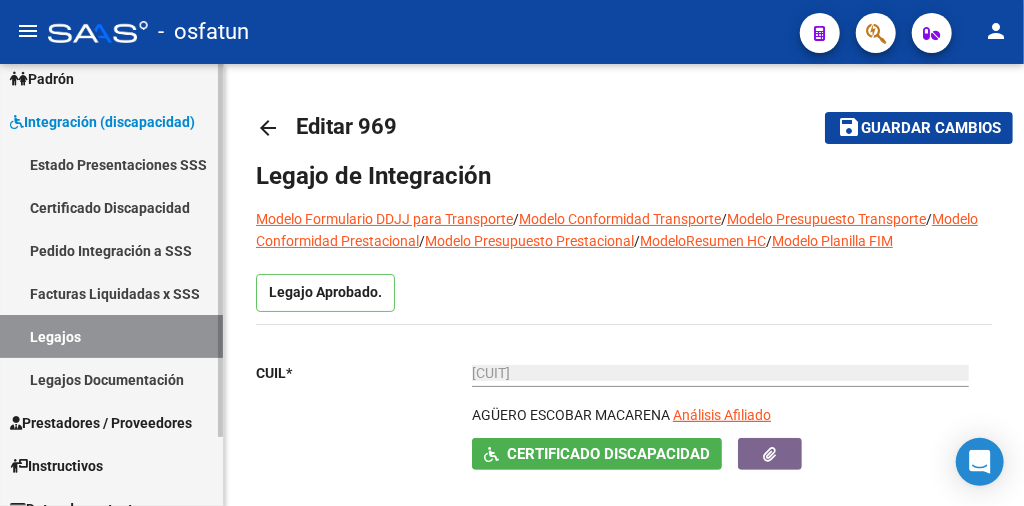 scroll, scrollTop: 81, scrollLeft: 0, axis: vertical 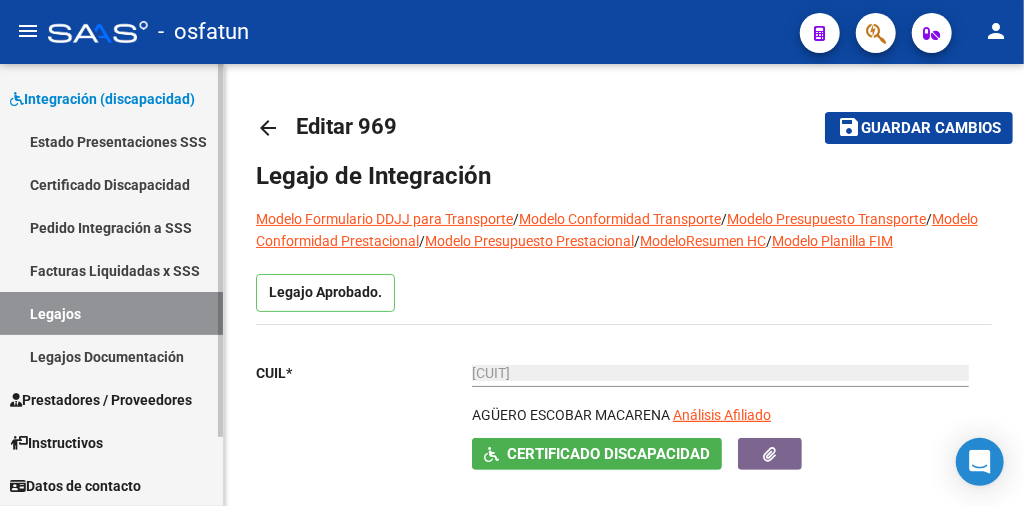 click on "Prestadores / Proveedores" at bounding box center [101, 400] 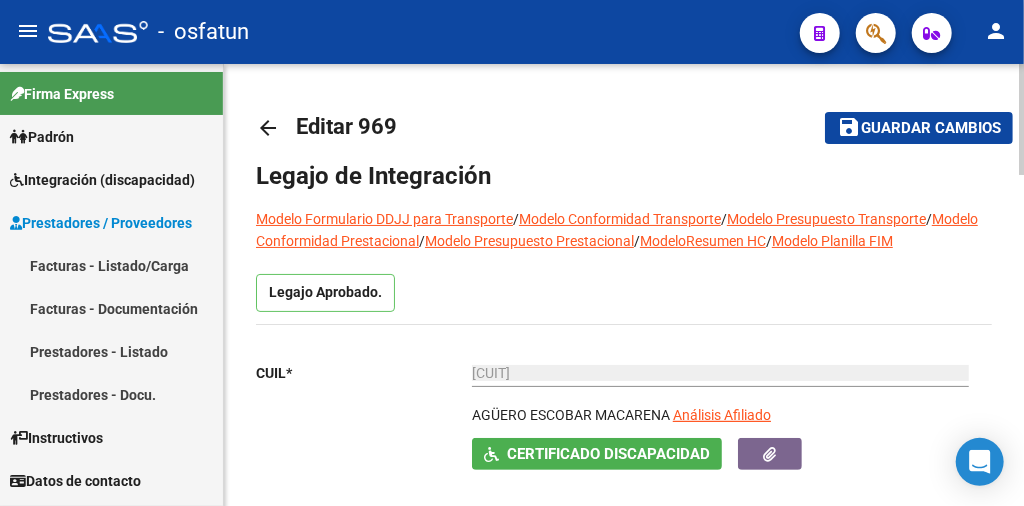 scroll, scrollTop: 0, scrollLeft: 0, axis: both 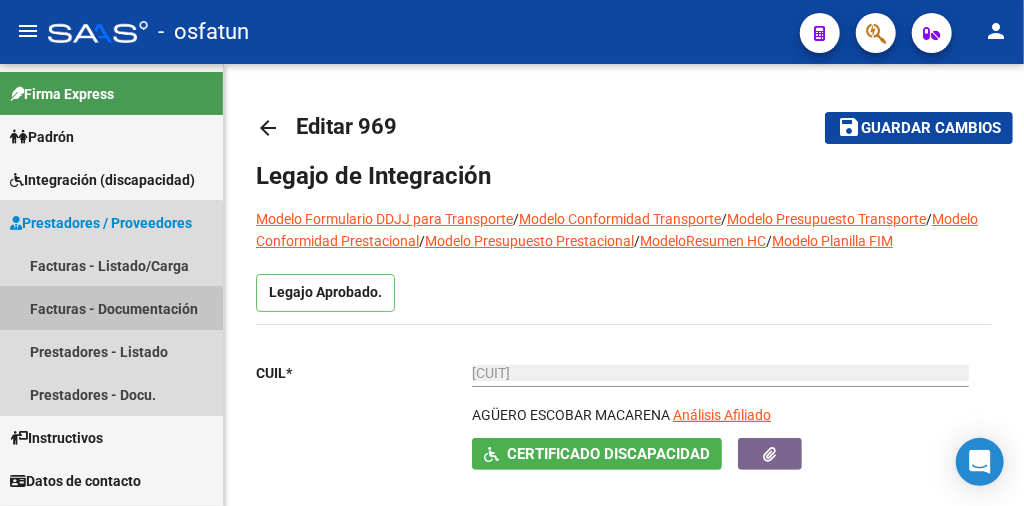 click on "Facturas - Documentación" at bounding box center (111, 308) 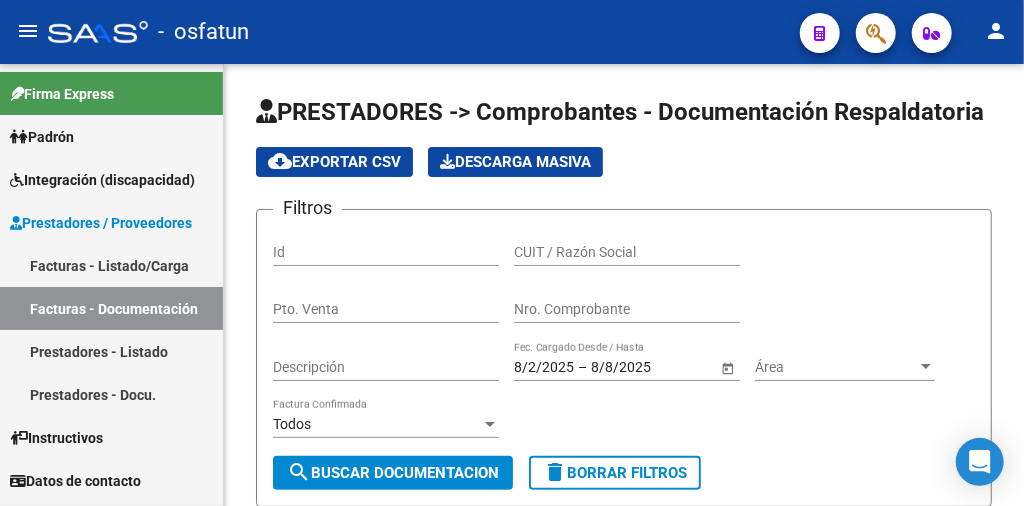 click on "Facturas - Listado/Carga" at bounding box center [111, 265] 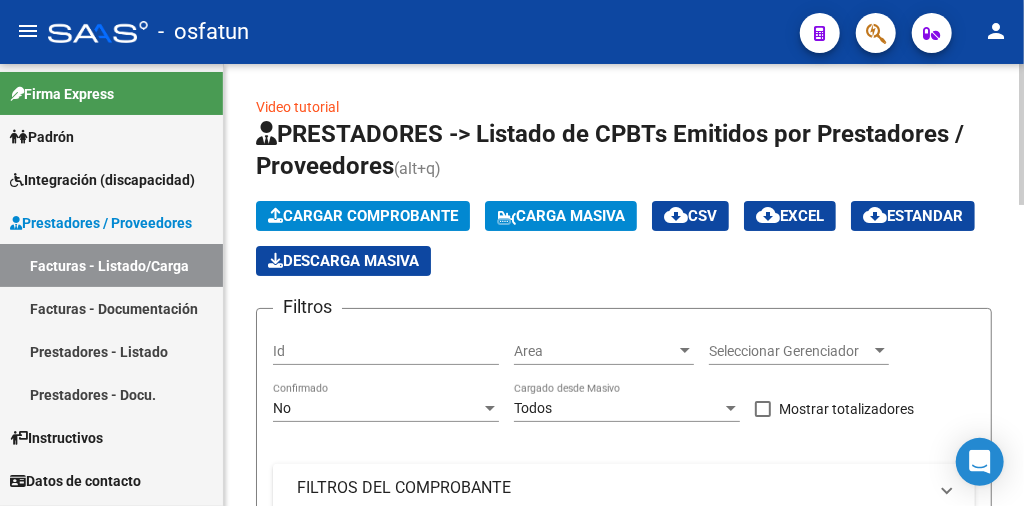 click on "Cargar Comprobante" 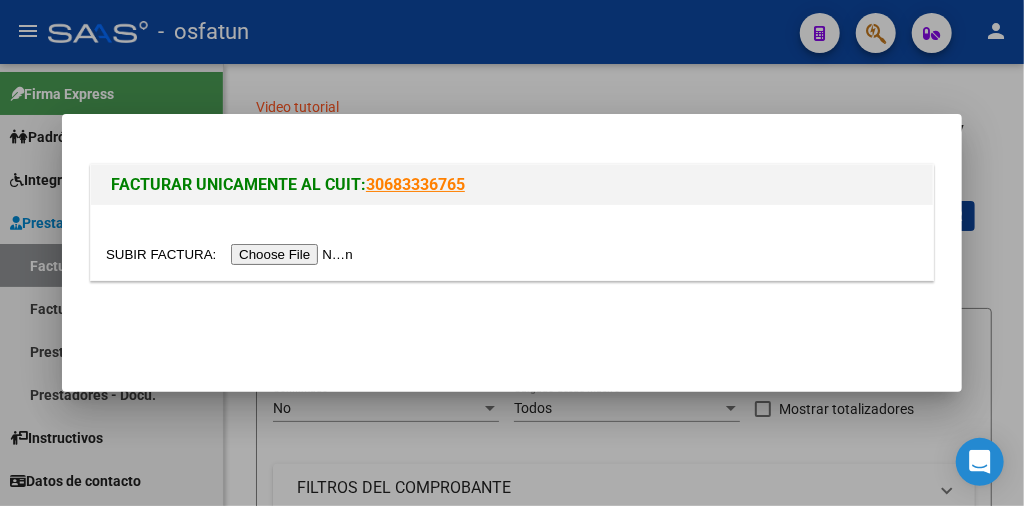 click at bounding box center (232, 254) 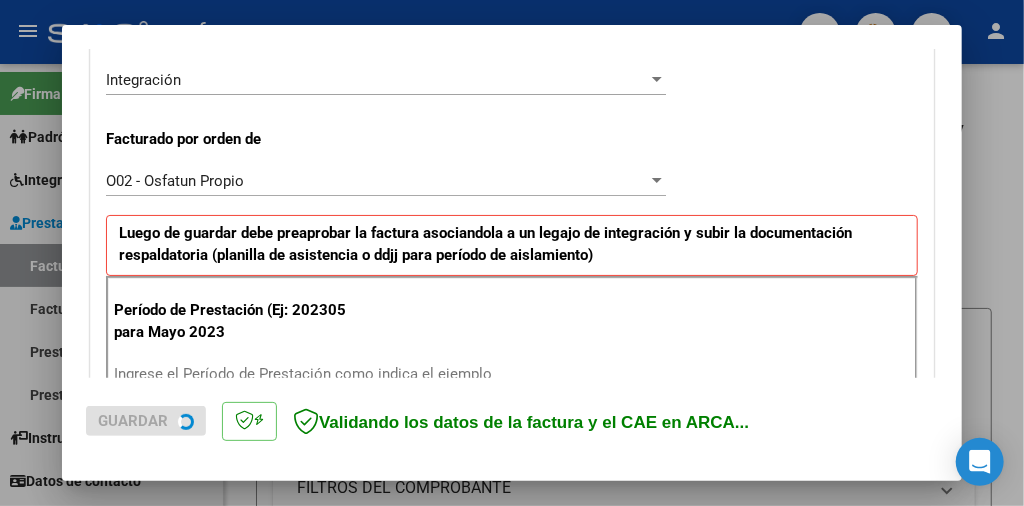 scroll, scrollTop: 600, scrollLeft: 0, axis: vertical 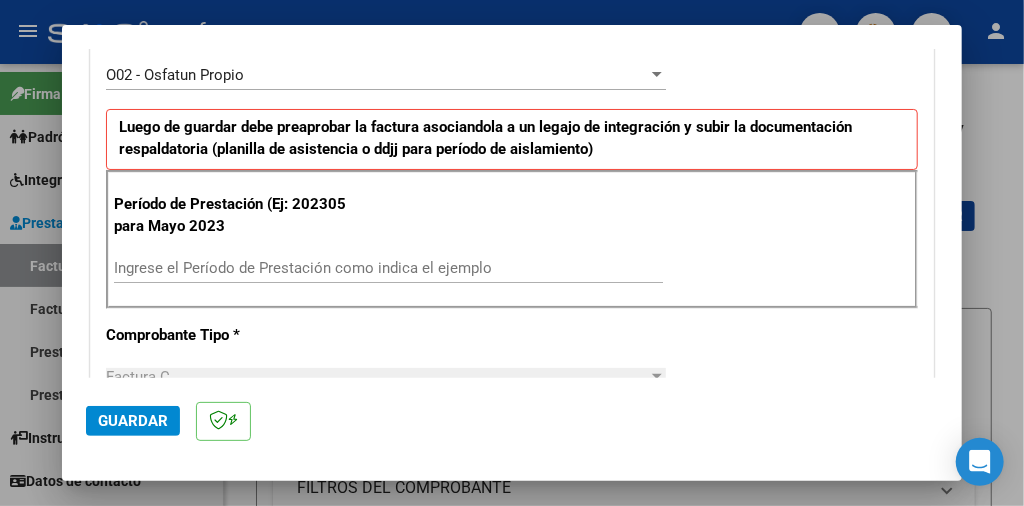 click on "Ingrese el Período de Prestación como indica el ejemplo" at bounding box center [388, 268] 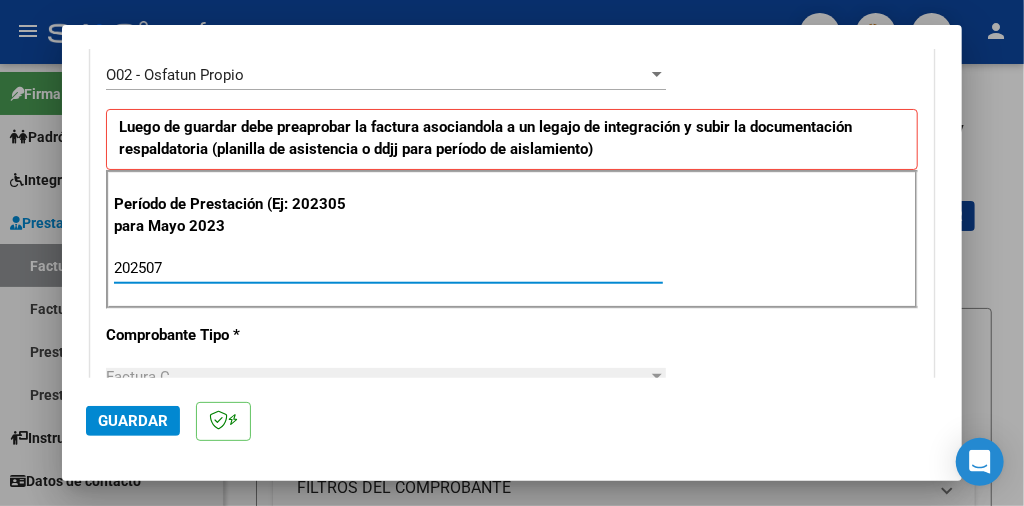 type on "202507" 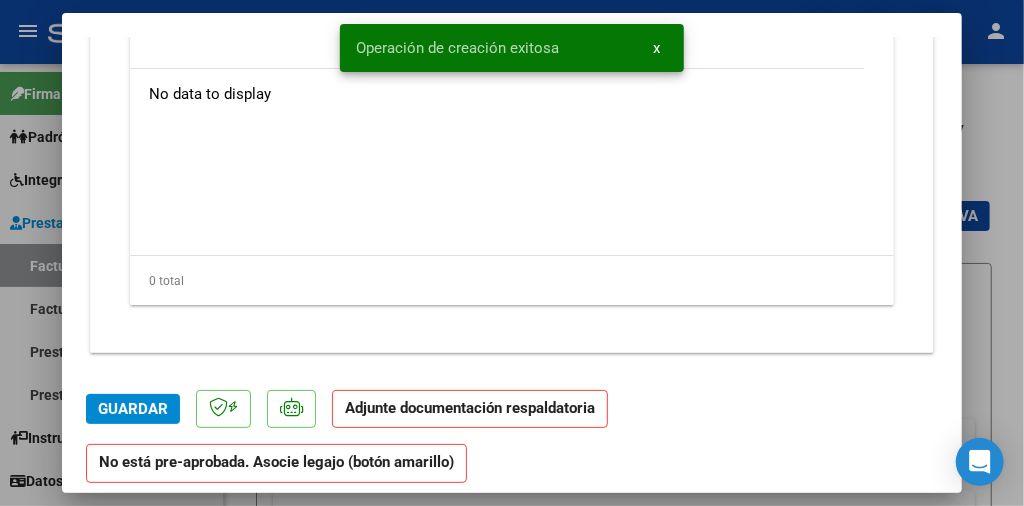 scroll, scrollTop: 1982, scrollLeft: 0, axis: vertical 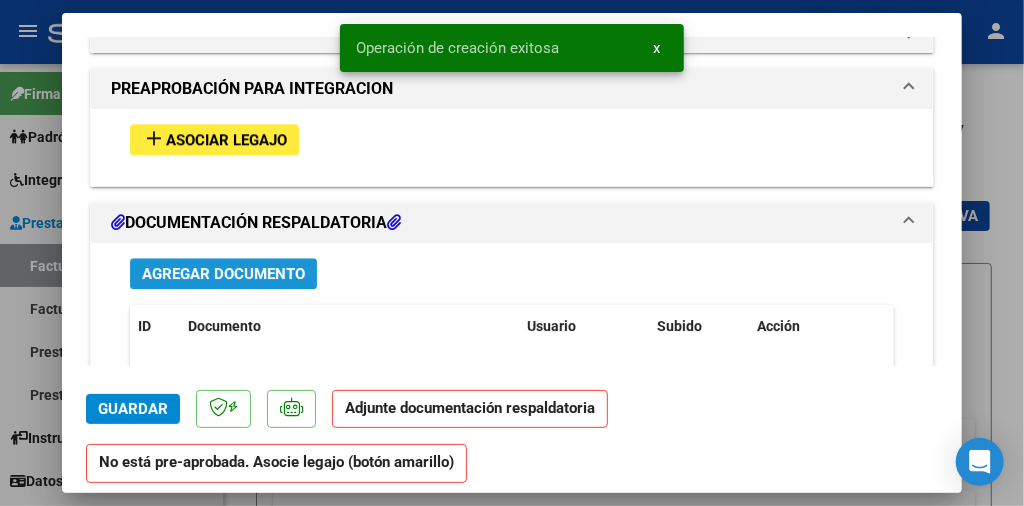 click on "Agregar Documento" at bounding box center [223, 274] 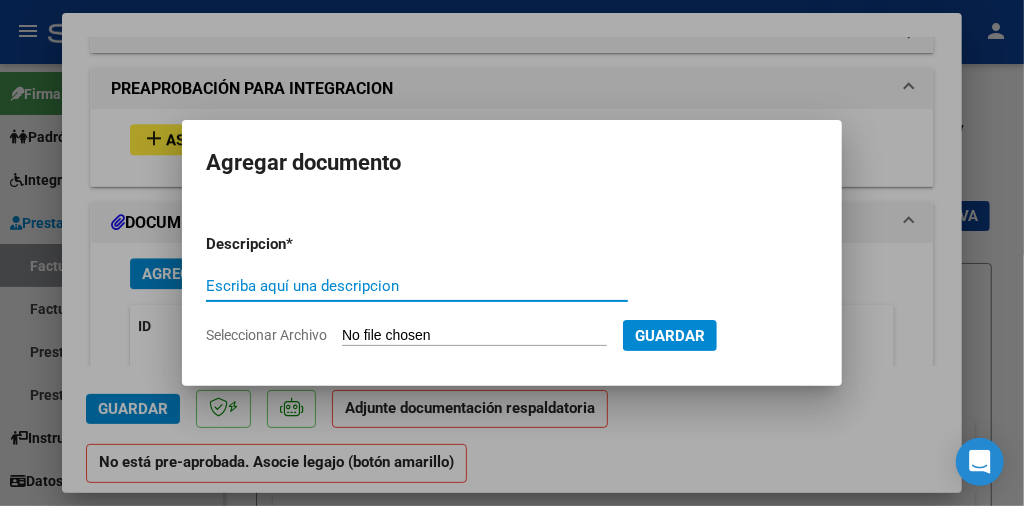 click on "Seleccionar Archivo" at bounding box center (474, 336) 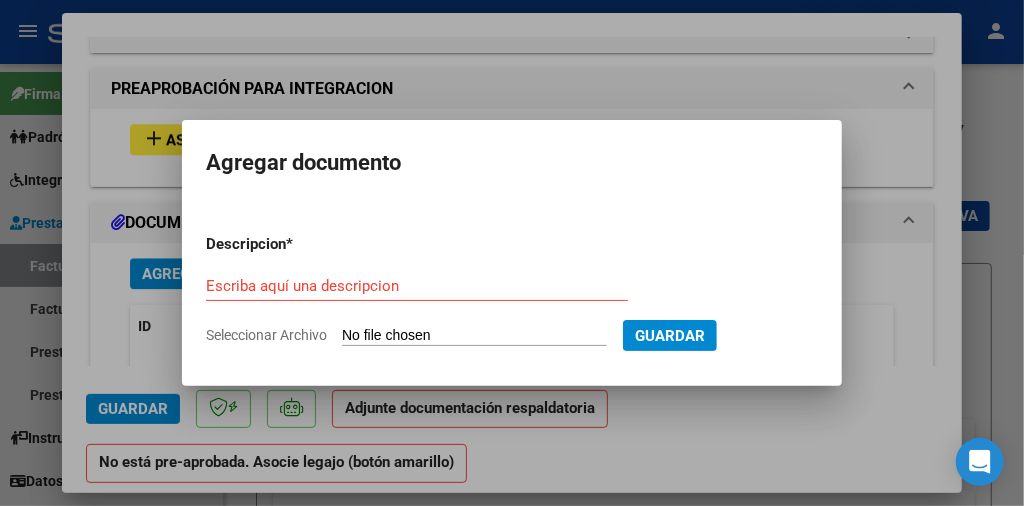 type on "C:\fakepath\1000899277.pdf" 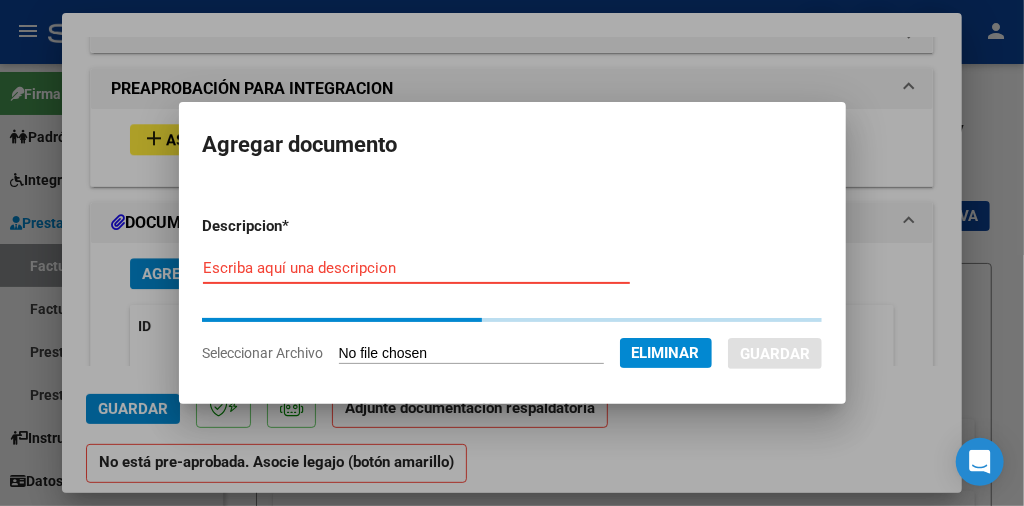 click on "Escriba aquí una descripcion" at bounding box center [416, 268] 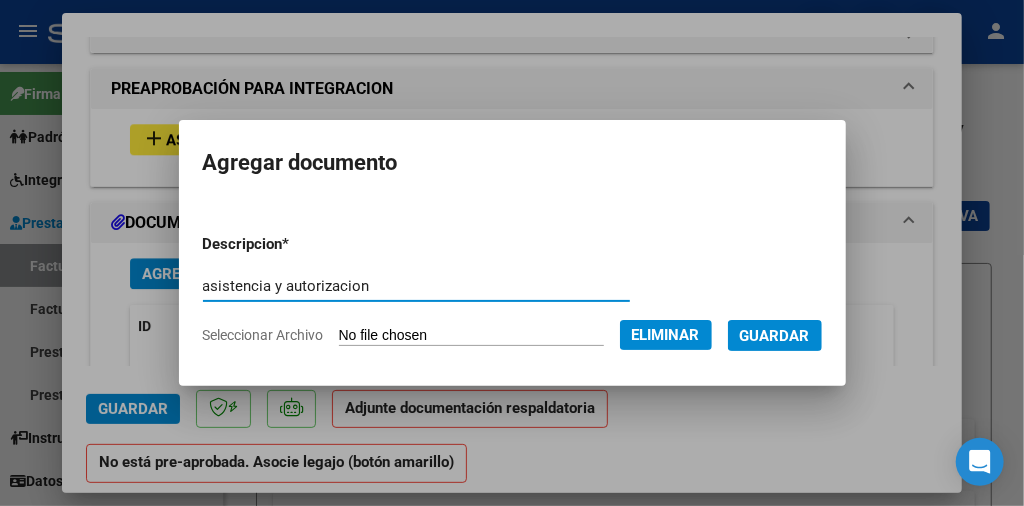 type on "asistencia y autorizacion" 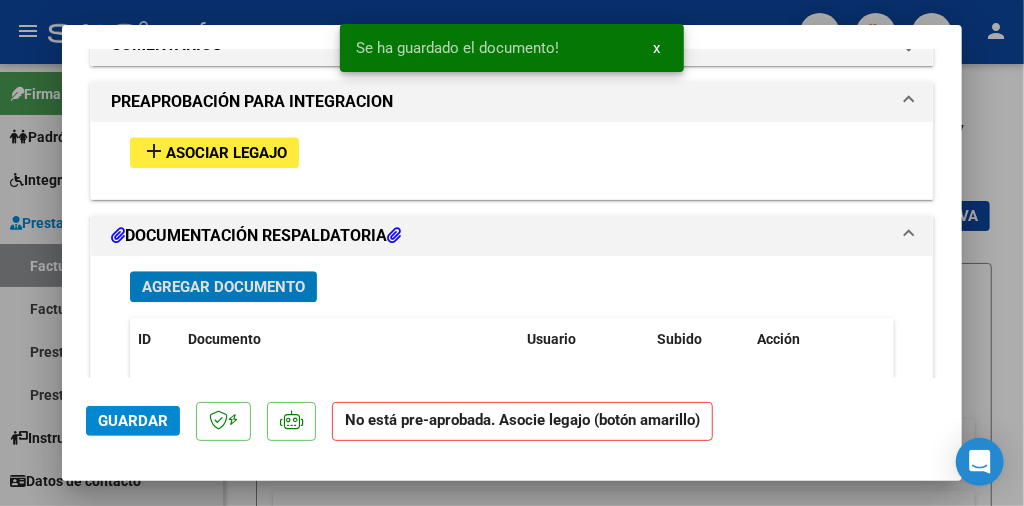 click on "Asociar Legajo" at bounding box center (226, 153) 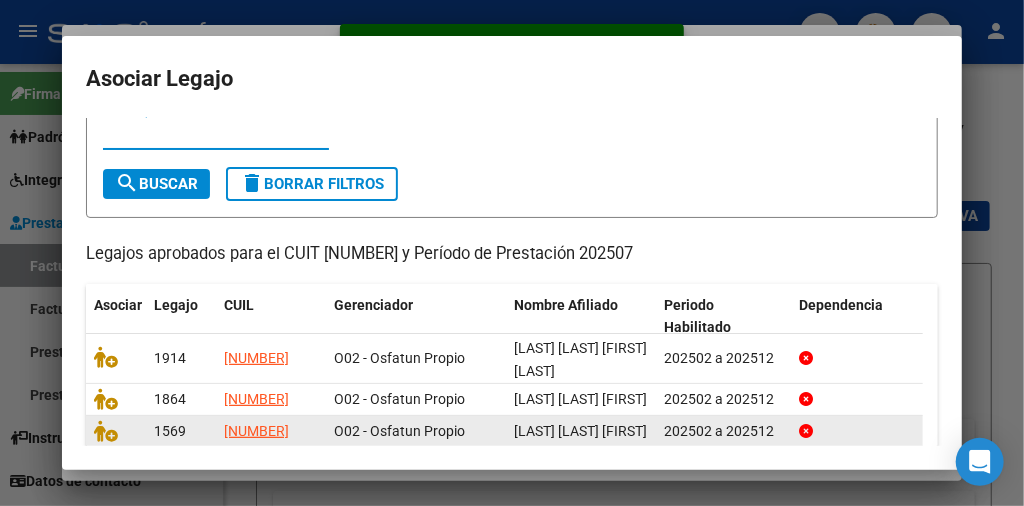scroll, scrollTop: 239, scrollLeft: 0, axis: vertical 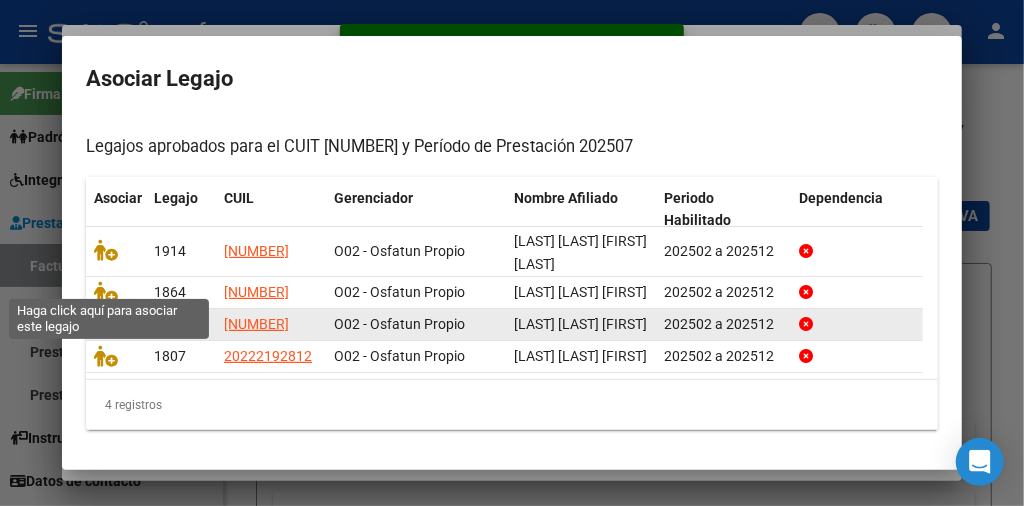 click 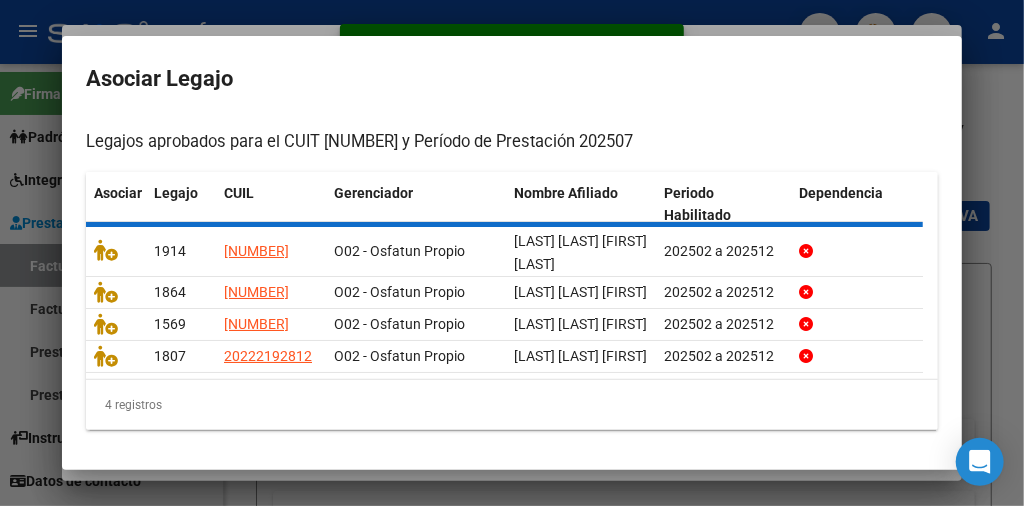 scroll, scrollTop: 2035, scrollLeft: 0, axis: vertical 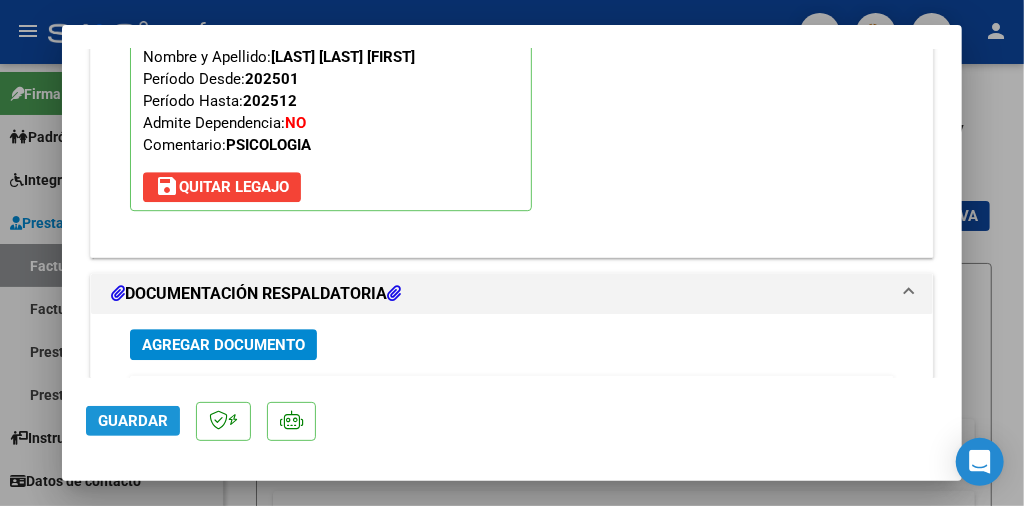 click on "Guardar" 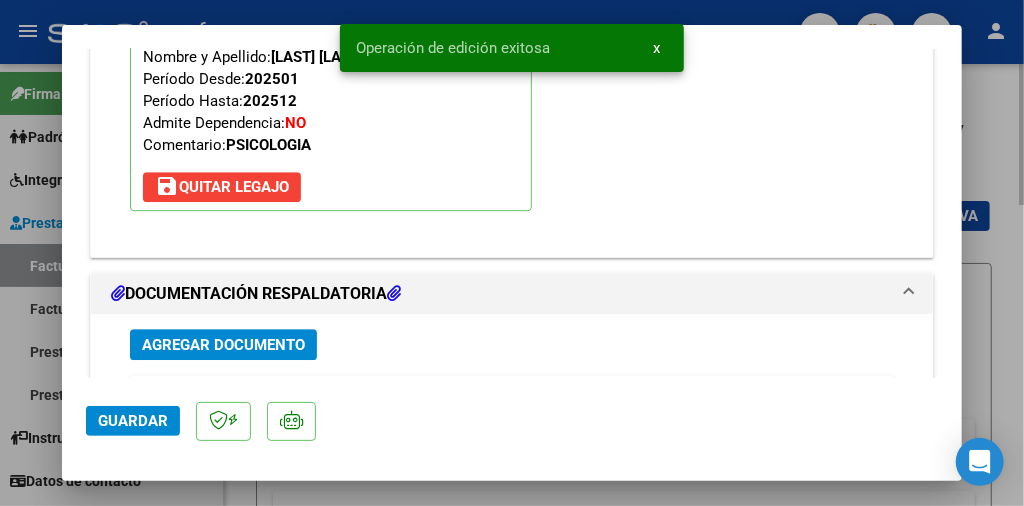drag, startPoint x: 1006, startPoint y: 321, endPoint x: 968, endPoint y: 332, distance: 39.56008 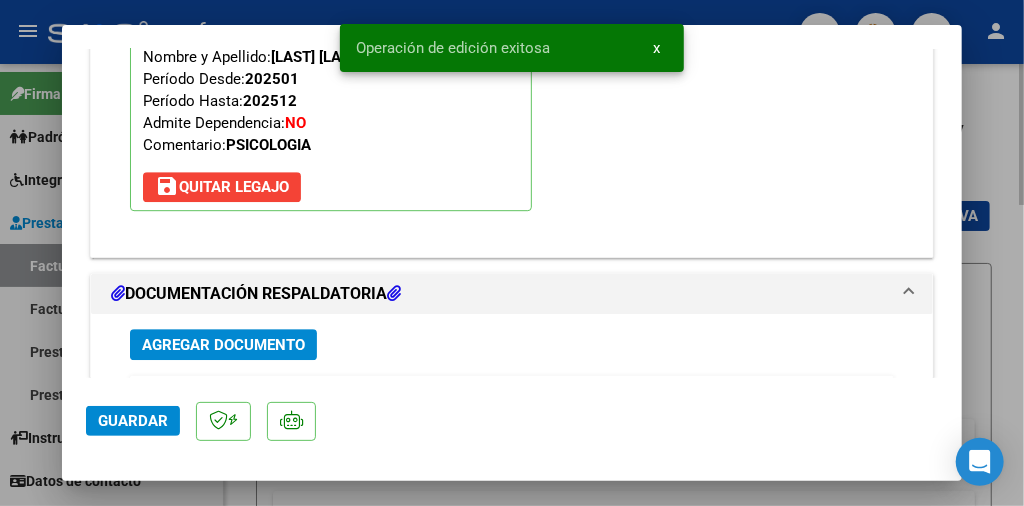 scroll, scrollTop: 0, scrollLeft: 0, axis: both 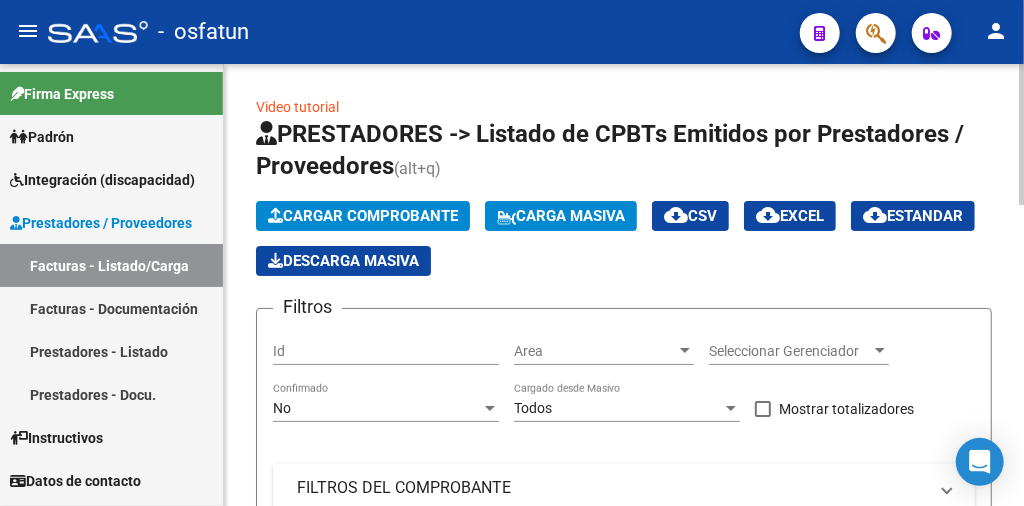 click on "Cargar Comprobante" 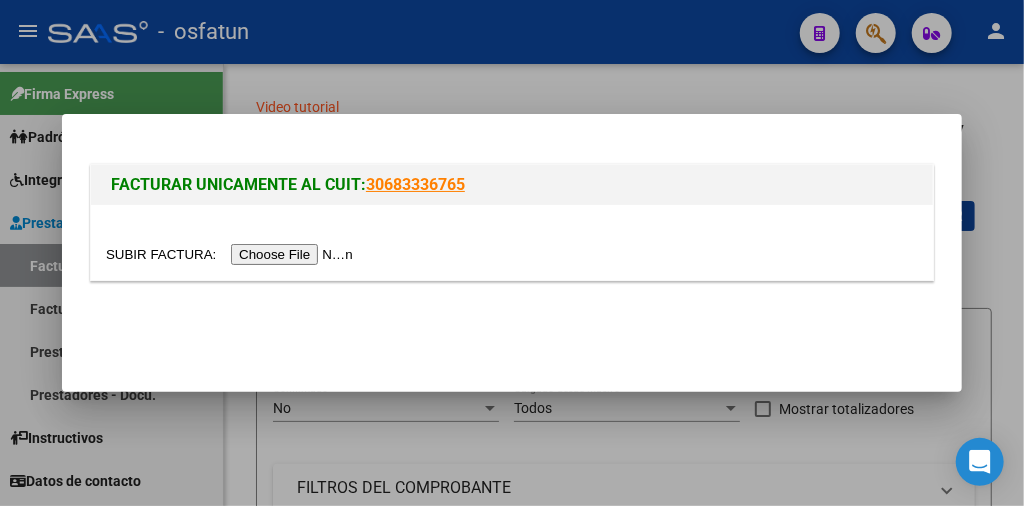 click at bounding box center [232, 254] 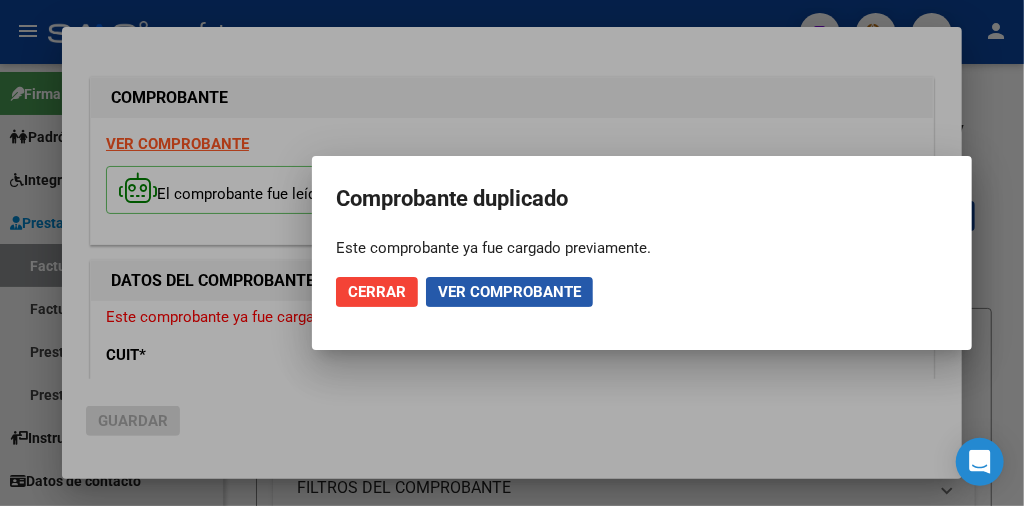 click on "Ver comprobante" 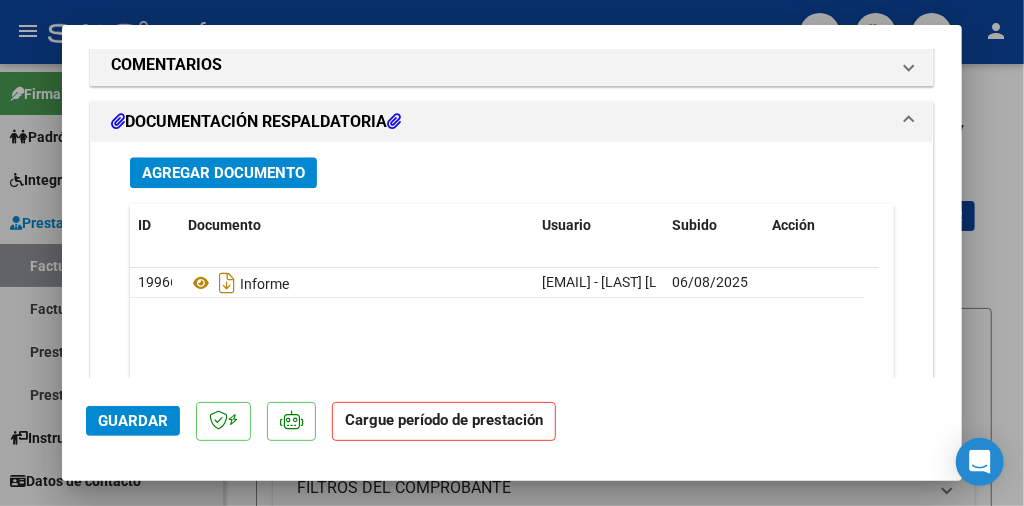 scroll, scrollTop: 2000, scrollLeft: 0, axis: vertical 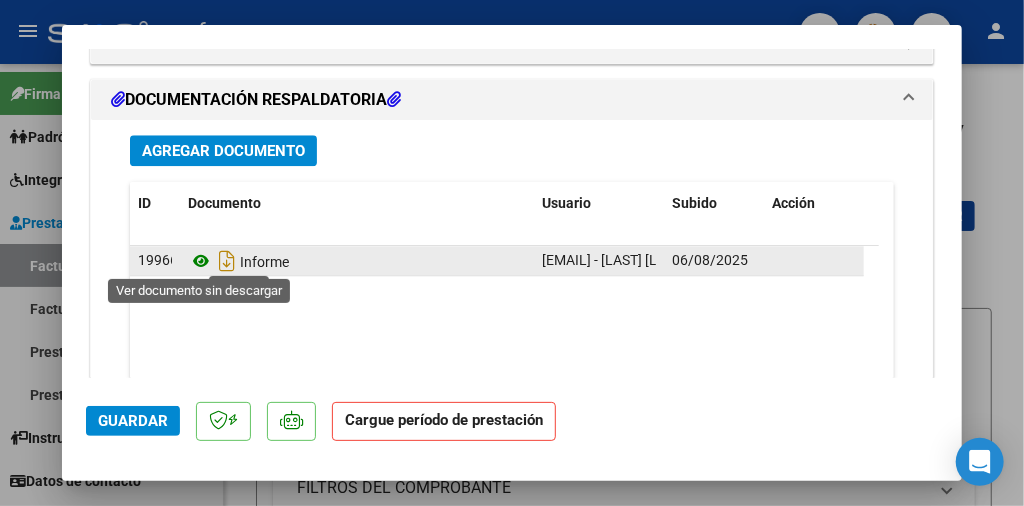 click 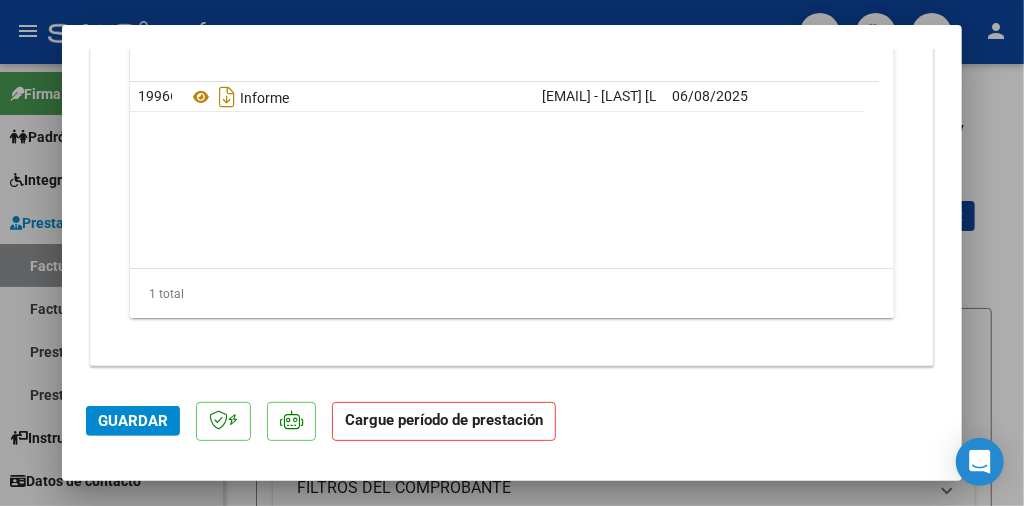 scroll, scrollTop: 2165, scrollLeft: 0, axis: vertical 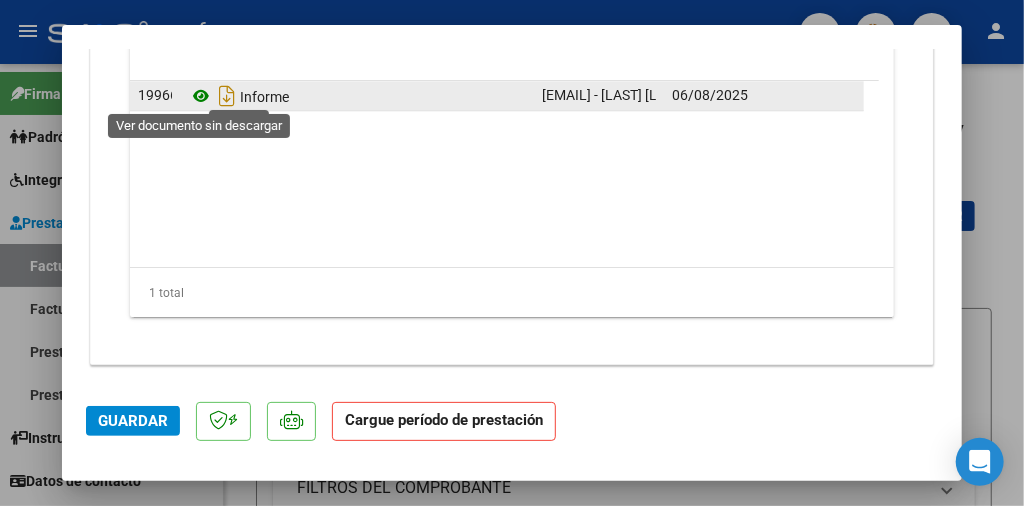click 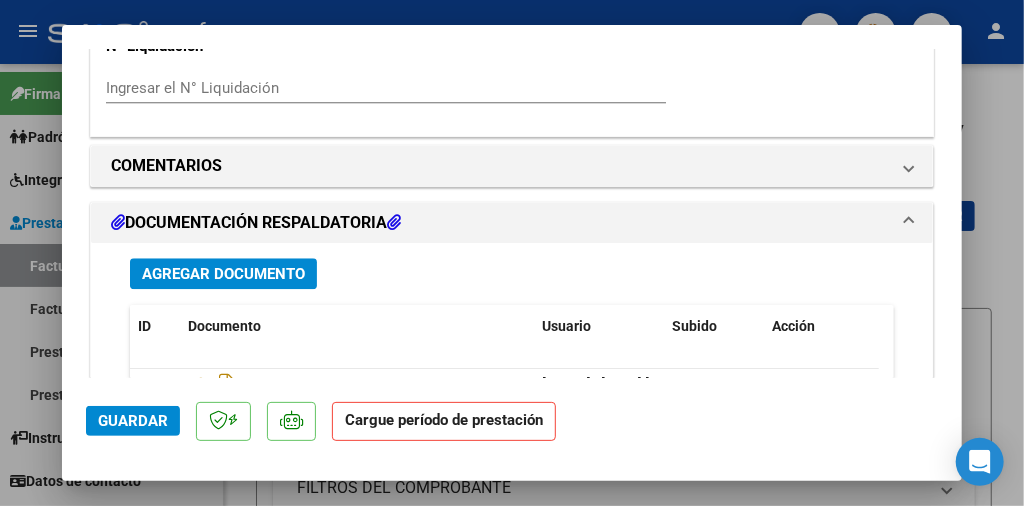 scroll, scrollTop: 1765, scrollLeft: 0, axis: vertical 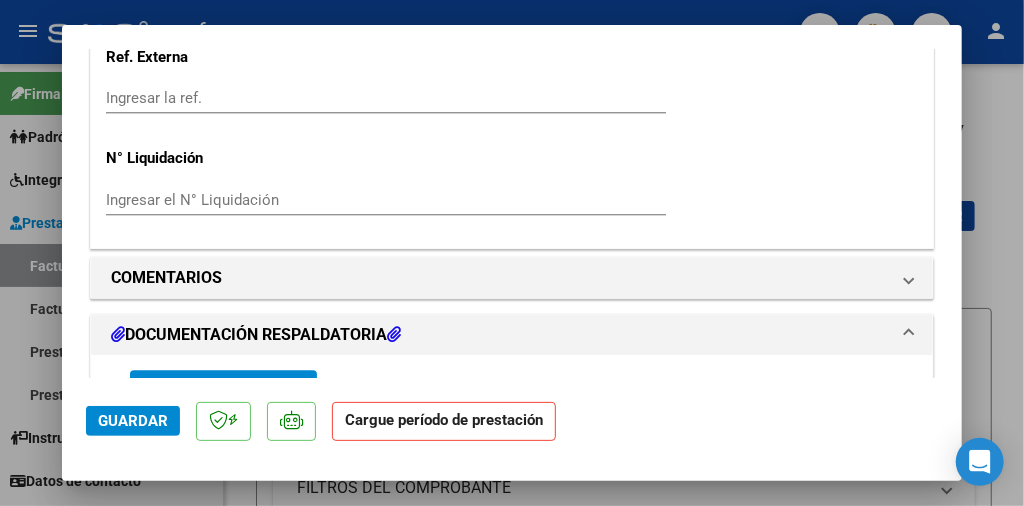 click at bounding box center [512, 253] 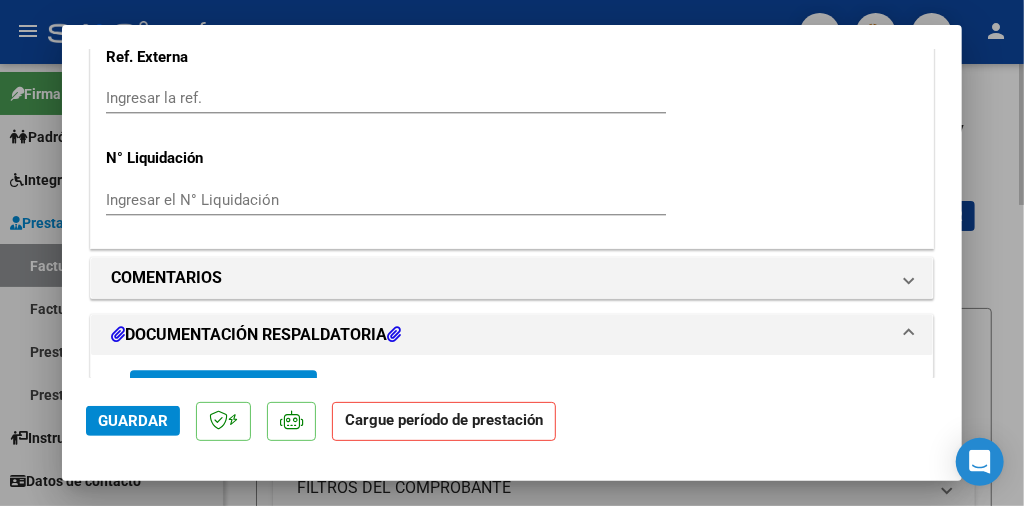 type 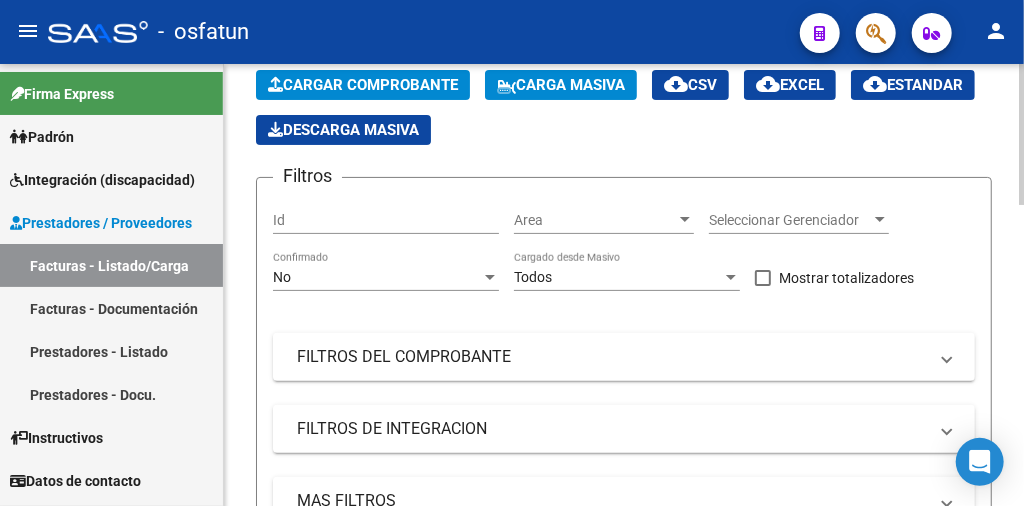 scroll, scrollTop: 0, scrollLeft: 0, axis: both 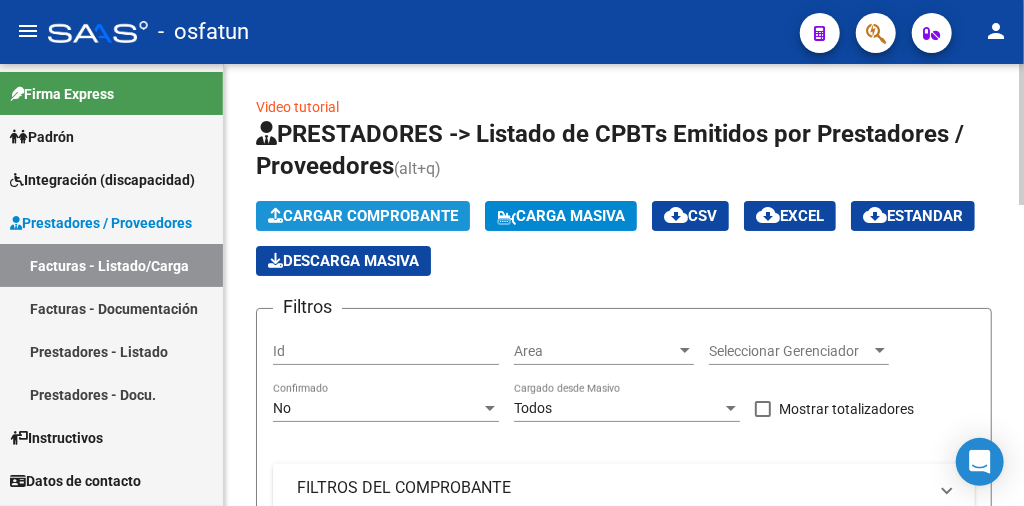 click on "Cargar Comprobante" 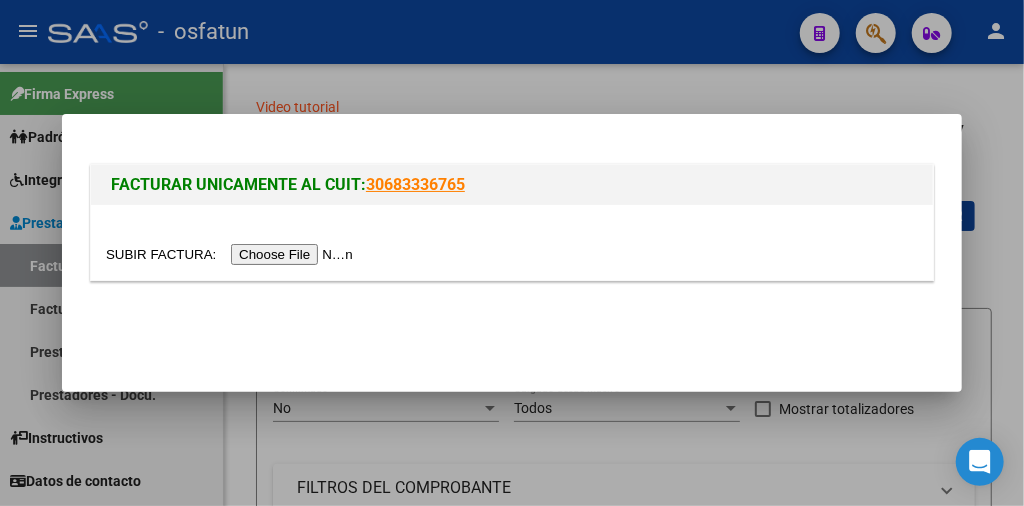 click at bounding box center (232, 254) 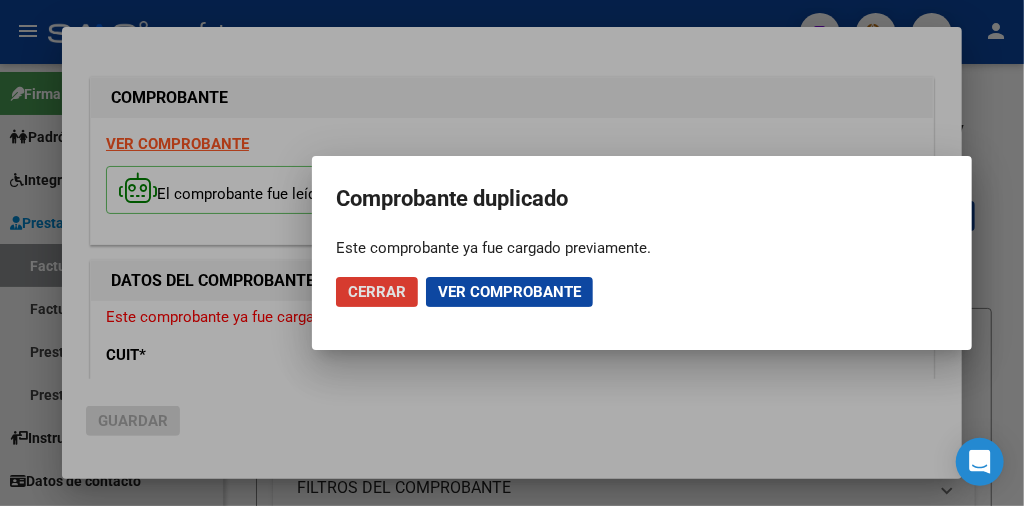 click on "Ver comprobante" 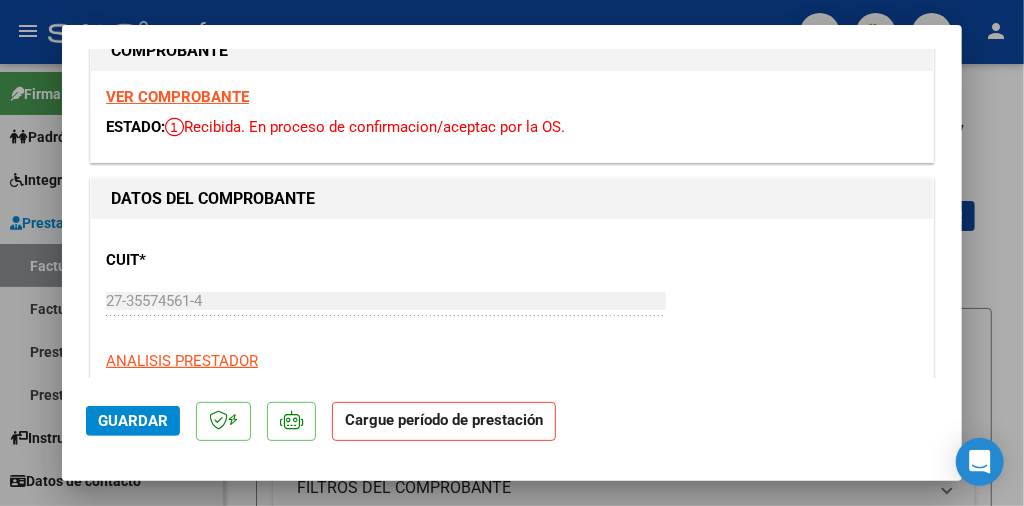 scroll, scrollTop: 0, scrollLeft: 0, axis: both 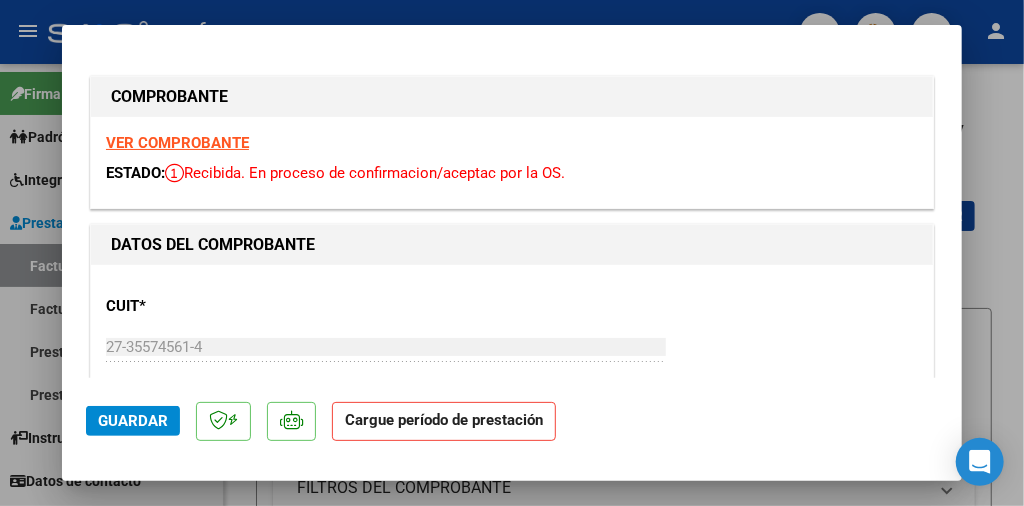 click on "VER COMPROBANTE" at bounding box center [177, 143] 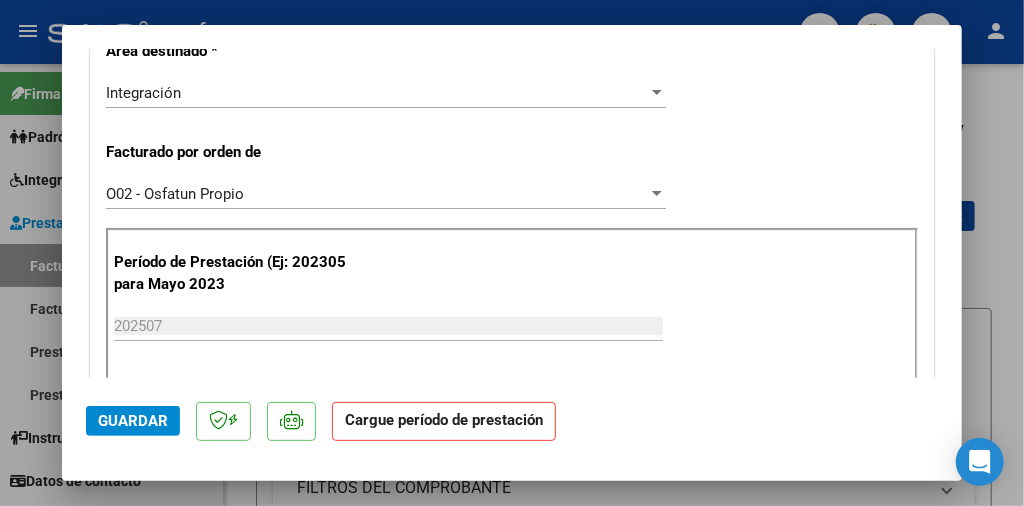 scroll, scrollTop: 365, scrollLeft: 0, axis: vertical 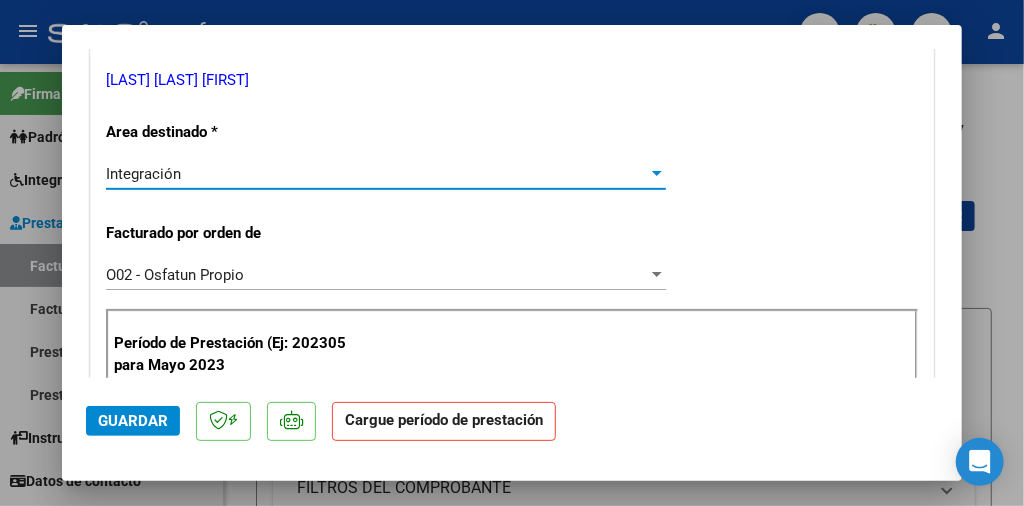 click at bounding box center (657, 173) 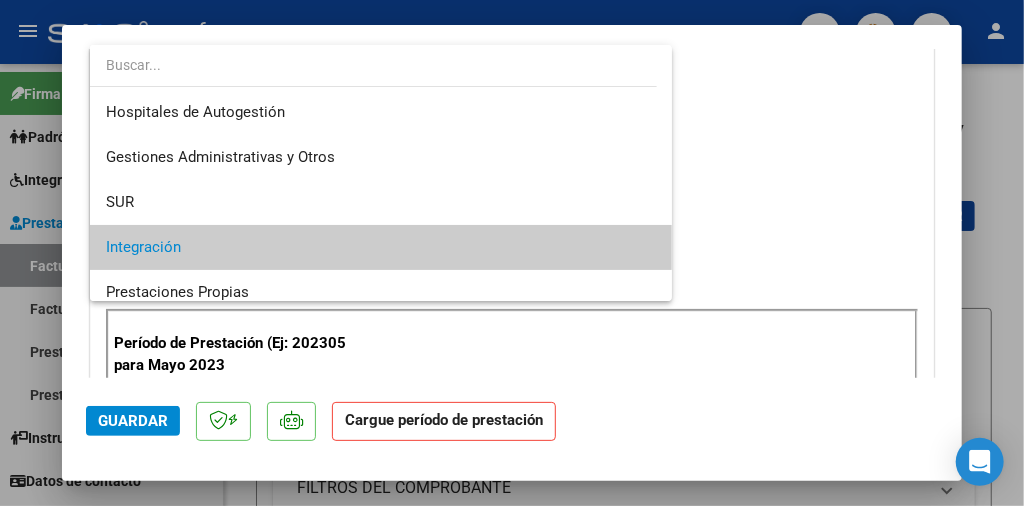 scroll, scrollTop: 74, scrollLeft: 0, axis: vertical 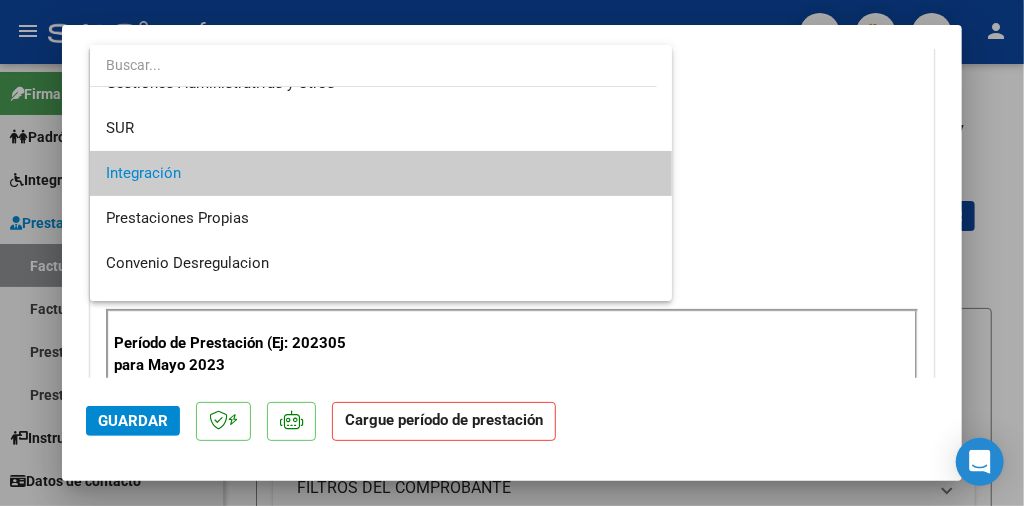 click on "Integración" at bounding box center (381, 173) 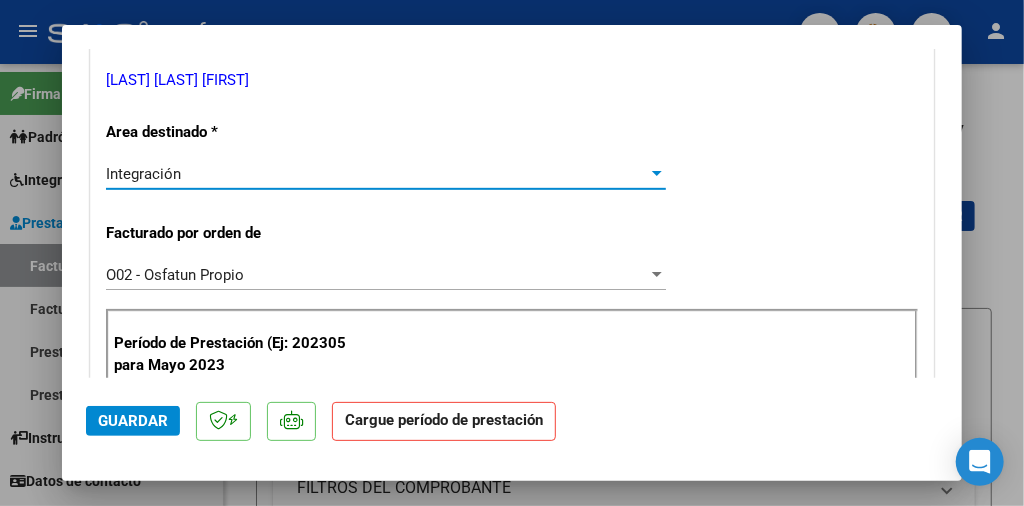 click on "Facturado por orden de  O02 - Osfatun Propio Seleccionar Gerenciador" at bounding box center (394, 254) 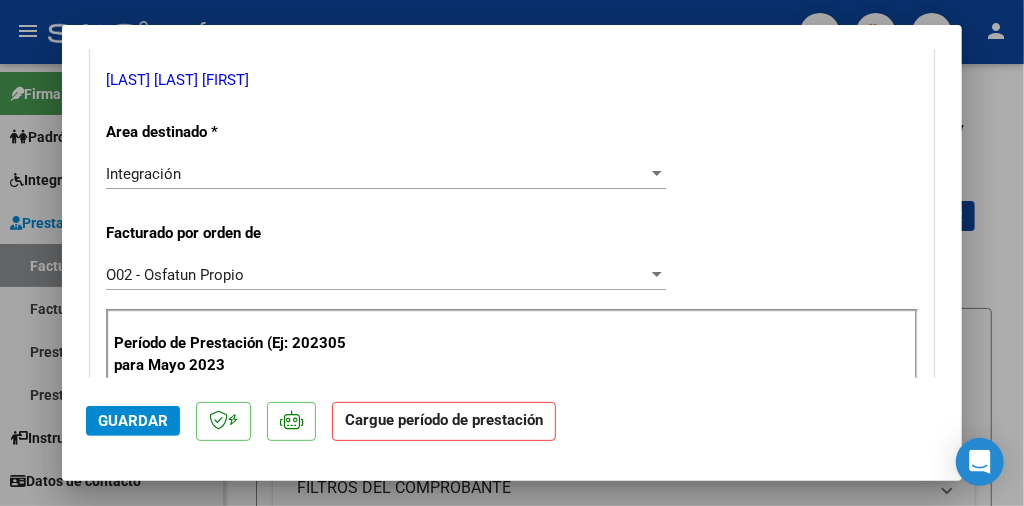 click at bounding box center (657, 275) 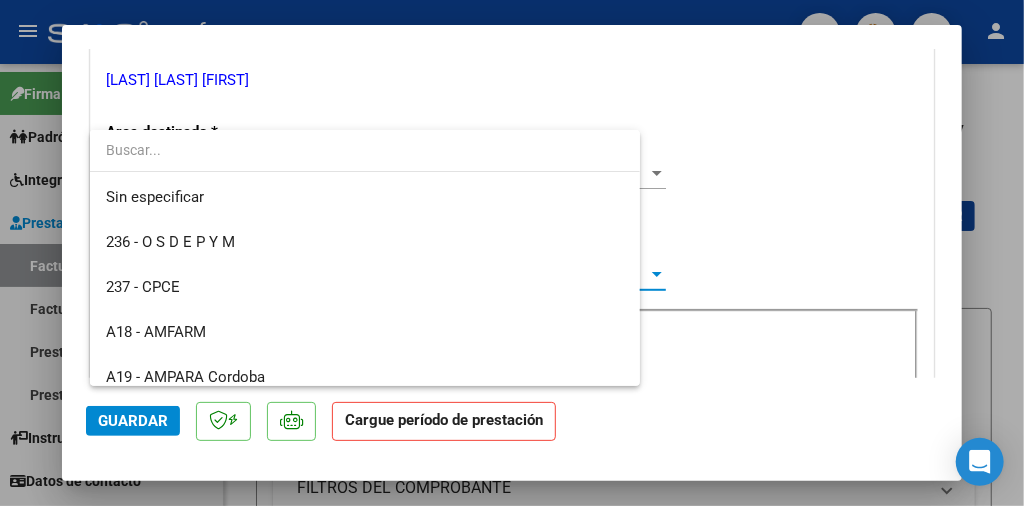 scroll, scrollTop: 1004, scrollLeft: 0, axis: vertical 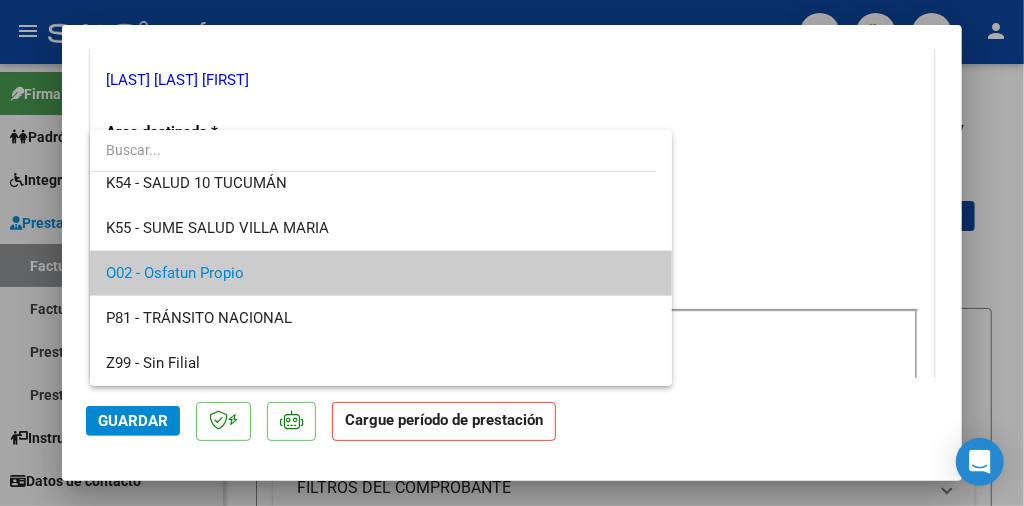 click on "O02 - Osfatun Propio" at bounding box center [381, 273] 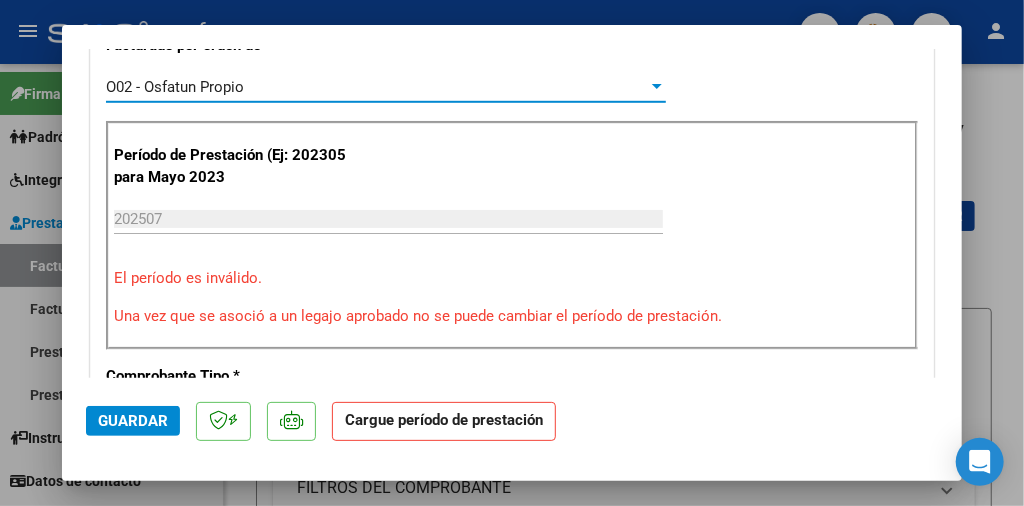 scroll, scrollTop: 565, scrollLeft: 0, axis: vertical 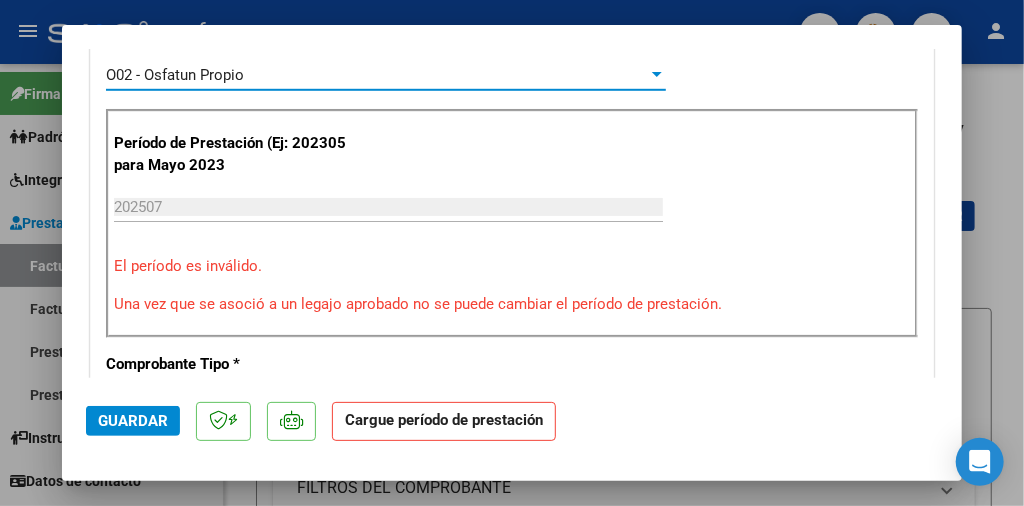 click on "202507" at bounding box center (388, 207) 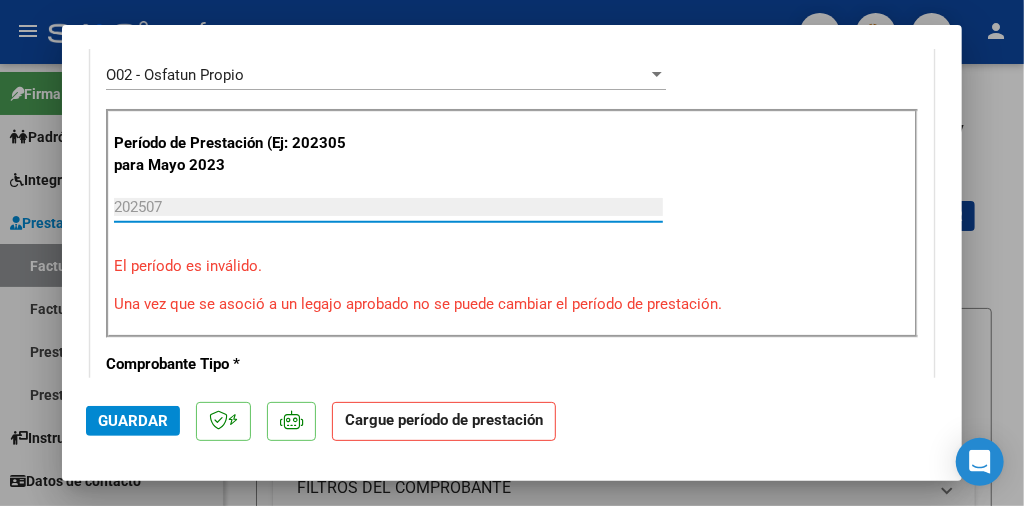 click on "202507" at bounding box center [388, 207] 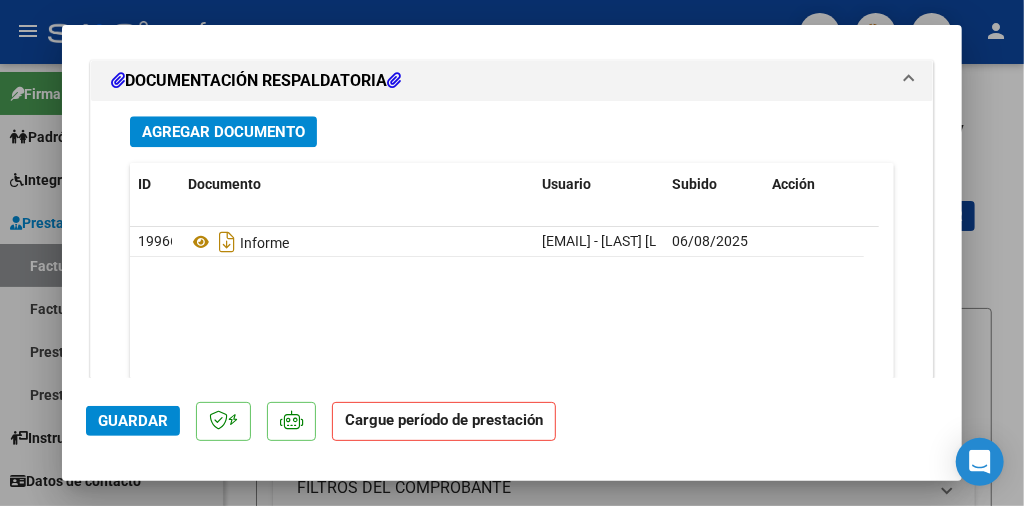 scroll, scrollTop: 2065, scrollLeft: 0, axis: vertical 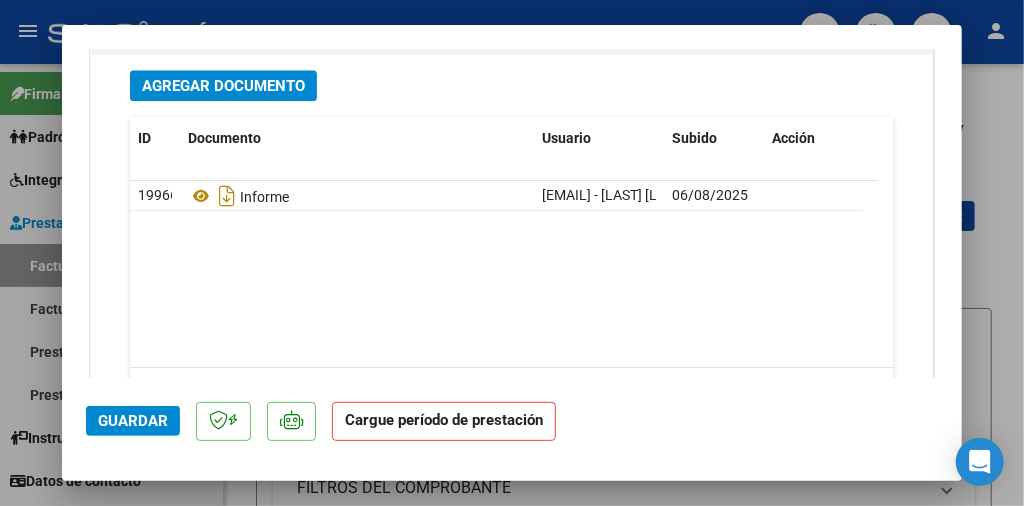 click on "Agregar Documento" at bounding box center [223, 86] 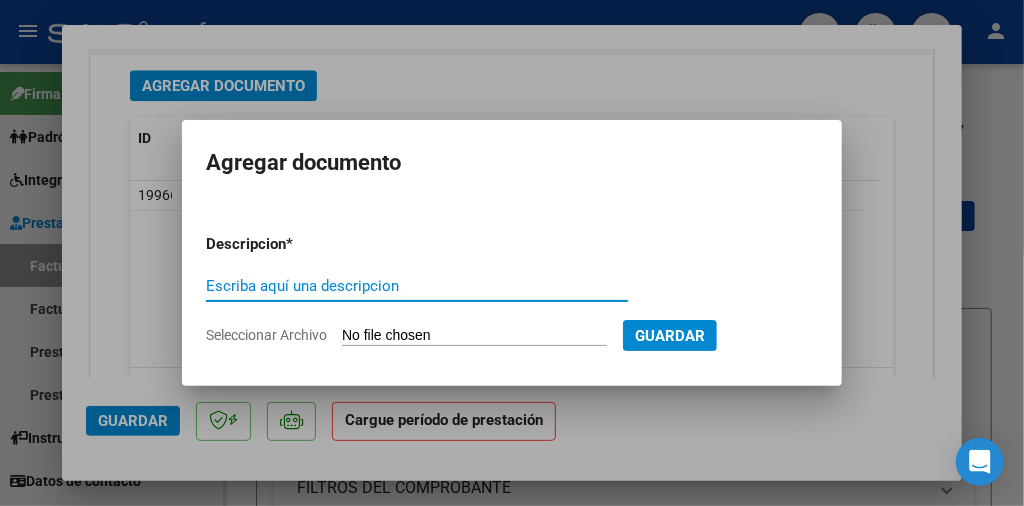 click on "Seleccionar Archivo" at bounding box center [474, 336] 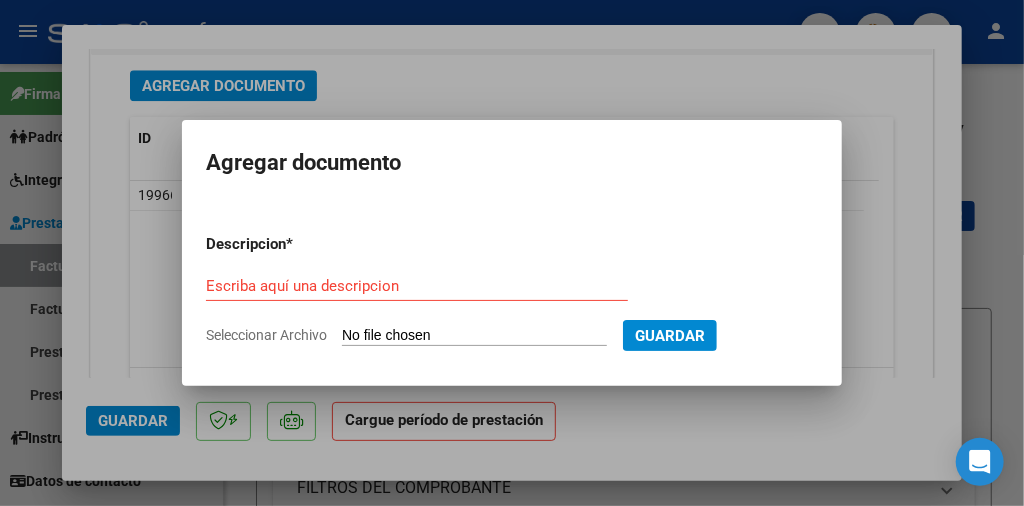 type on "C:\fakepath\Screenshot_20250807_073620_Gallery.jpg" 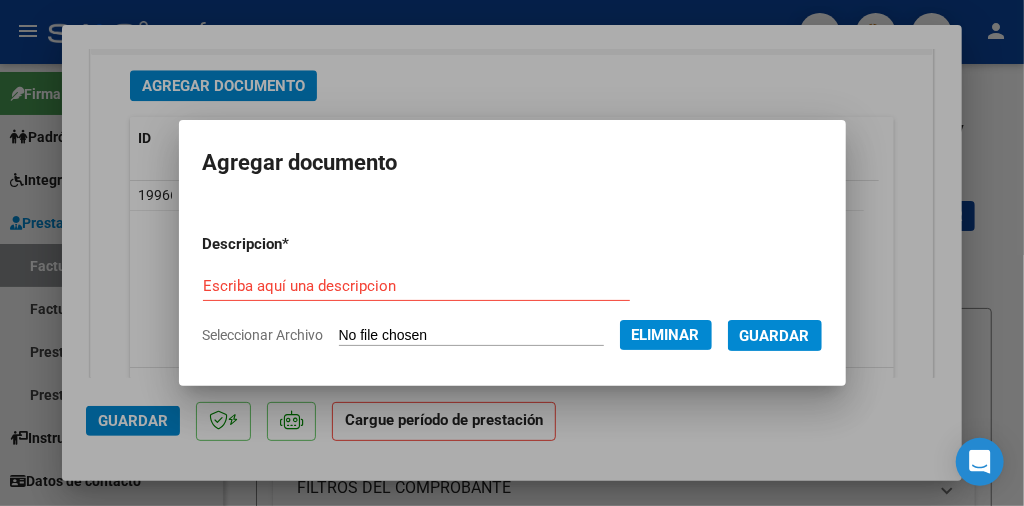 click on "Escriba aquí una descripcion" at bounding box center (416, 286) 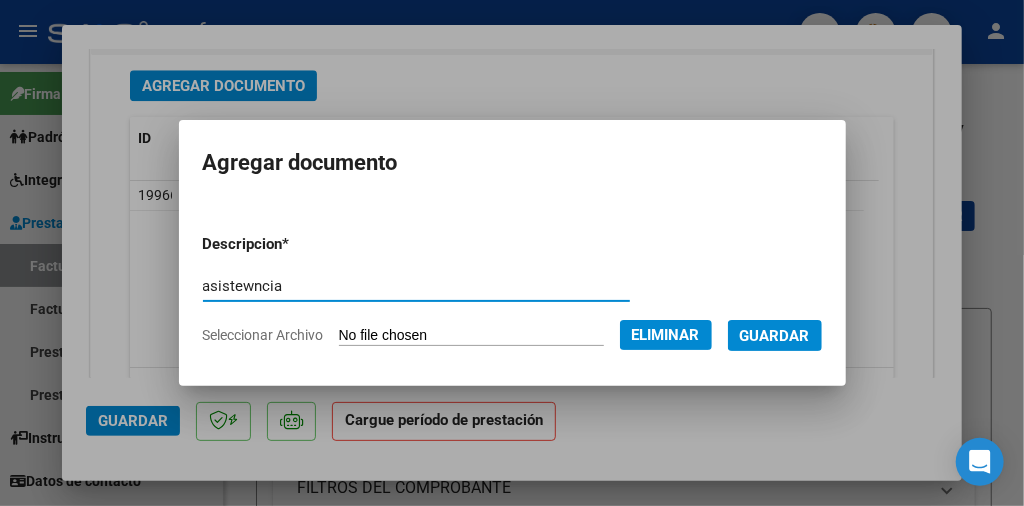 click on "asistewncia" at bounding box center (416, 286) 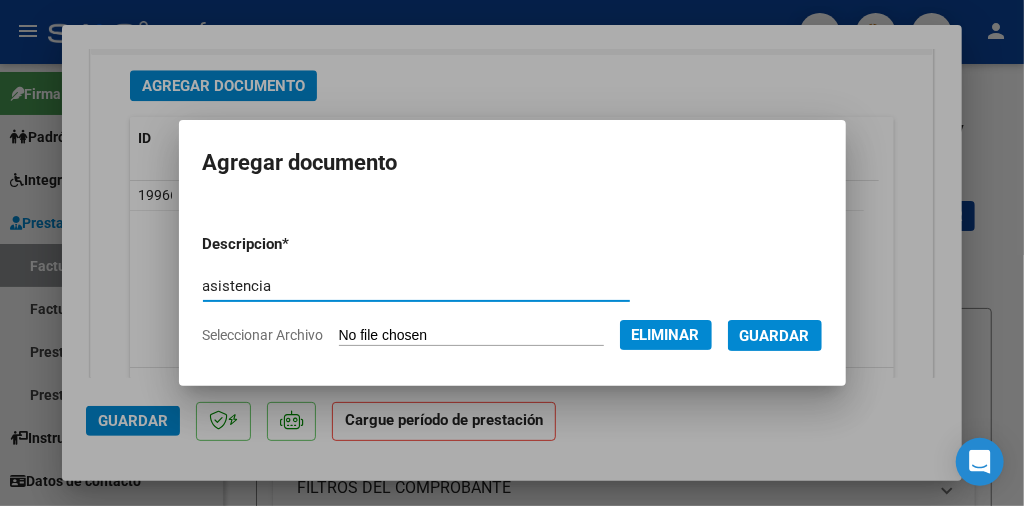 type on "asistencia" 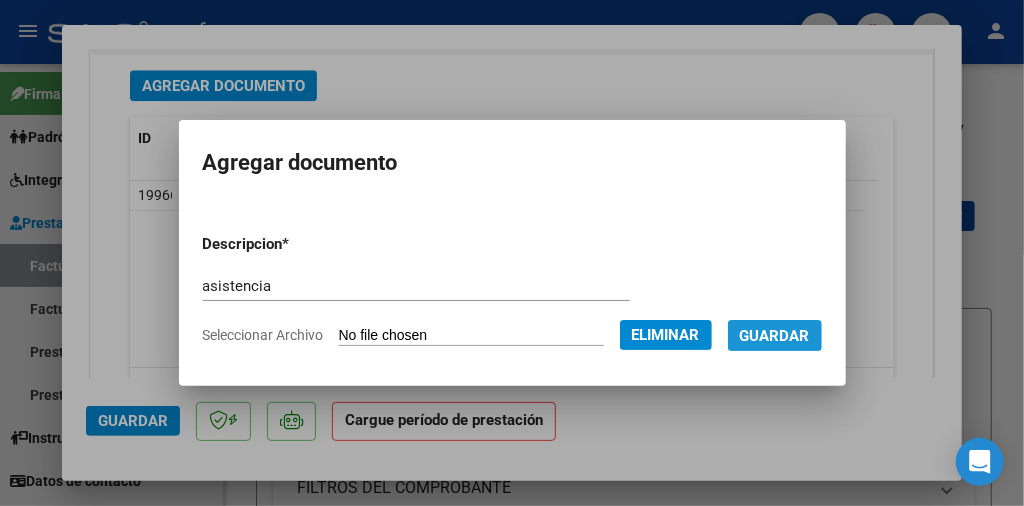 click on "Guardar" at bounding box center [775, 335] 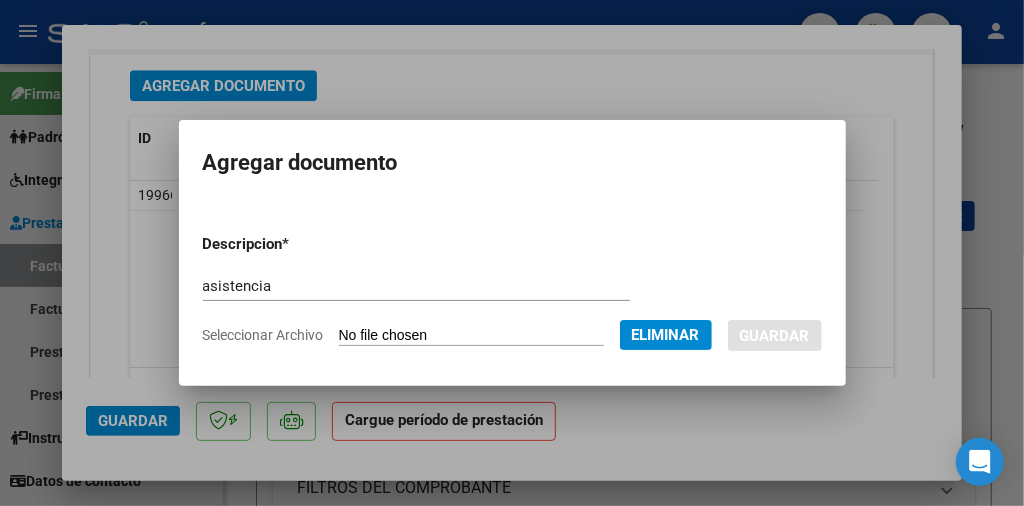 click on "Guardar" at bounding box center [775, 335] 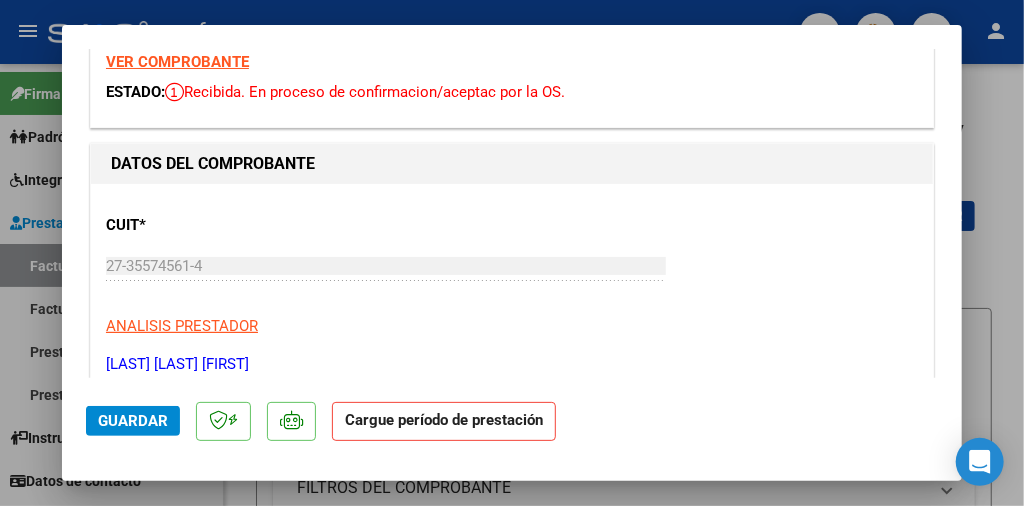 scroll, scrollTop: 200, scrollLeft: 0, axis: vertical 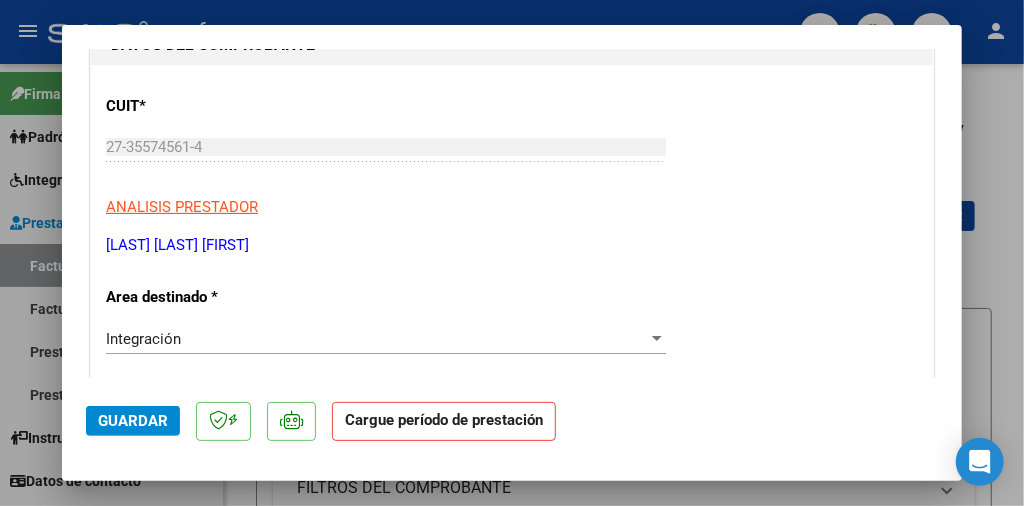 click on "Integración" at bounding box center (377, 339) 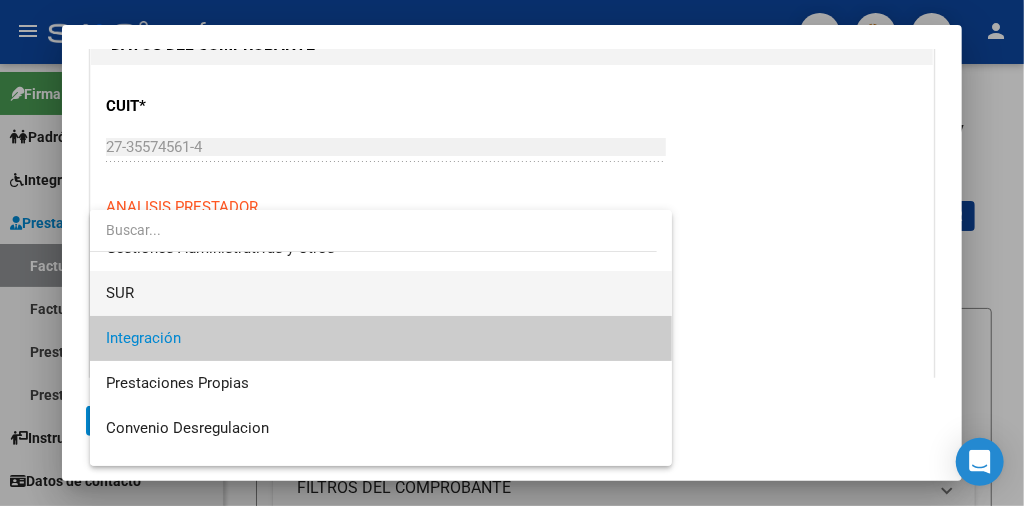 click on "SUR" at bounding box center (381, 293) 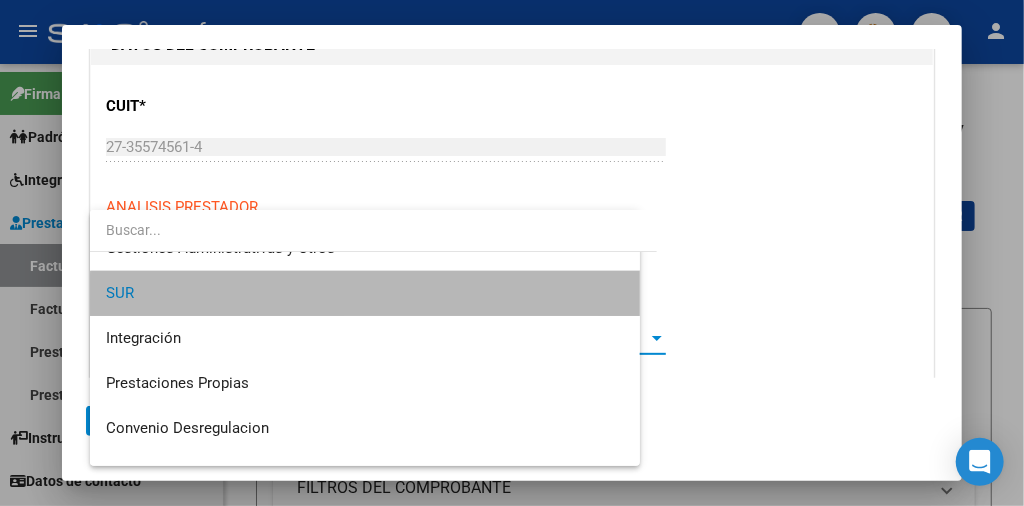 scroll, scrollTop: 90, scrollLeft: 0, axis: vertical 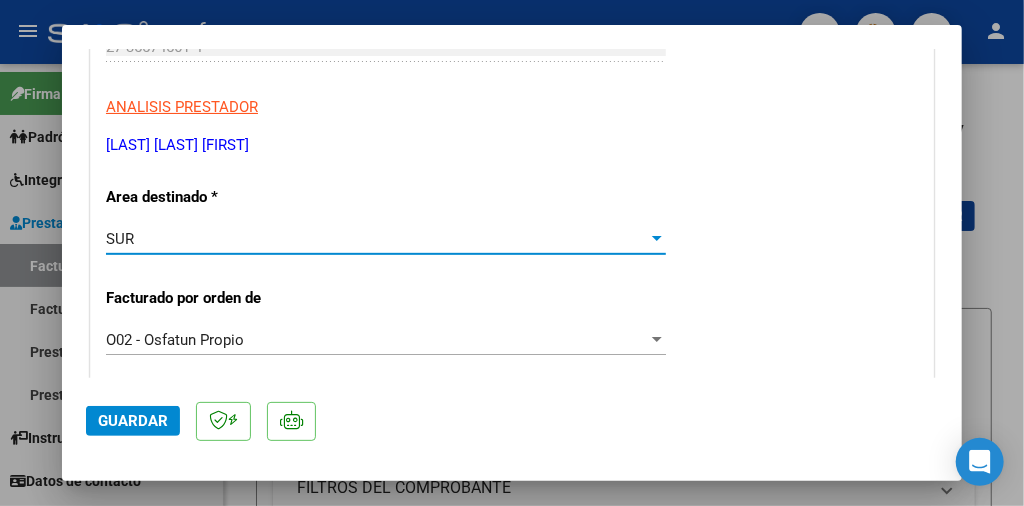 click at bounding box center (657, 238) 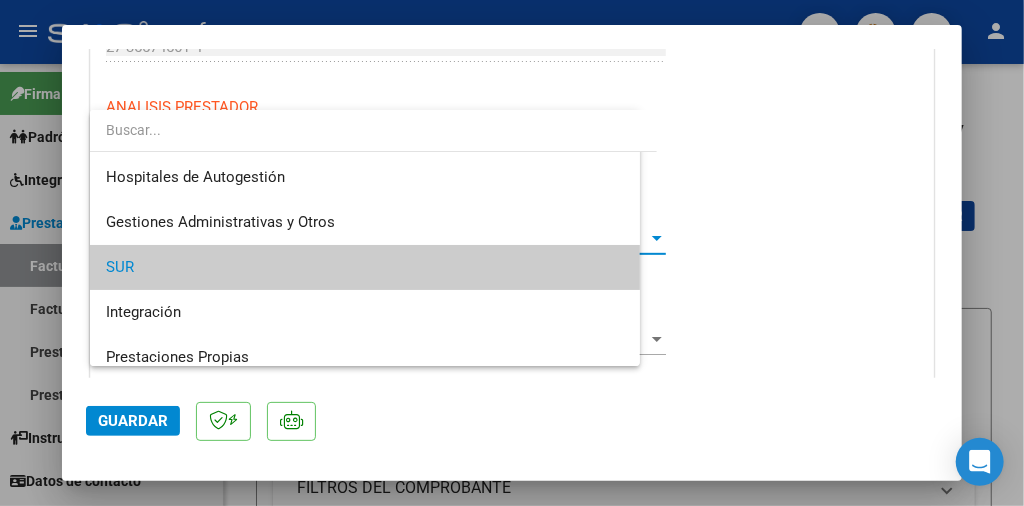 scroll, scrollTop: 29, scrollLeft: 0, axis: vertical 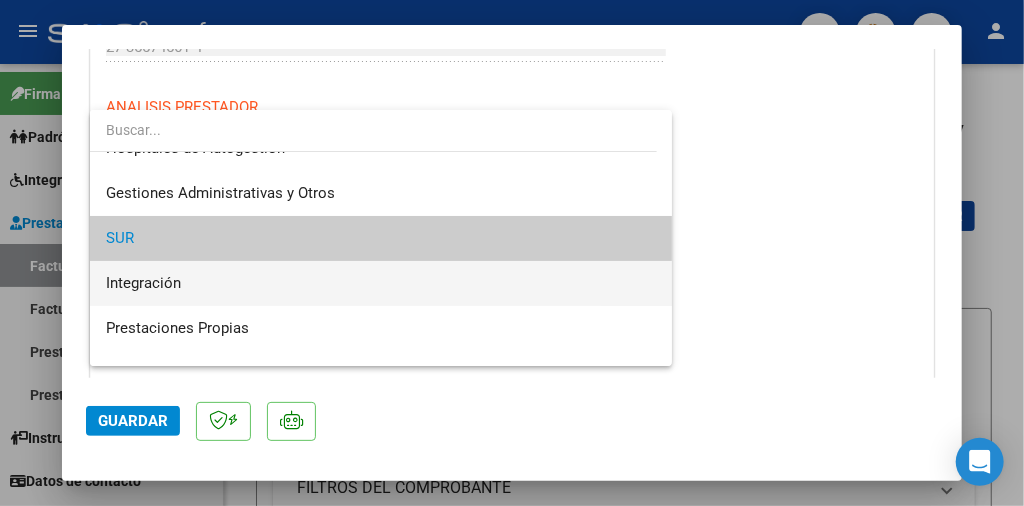 click on "Integración" at bounding box center (381, 283) 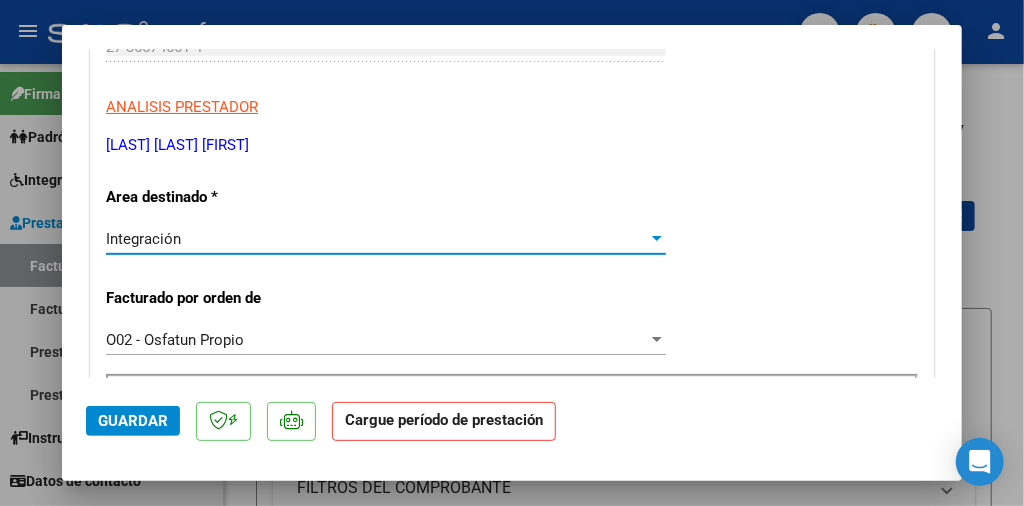 click on "O02 - Osfatun Propio Seleccionar Gerenciador" at bounding box center [386, 340] 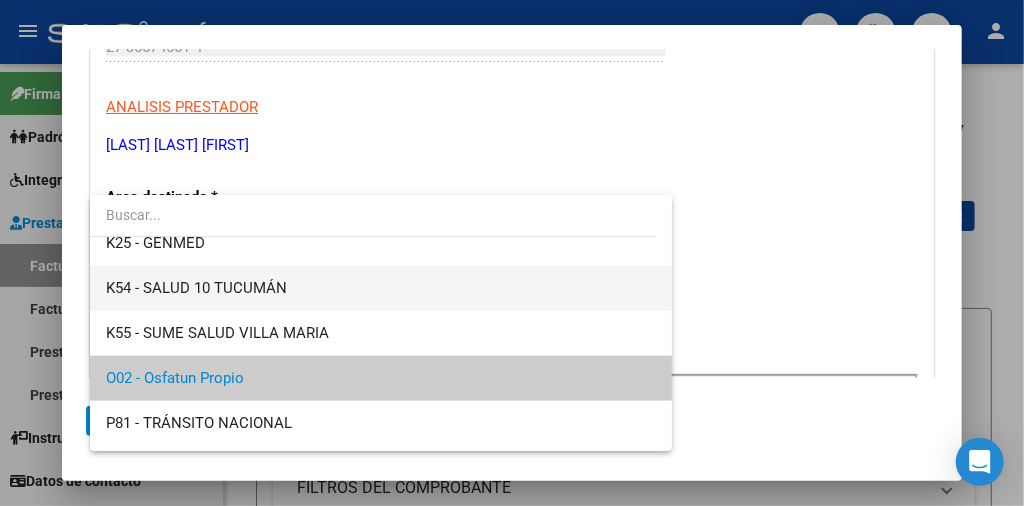 scroll, scrollTop: 1004, scrollLeft: 0, axis: vertical 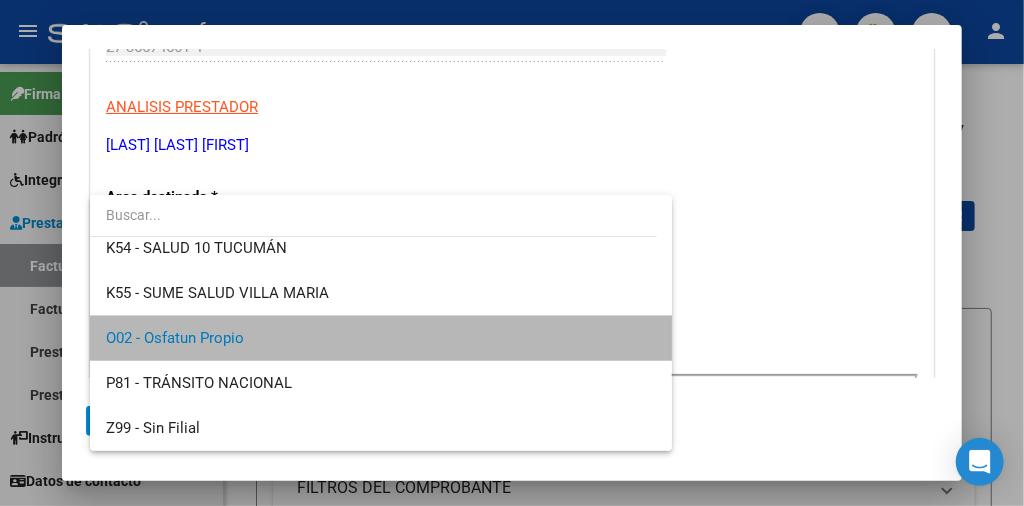 click on "O02 - Osfatun Propio" at bounding box center (381, 338) 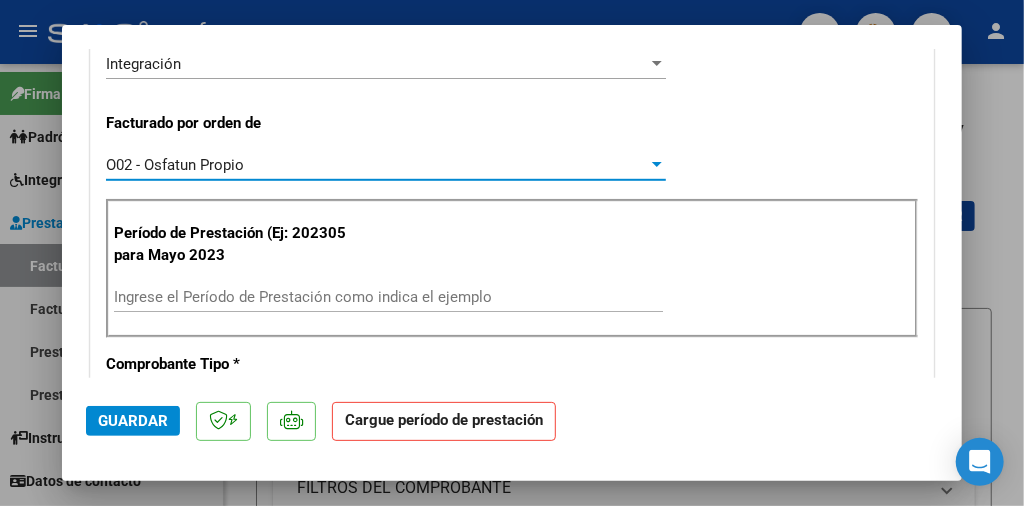 scroll, scrollTop: 500, scrollLeft: 0, axis: vertical 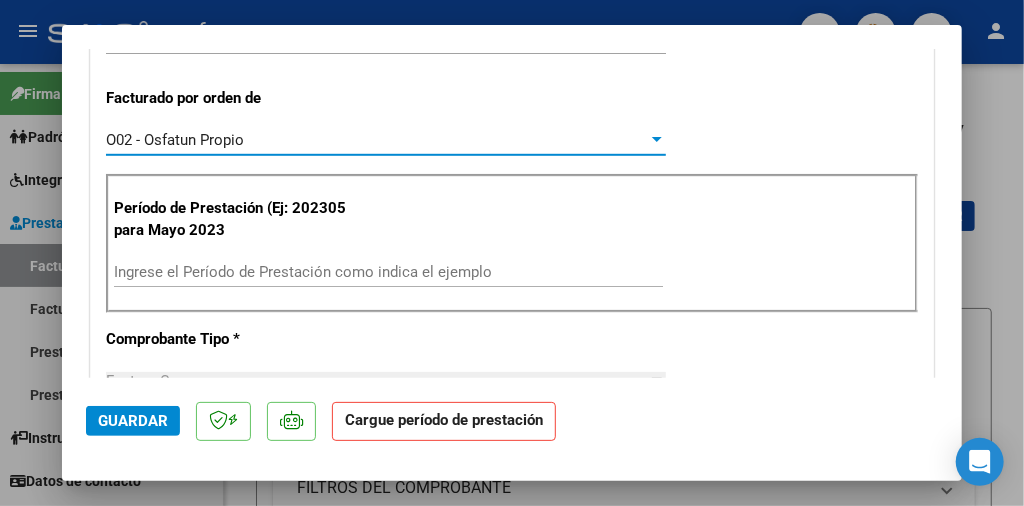 click on "Ingrese el Período de Prestación como indica el ejemplo" at bounding box center [388, 272] 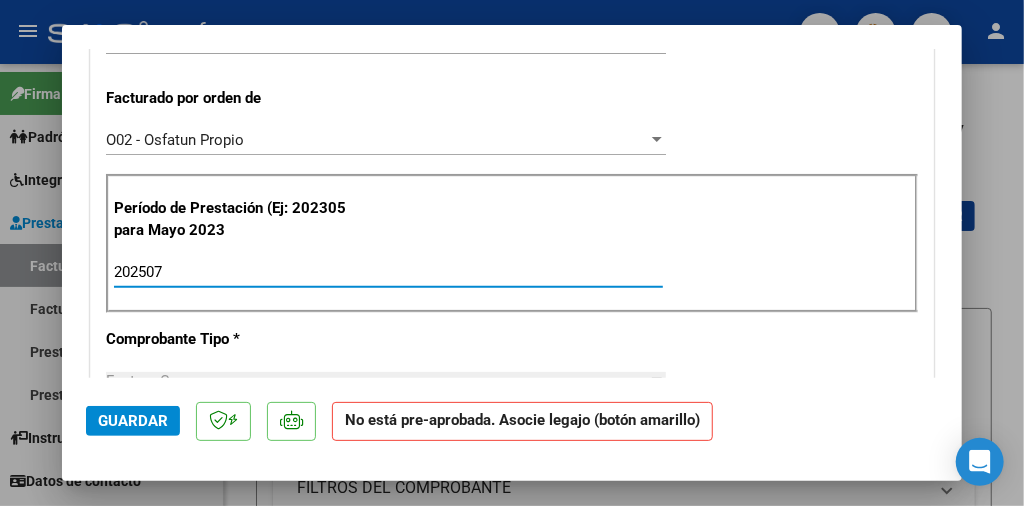 type on "202507" 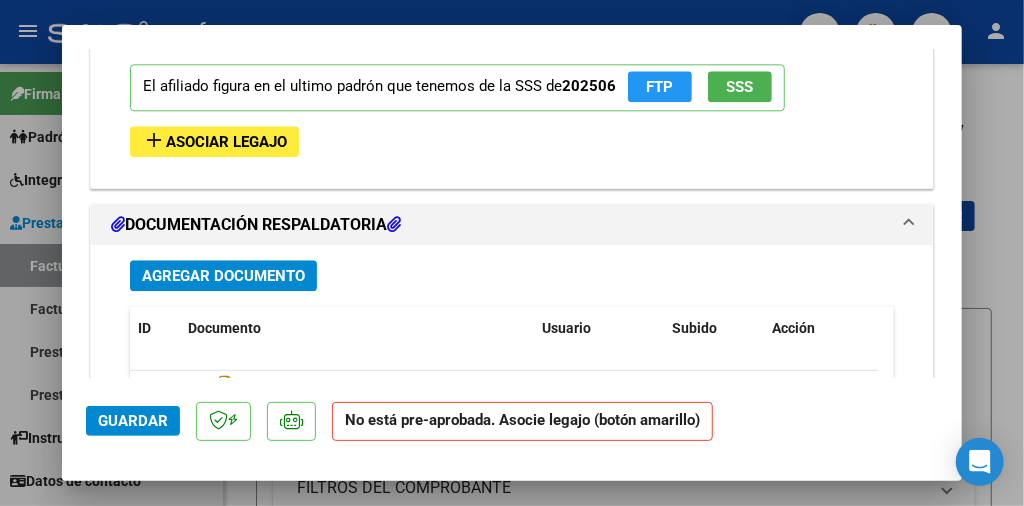 scroll, scrollTop: 1900, scrollLeft: 0, axis: vertical 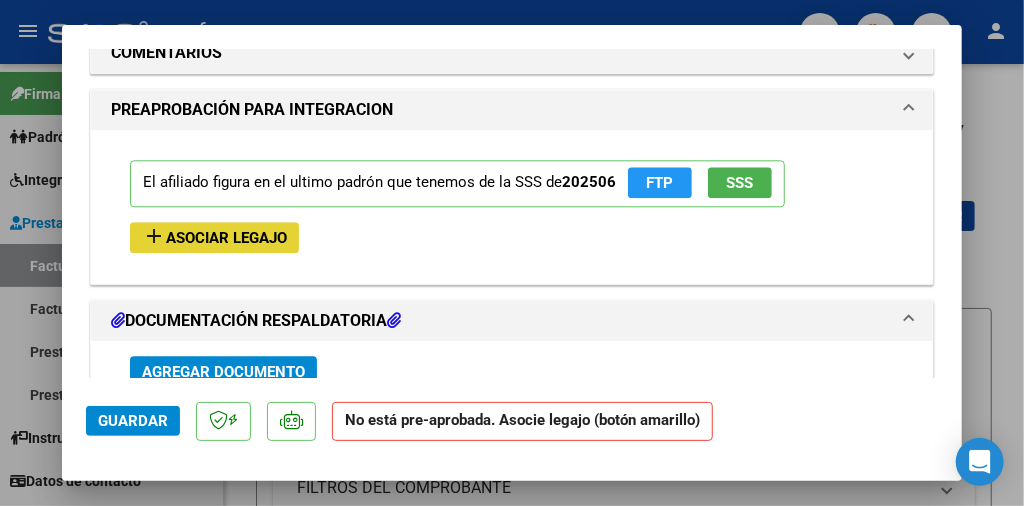 click on "Asociar Legajo" at bounding box center [226, 238] 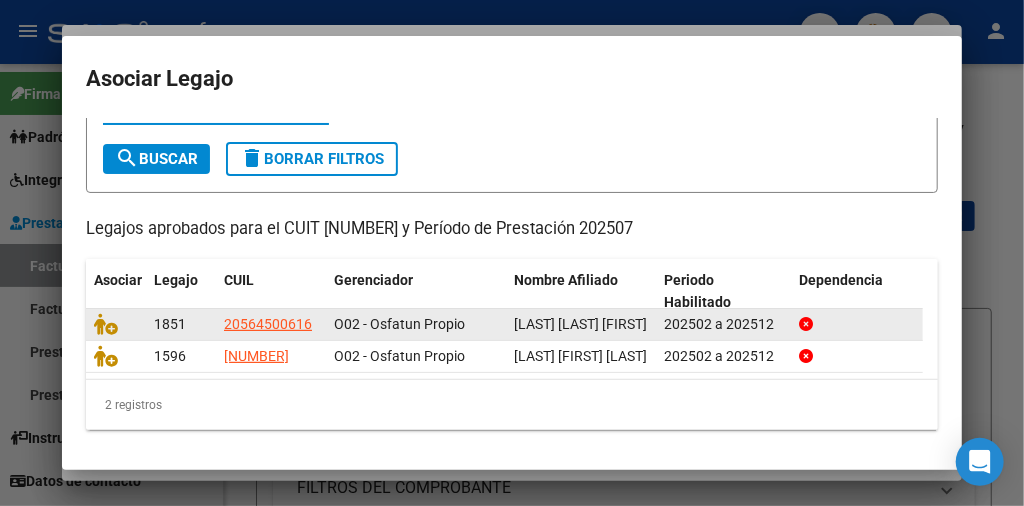 scroll, scrollTop: 139, scrollLeft: 0, axis: vertical 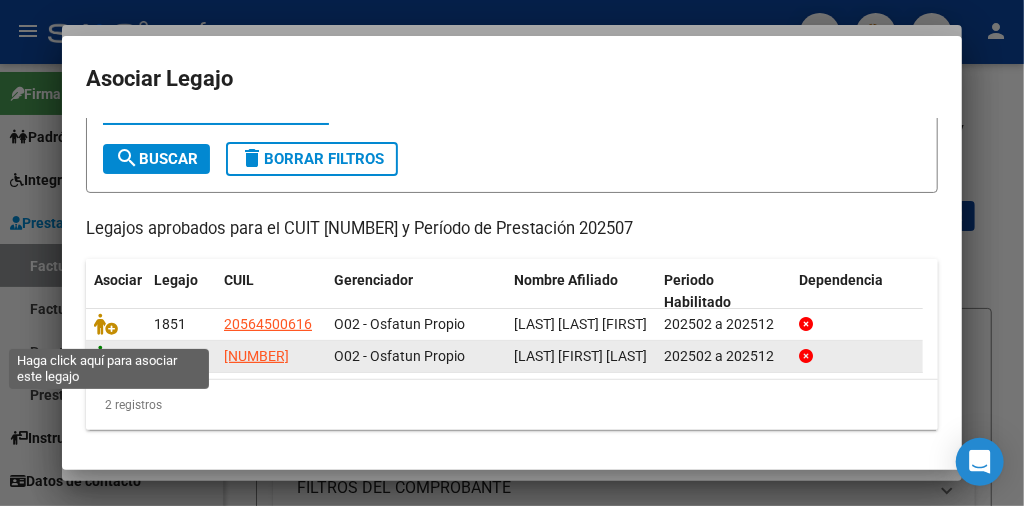click 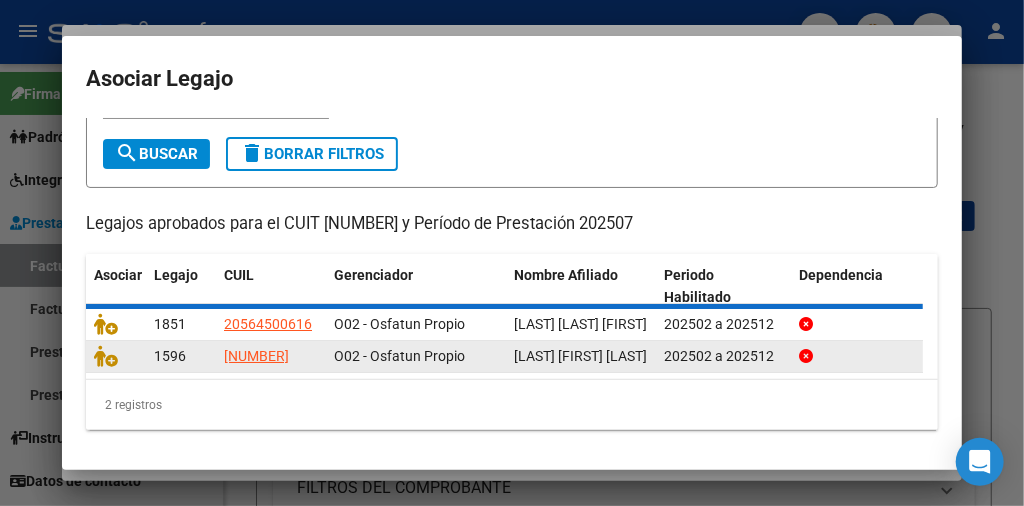 scroll, scrollTop: 1952, scrollLeft: 0, axis: vertical 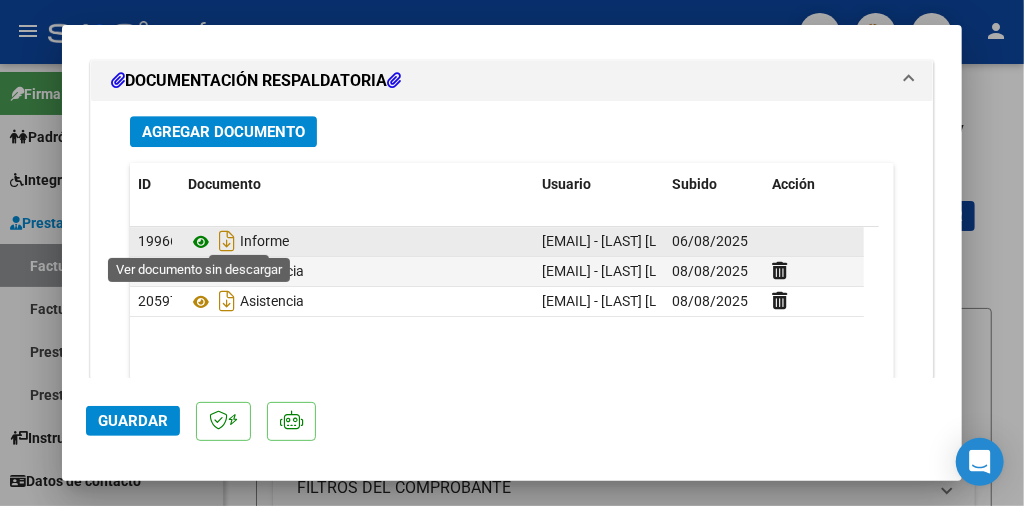 click 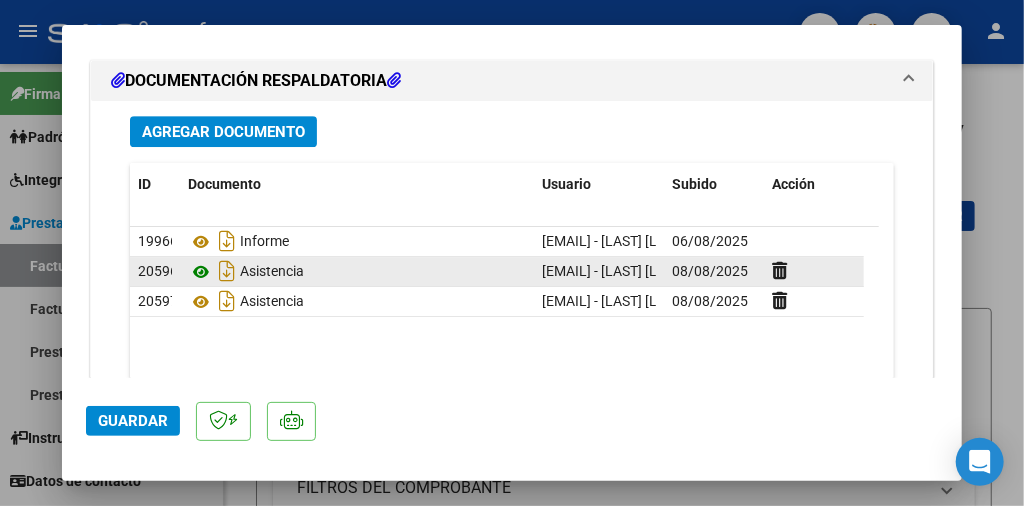 drag, startPoint x: 760, startPoint y: 239, endPoint x: 203, endPoint y: 272, distance: 557.9767 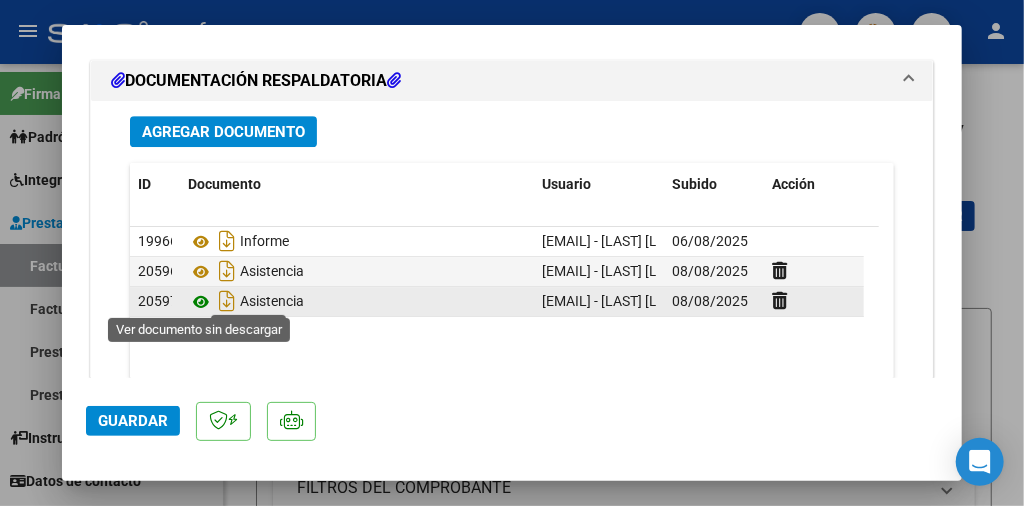 click 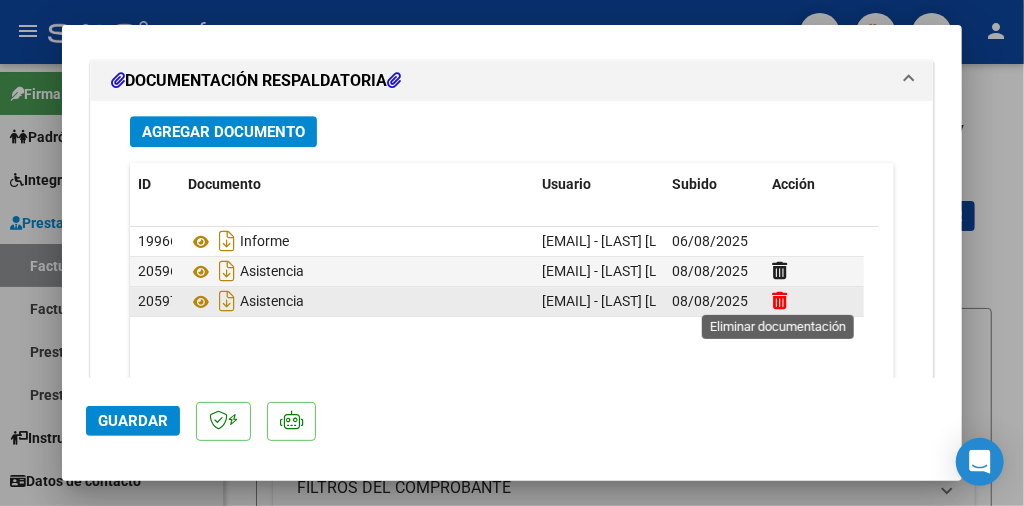 click 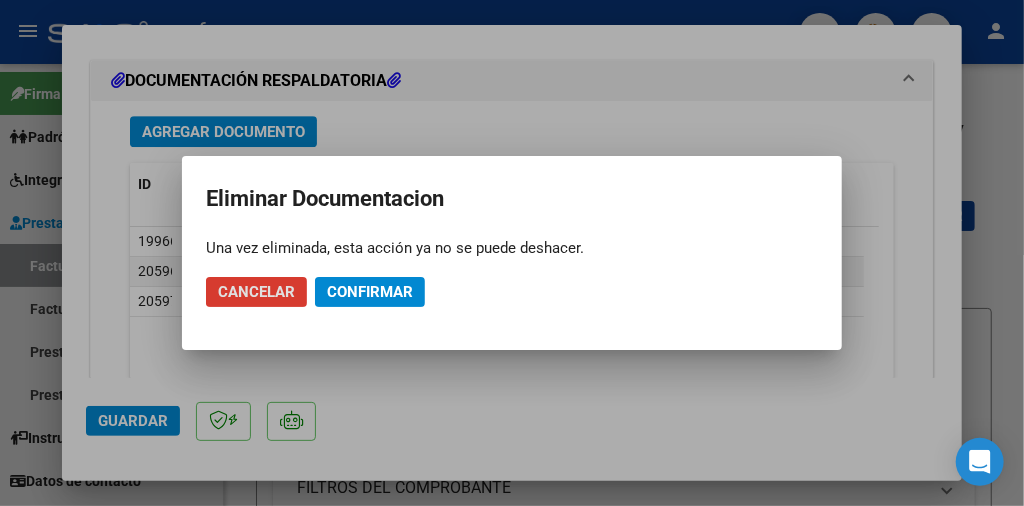 click on "Confirmar" 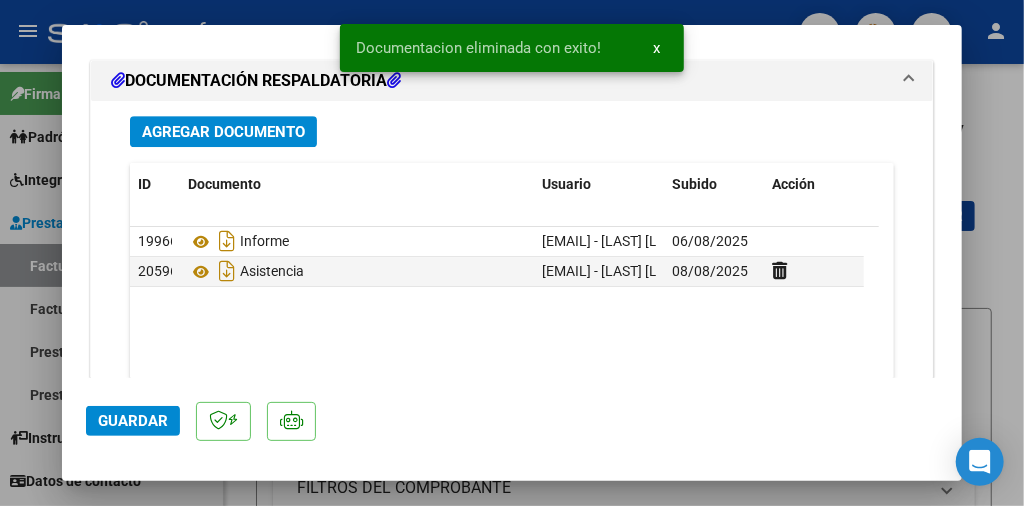 click on "Agregar Documento" at bounding box center (223, 131) 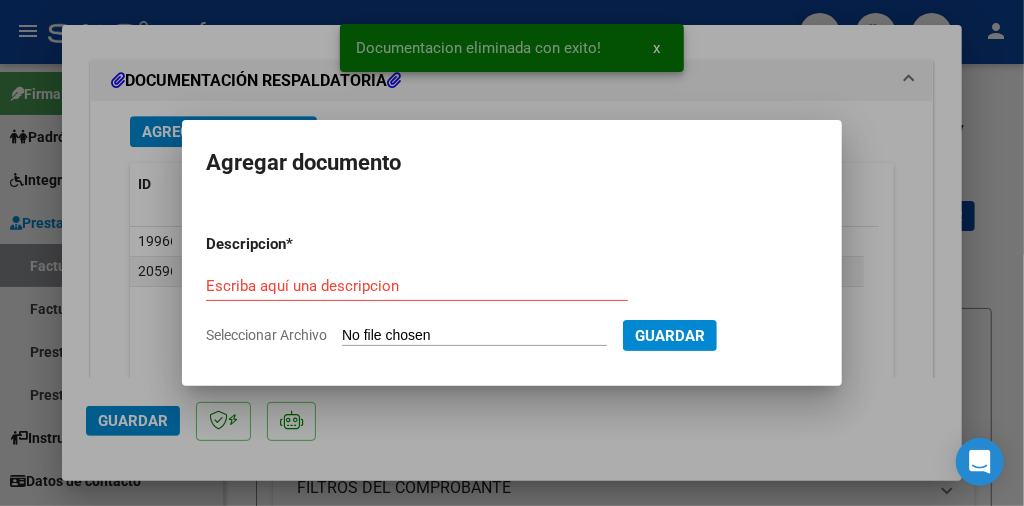 click on "Descripcion  *   Escriba aquí una descripcion  Seleccionar Archivo Guardar" at bounding box center [512, 289] 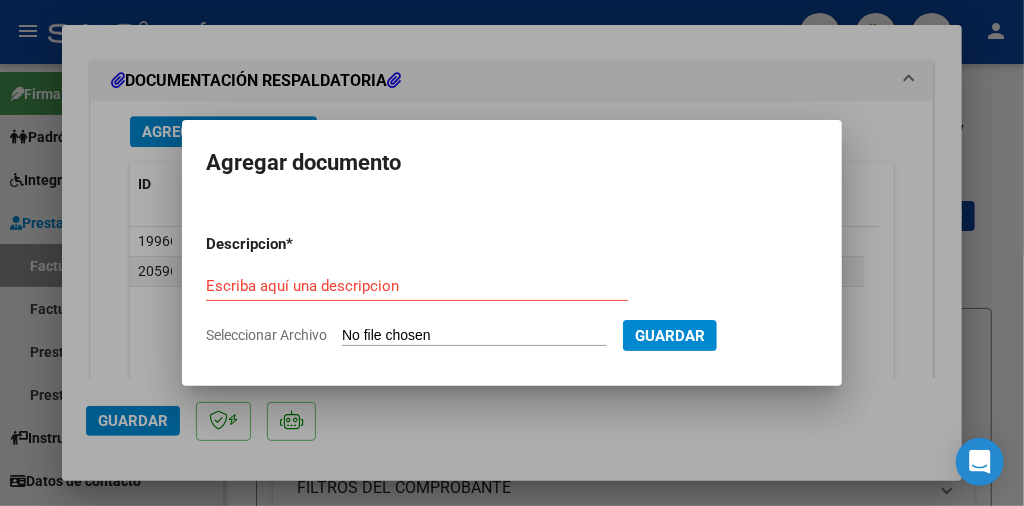 click on "Seleccionar Archivo" at bounding box center [474, 336] 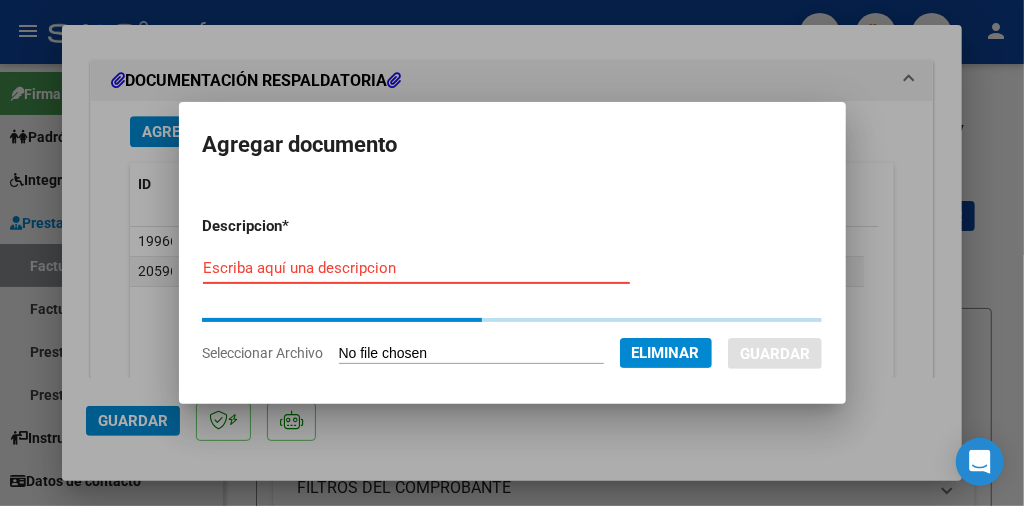 click on "Escriba aquí una descripcion" at bounding box center (416, 268) 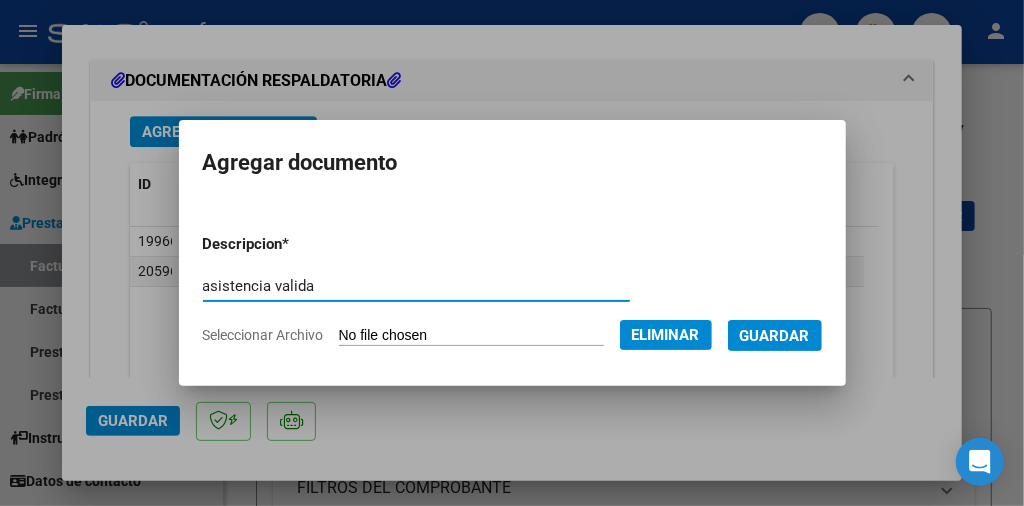 type on "asistencia valida" 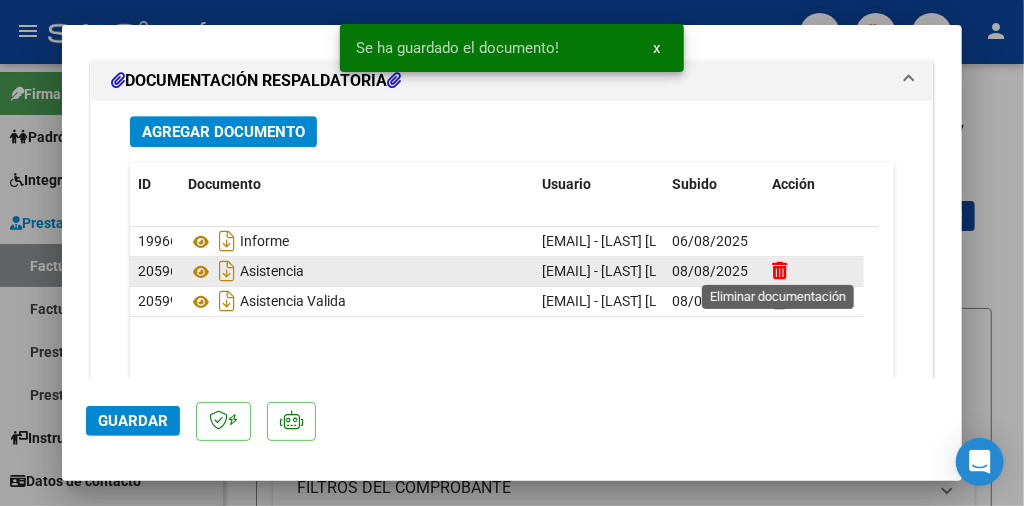 click 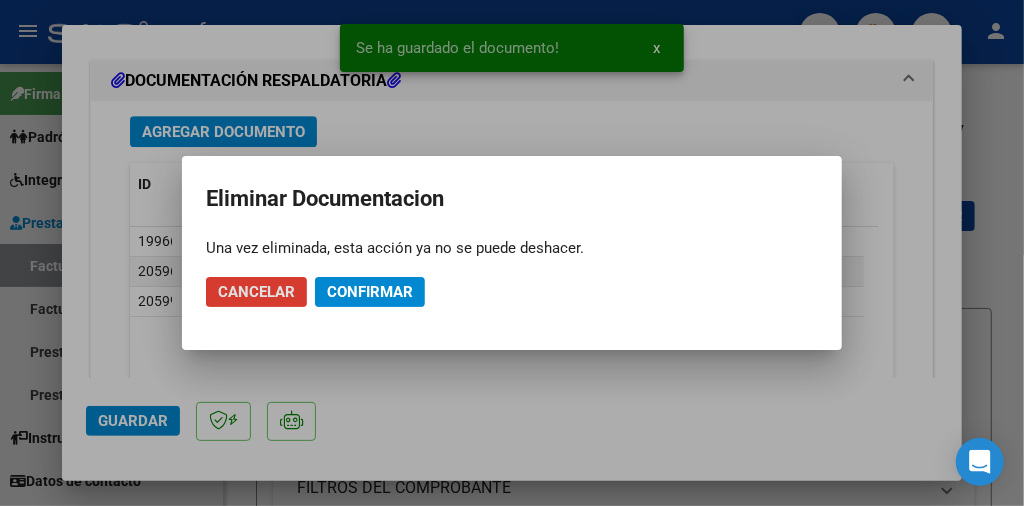 click on "Confirmar" 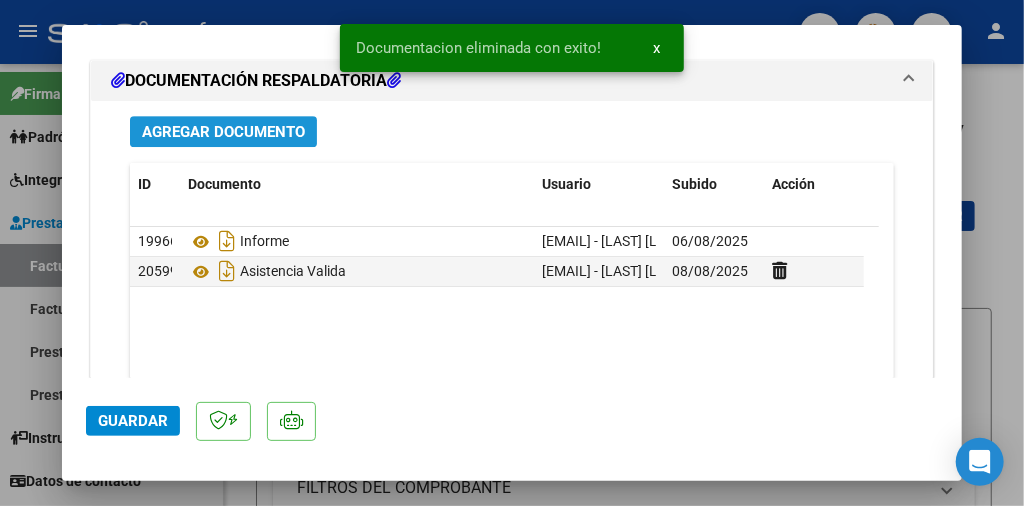 click on "Agregar Documento" at bounding box center [223, 132] 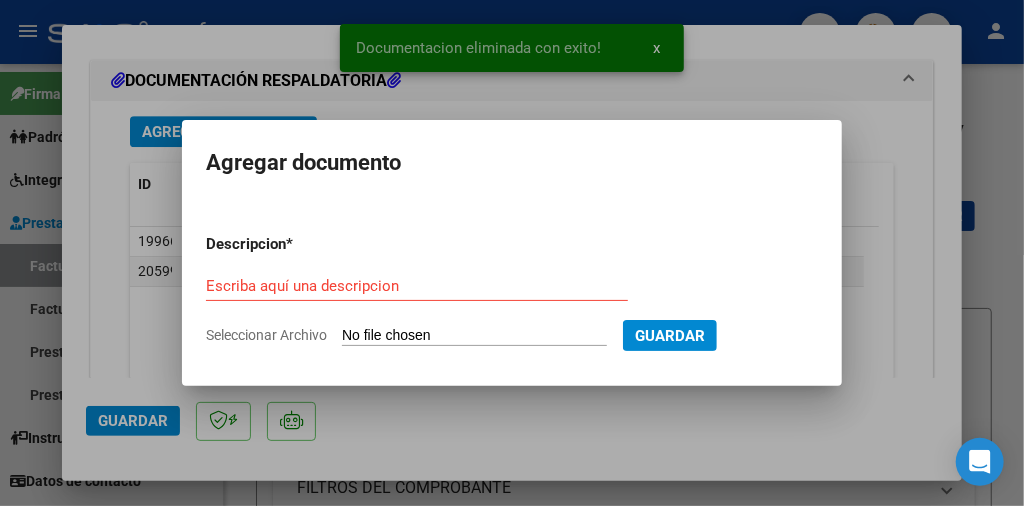click on "Seleccionar Archivo" at bounding box center (474, 336) 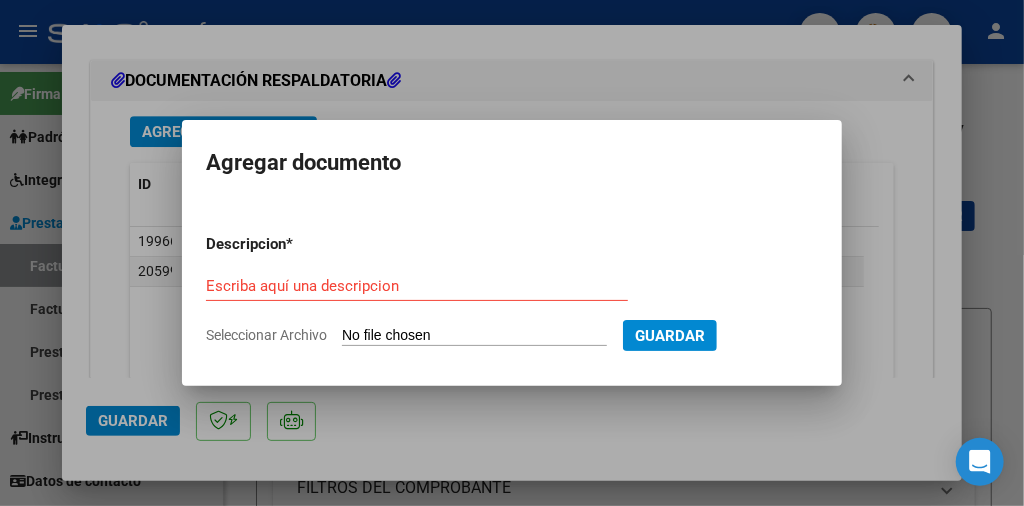 type on "C:\fakepath\Screenshot_20250807_073620_Gallery.jpg" 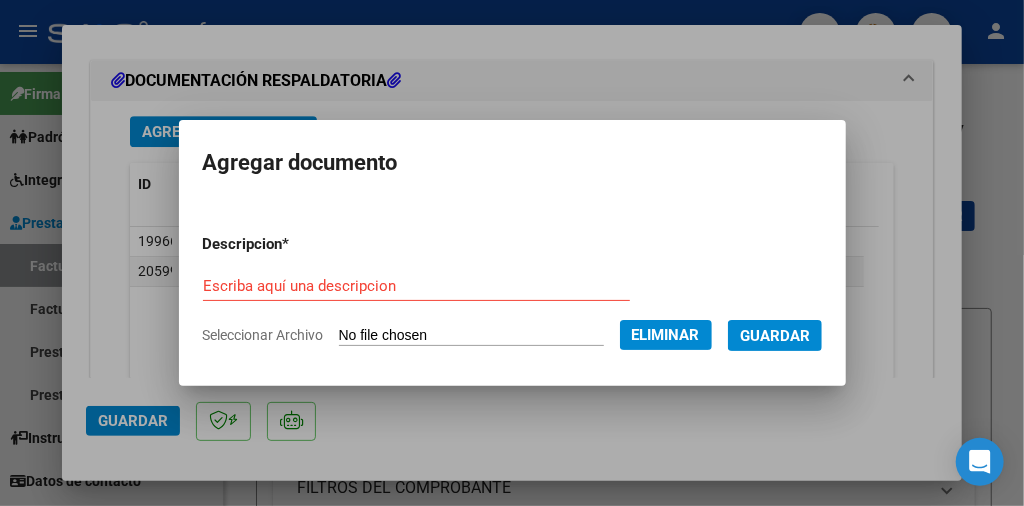 click on "Descripcion  *   Escriba aquí una descripcion  Seleccionar Archivo Eliminar Guardar" at bounding box center [512, 289] 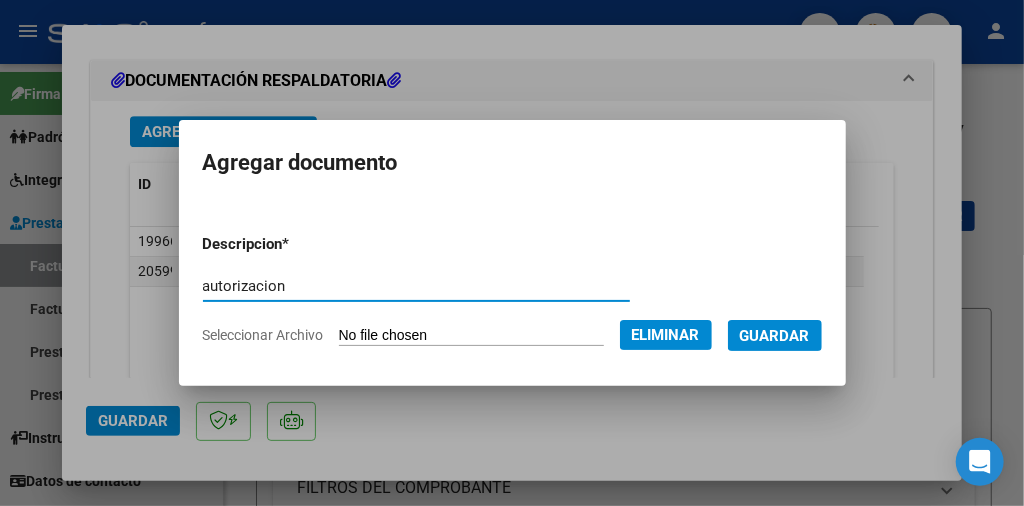type on "autorizacion" 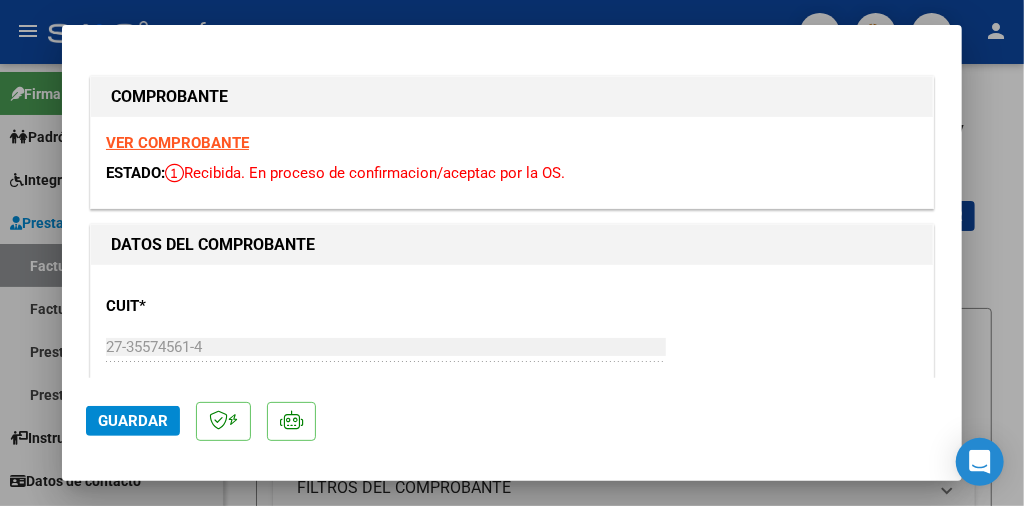scroll, scrollTop: 0, scrollLeft: 0, axis: both 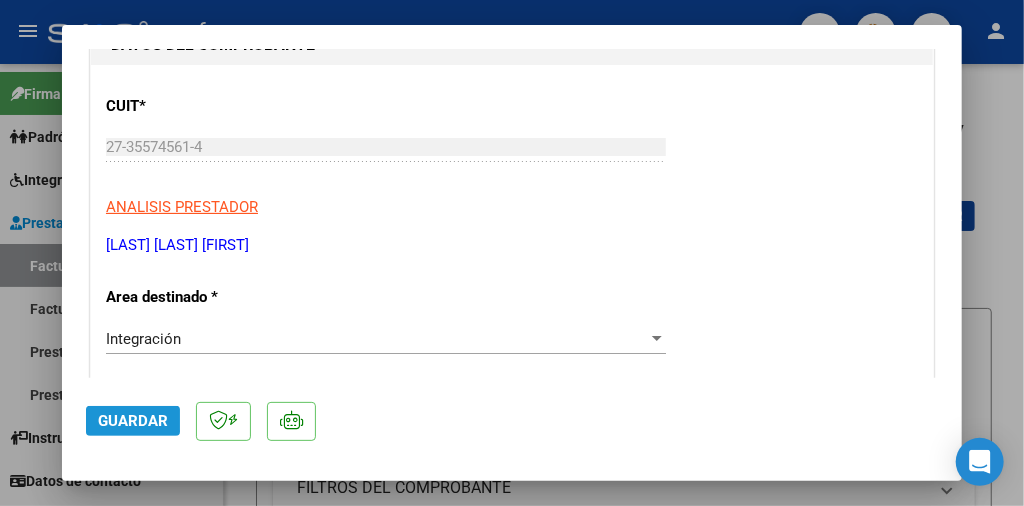 click on "Guardar" 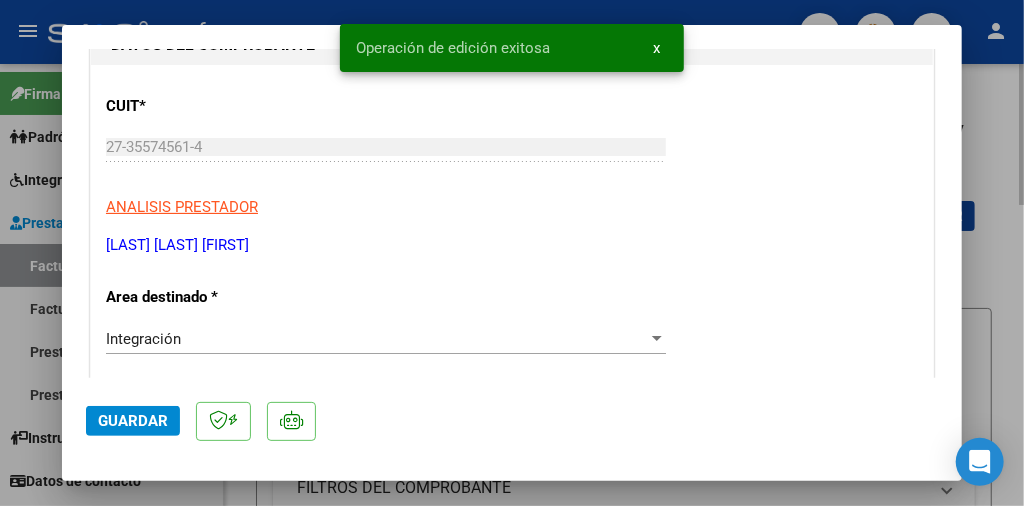click at bounding box center [512, 253] 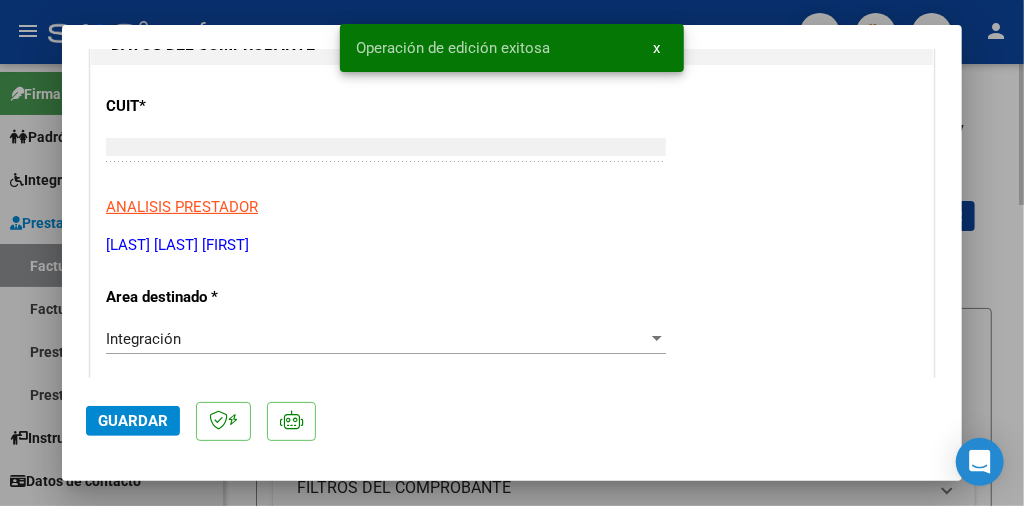scroll, scrollTop: 0, scrollLeft: 0, axis: both 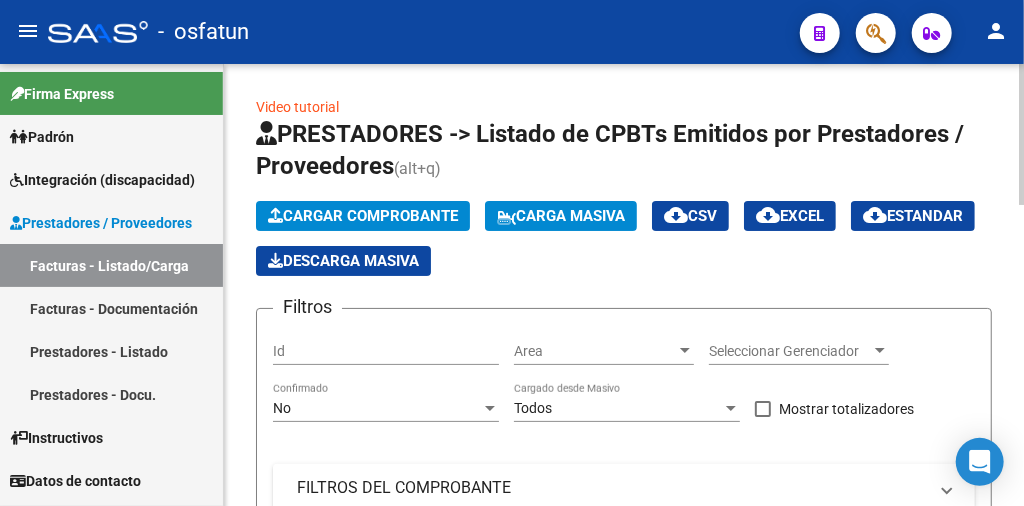 click on "Cargar Comprobante" 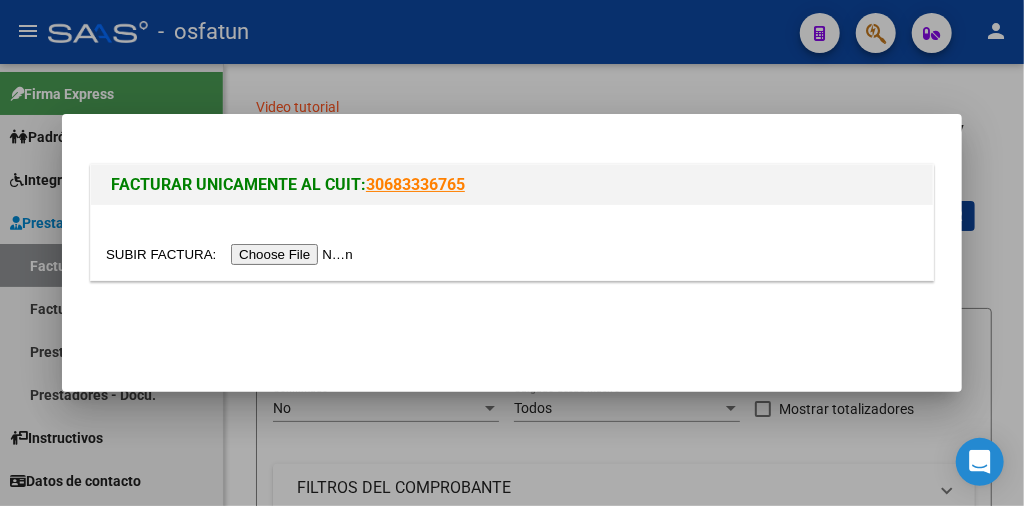 click at bounding box center (232, 254) 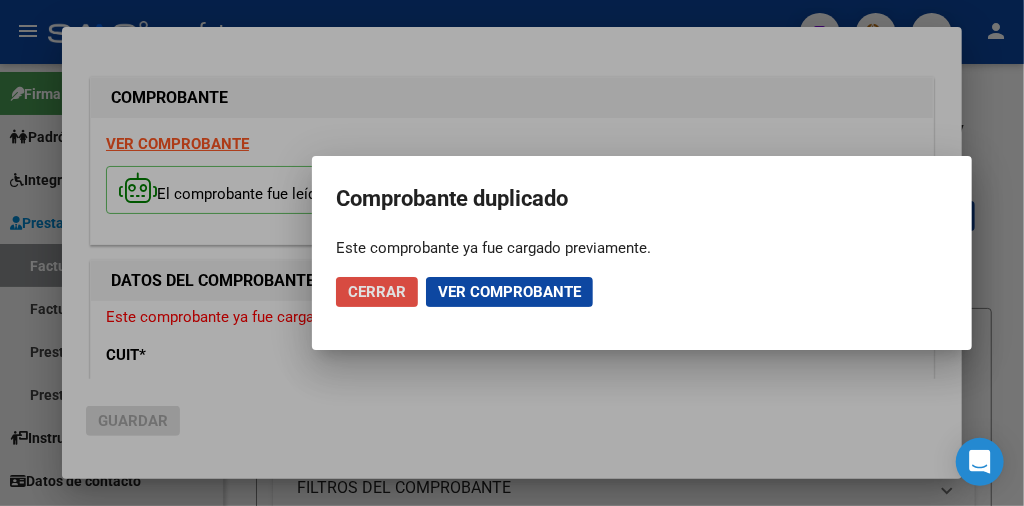 click on "Cerrar" 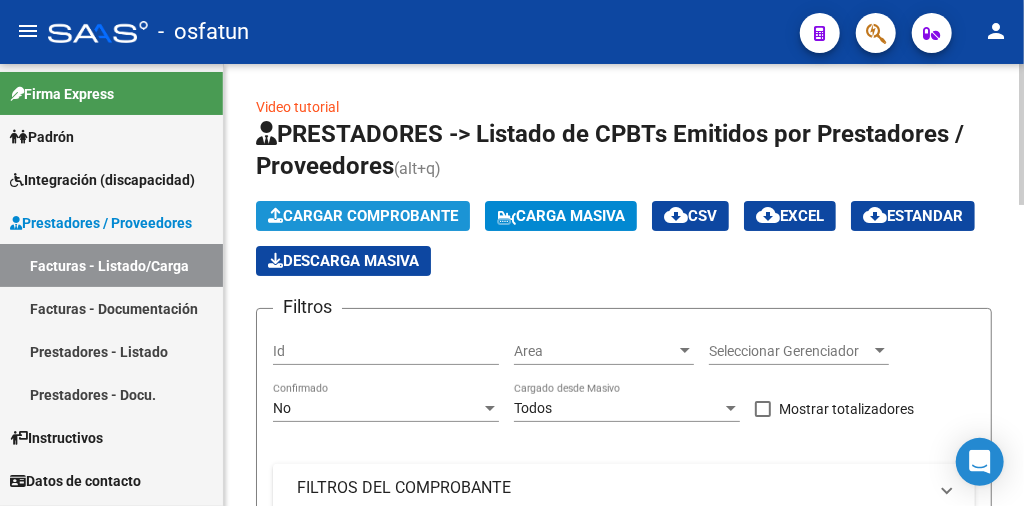 click on "Cargar Comprobante" 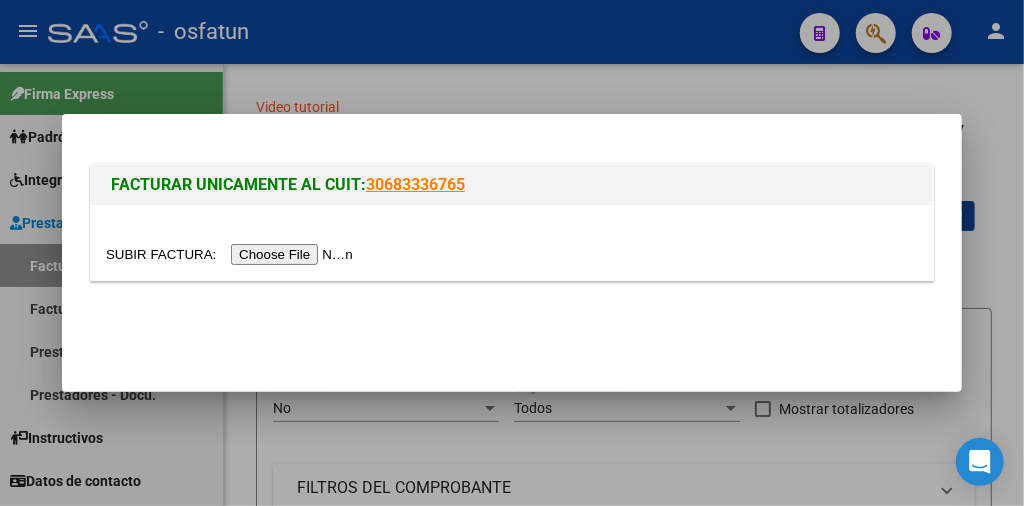 click at bounding box center [232, 254] 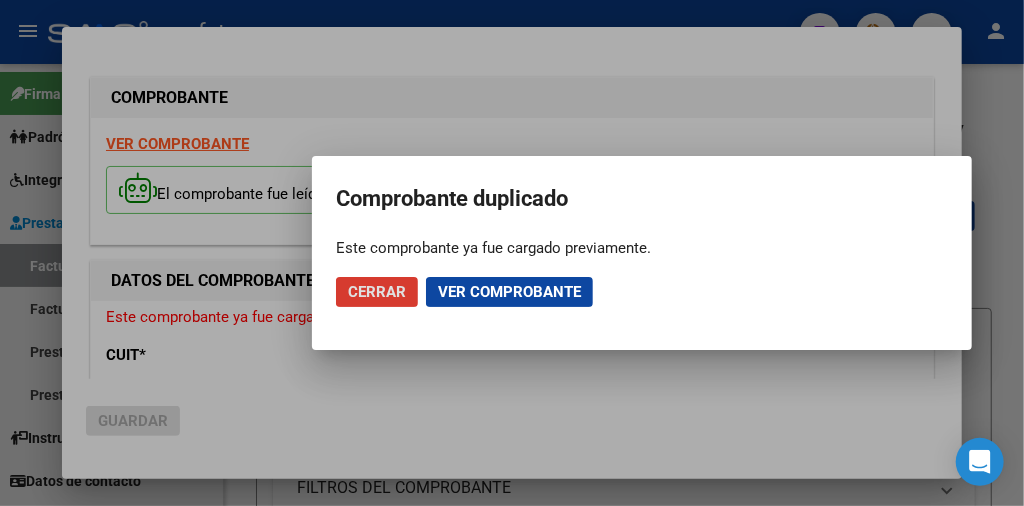 click on "Cerrar" 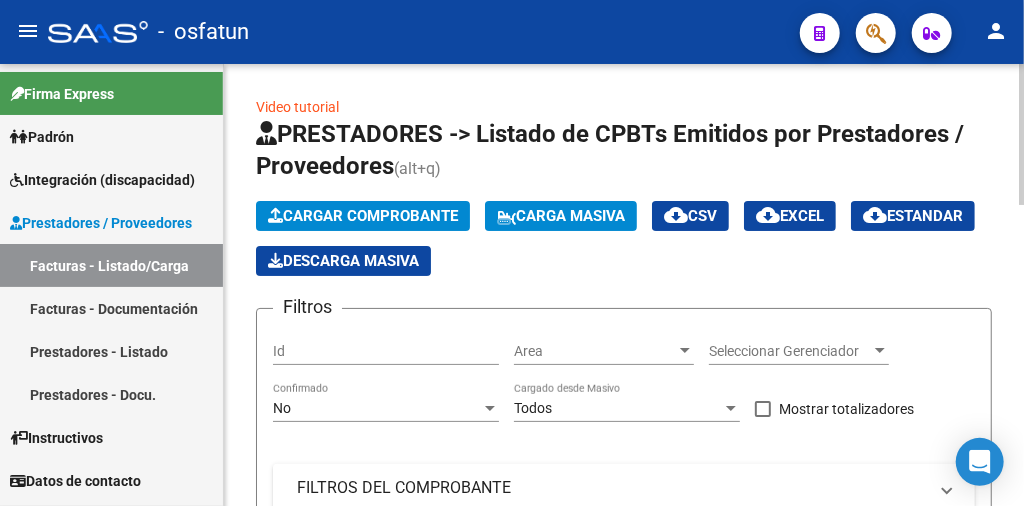 click on "Cargar Comprobante" 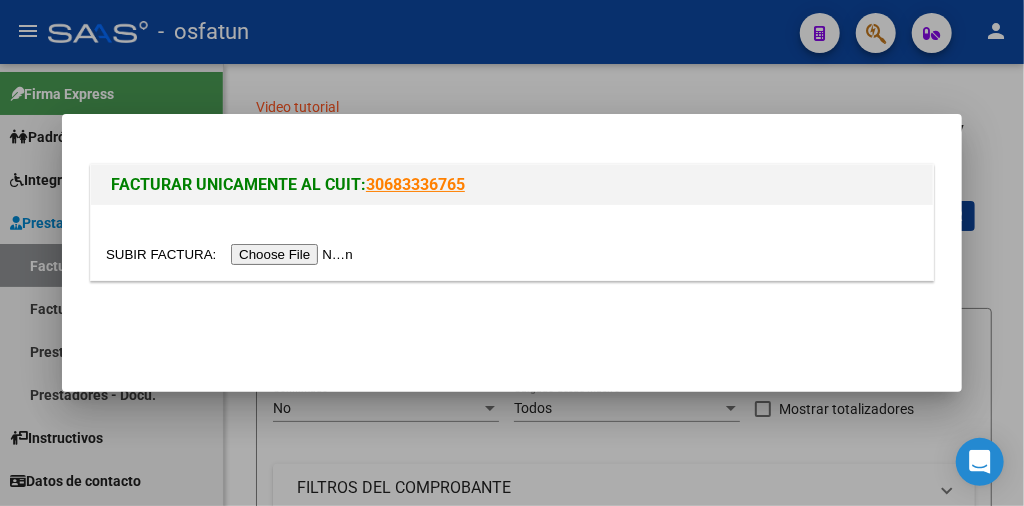click at bounding box center [232, 254] 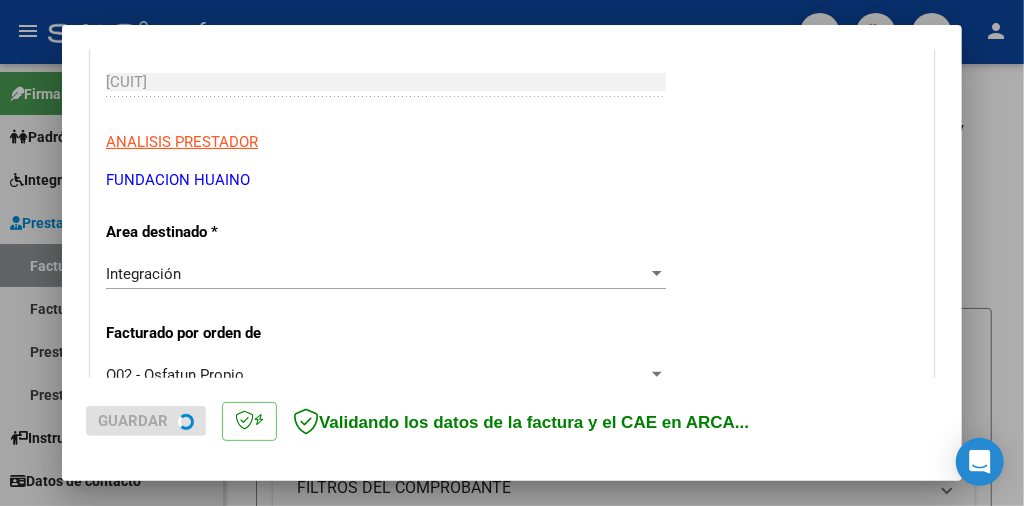 scroll, scrollTop: 700, scrollLeft: 0, axis: vertical 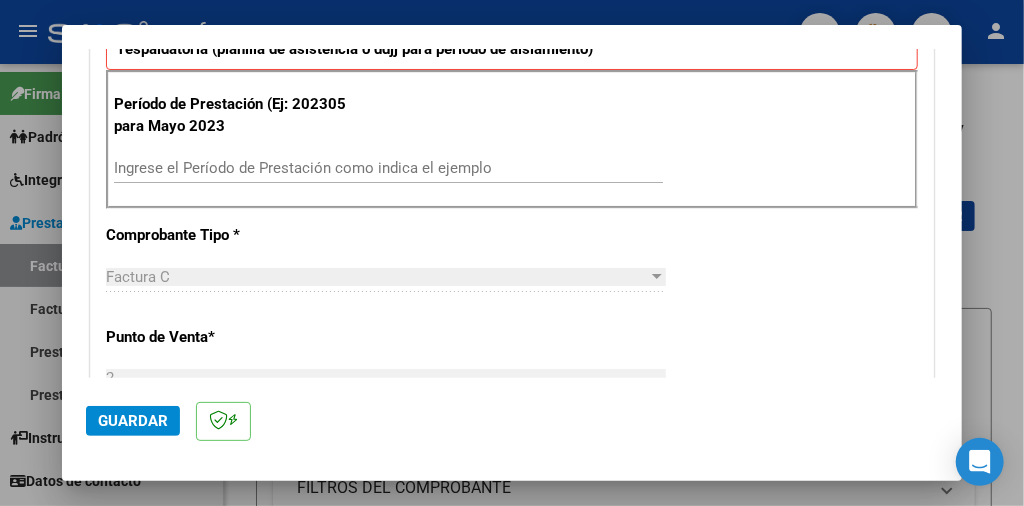 click on "Período de Prestación (Ej: 202305 para Mayo 2023    Ingrese el Período de Prestación como indica el ejemplo" at bounding box center [512, 140] 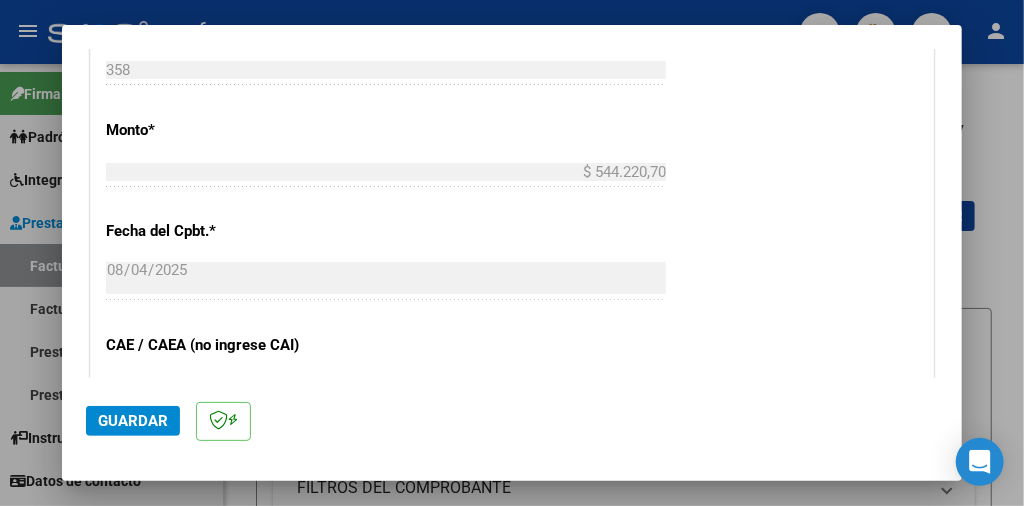 scroll, scrollTop: 1300, scrollLeft: 0, axis: vertical 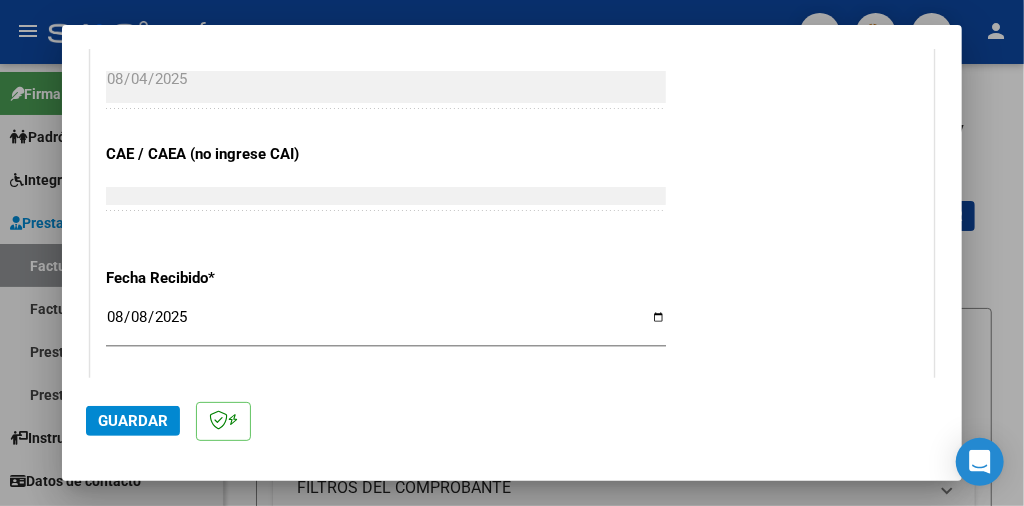type on "202507" 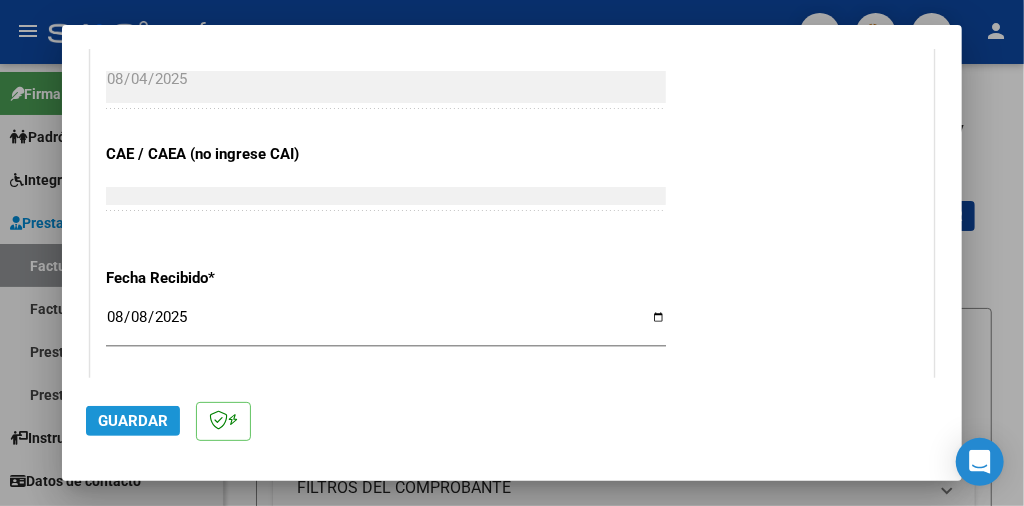 drag, startPoint x: 136, startPoint y: 416, endPoint x: 143, endPoint y: 406, distance: 12.206555 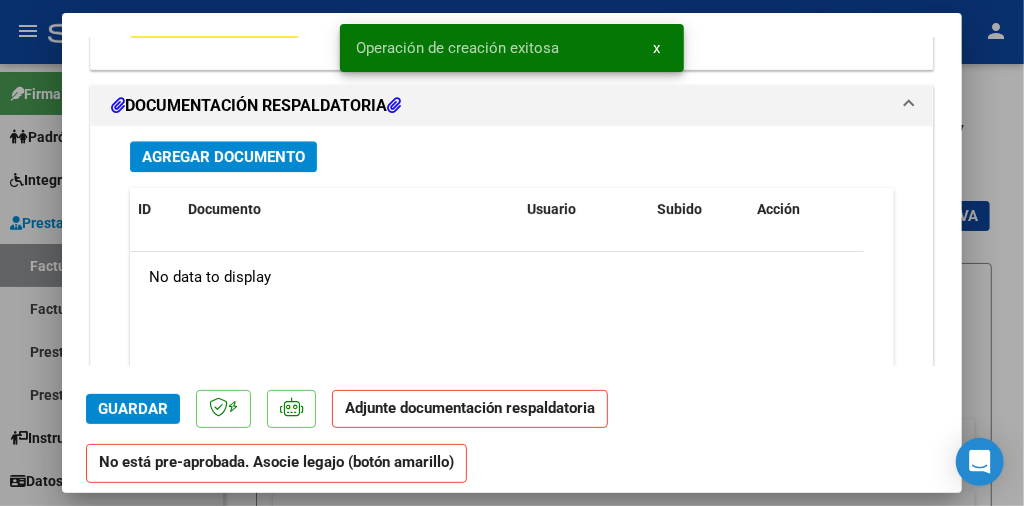 scroll, scrollTop: 2100, scrollLeft: 0, axis: vertical 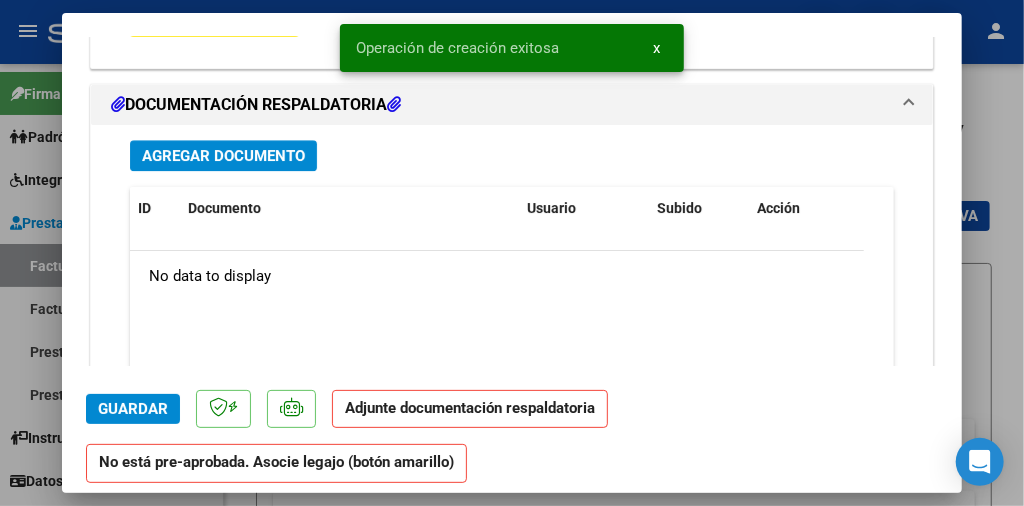 click on "Agregar Documento" at bounding box center [223, 156] 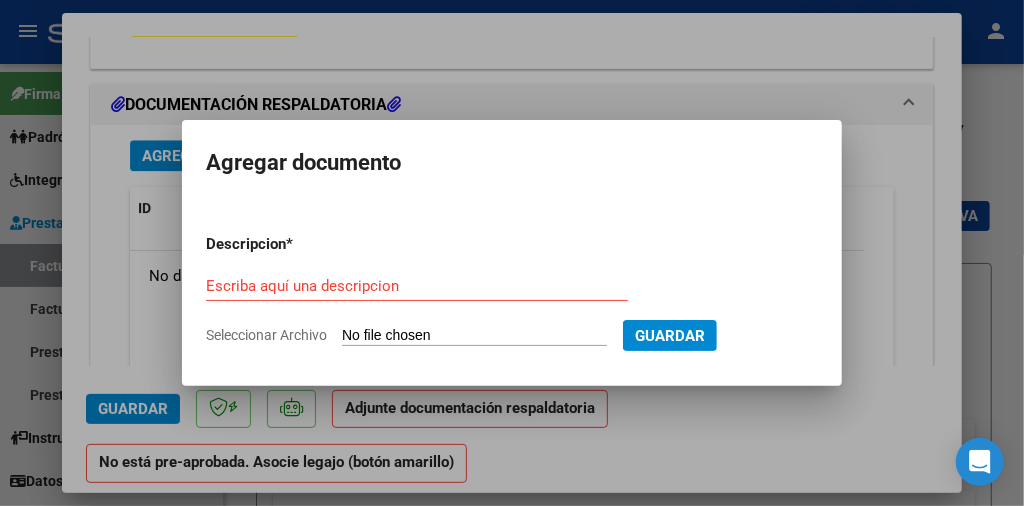 click on "Seleccionar Archivo" at bounding box center [474, 336] 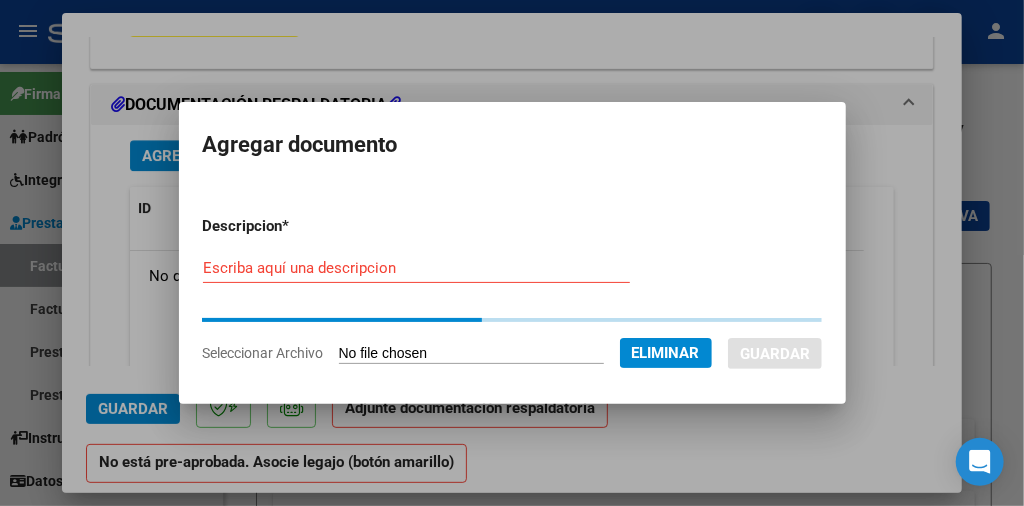 click on "Escriba aquí una descripcion" at bounding box center [416, 268] 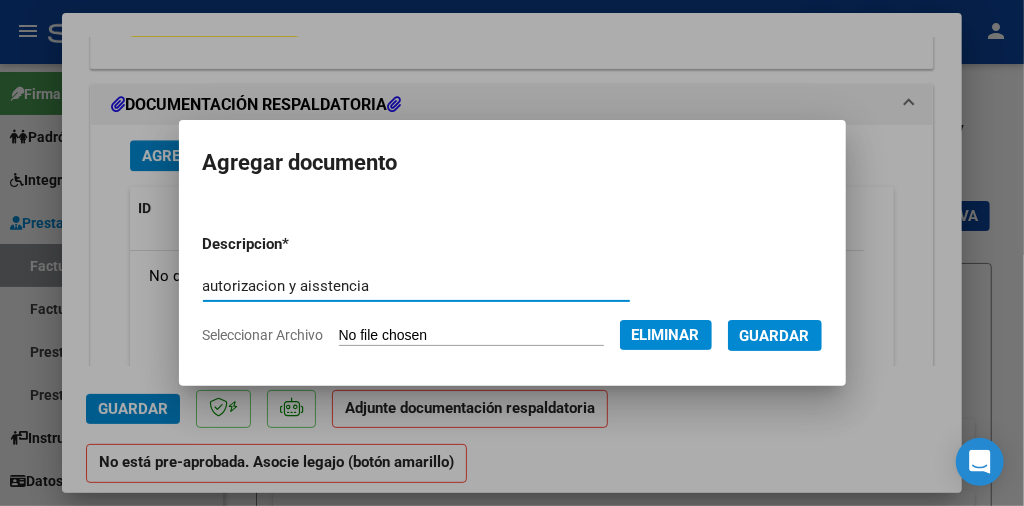 type on "autorizacion y aisstencia" 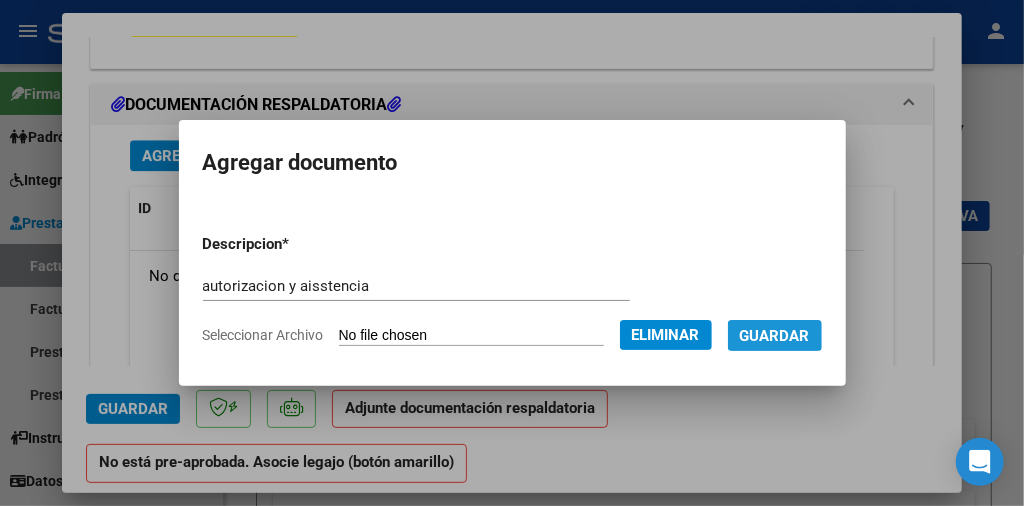 click on "Guardar" at bounding box center (775, 336) 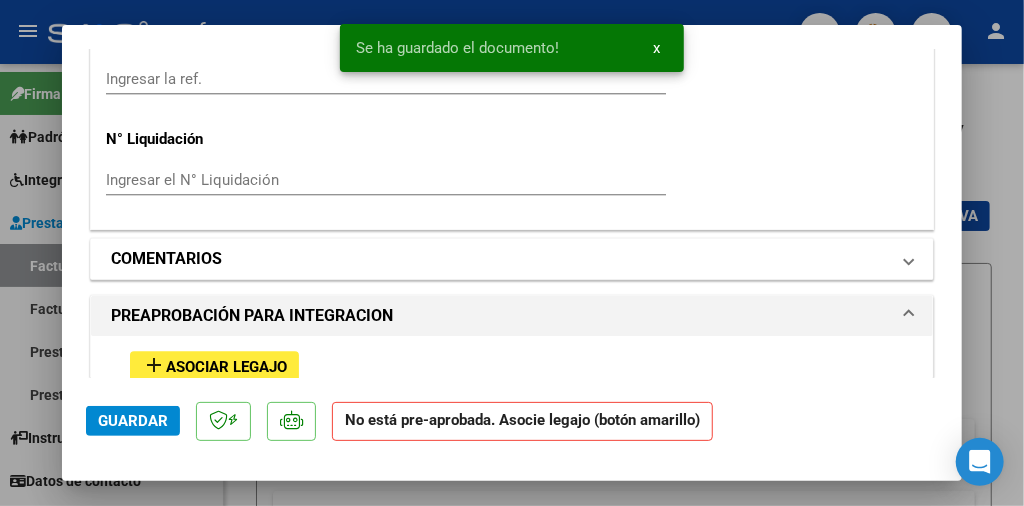 scroll, scrollTop: 1982, scrollLeft: 0, axis: vertical 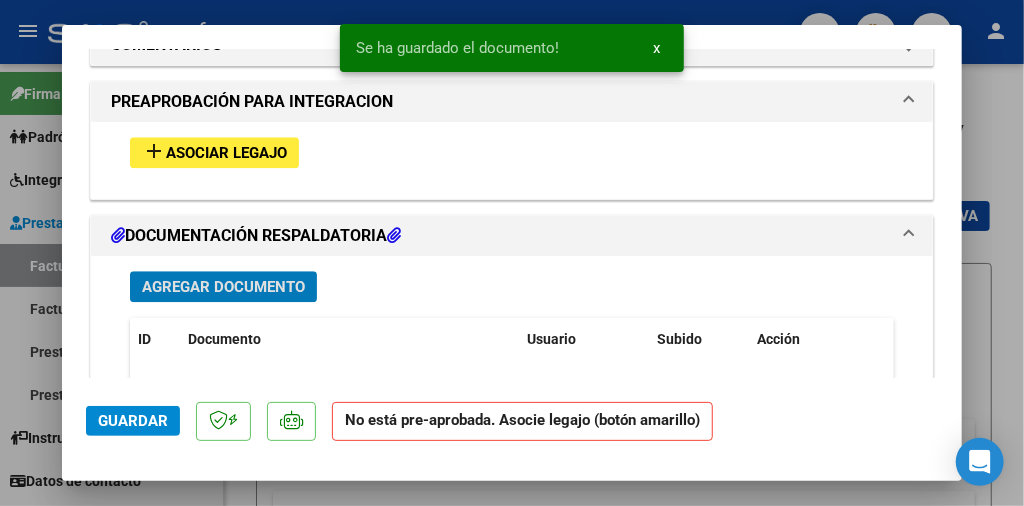 click on "add" at bounding box center [154, 151] 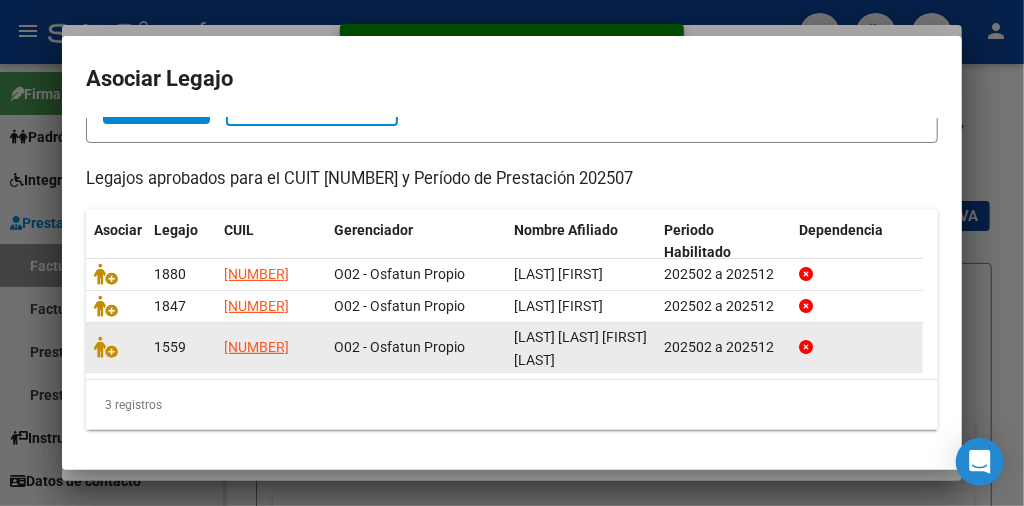 scroll, scrollTop: 171, scrollLeft: 0, axis: vertical 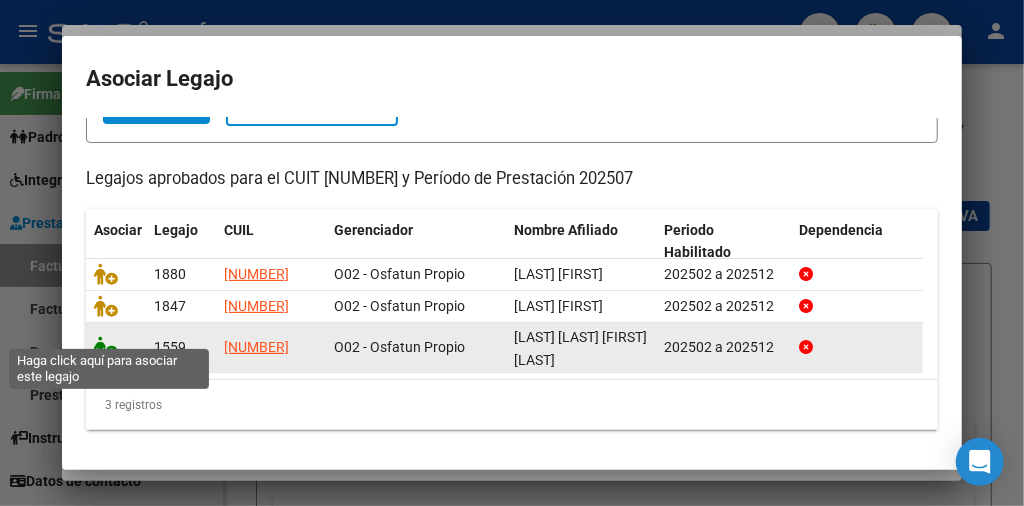 click 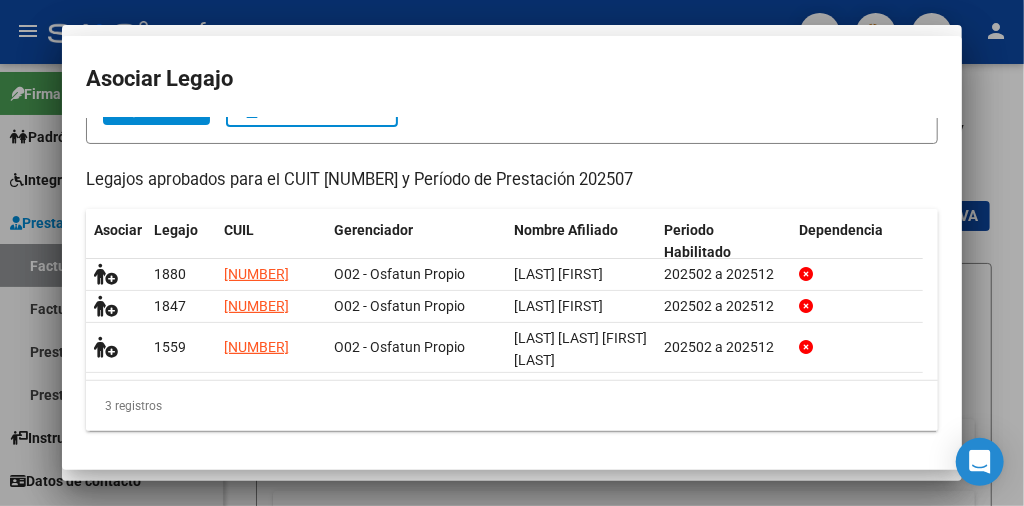 scroll, scrollTop: 2035, scrollLeft: 0, axis: vertical 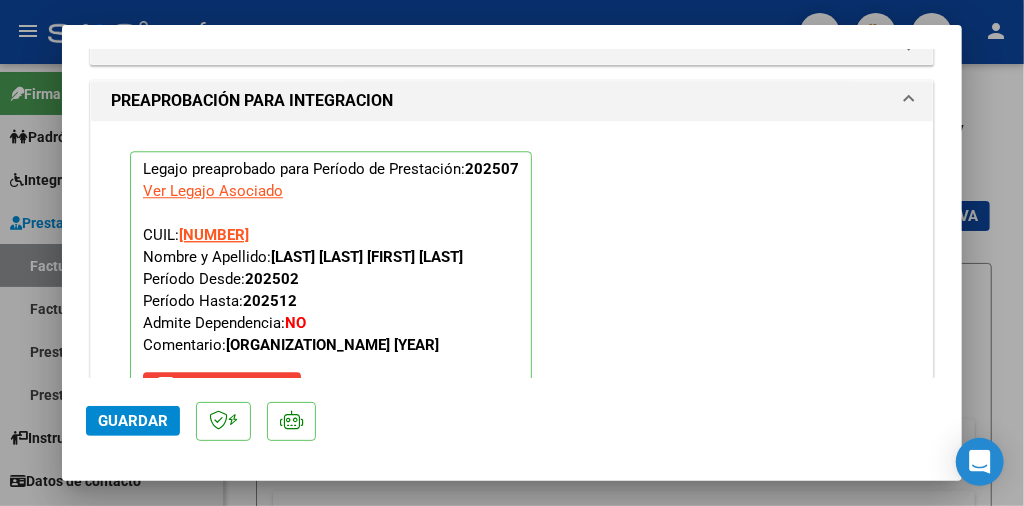 click on "Guardar" 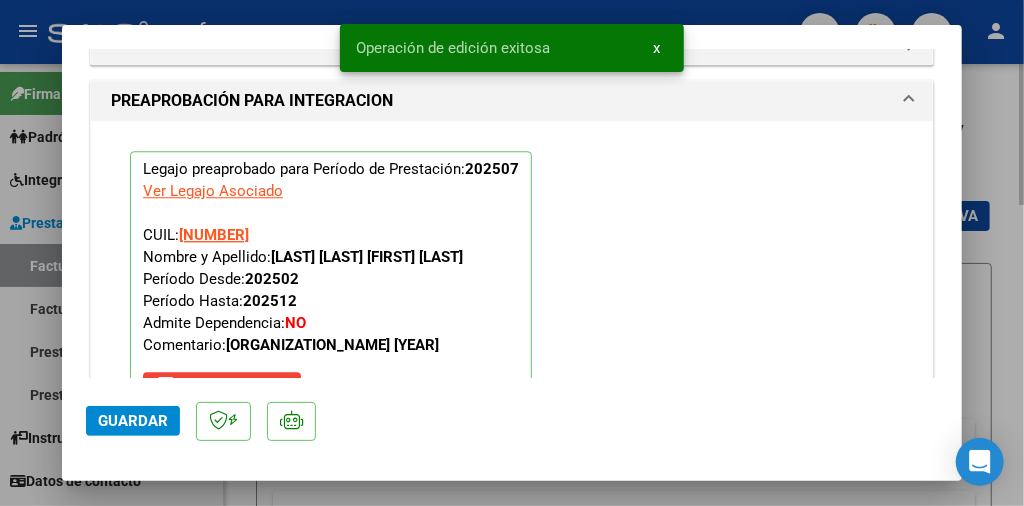 click at bounding box center [512, 253] 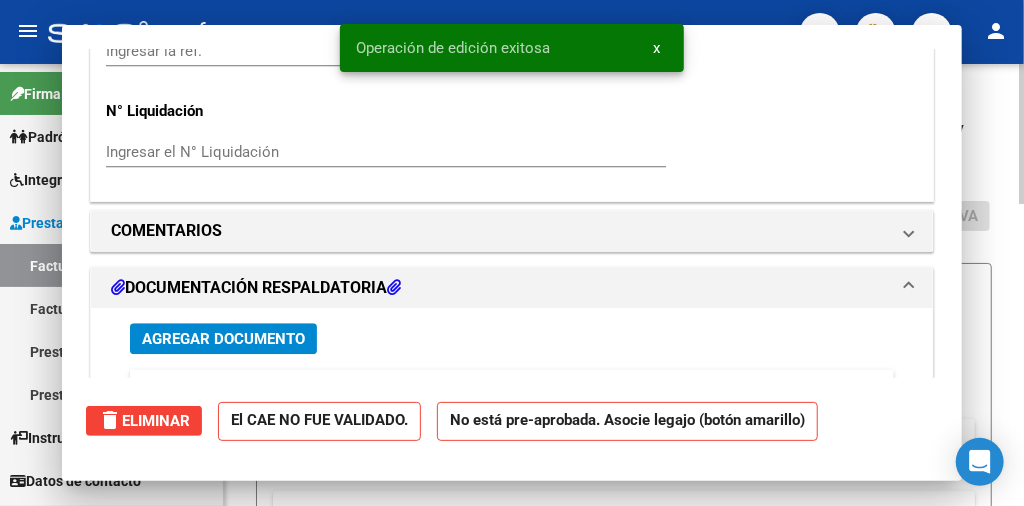 scroll, scrollTop: 0, scrollLeft: 0, axis: both 